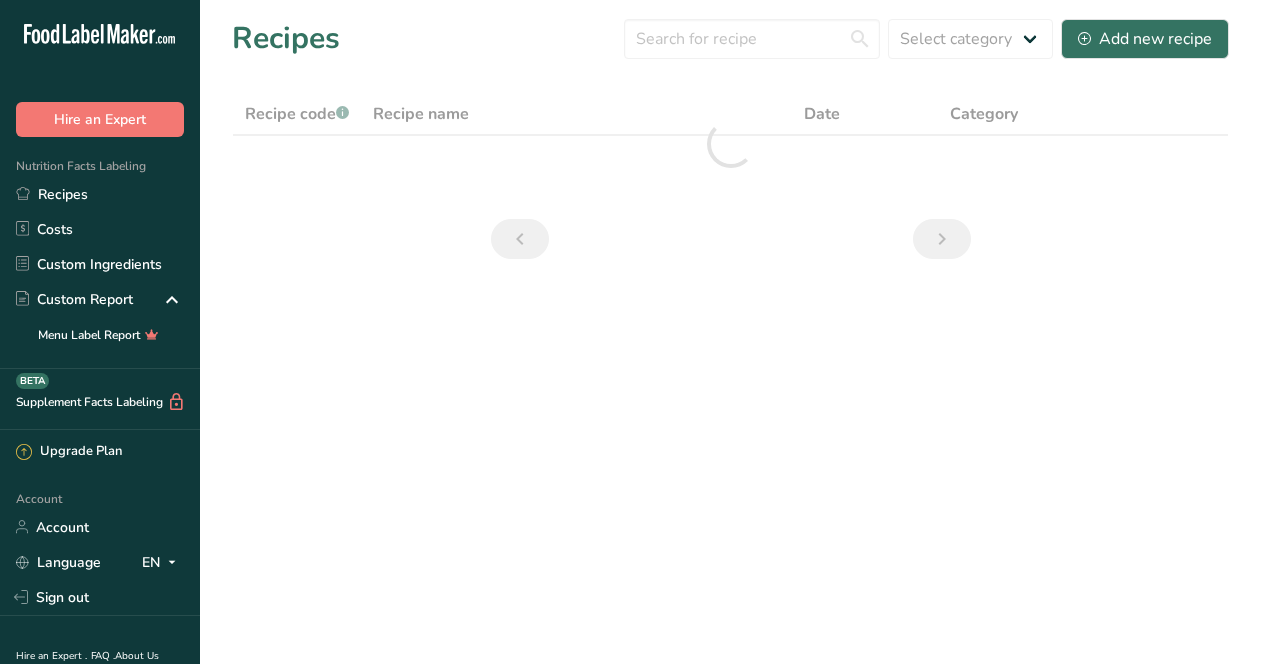scroll, scrollTop: 0, scrollLeft: 0, axis: both 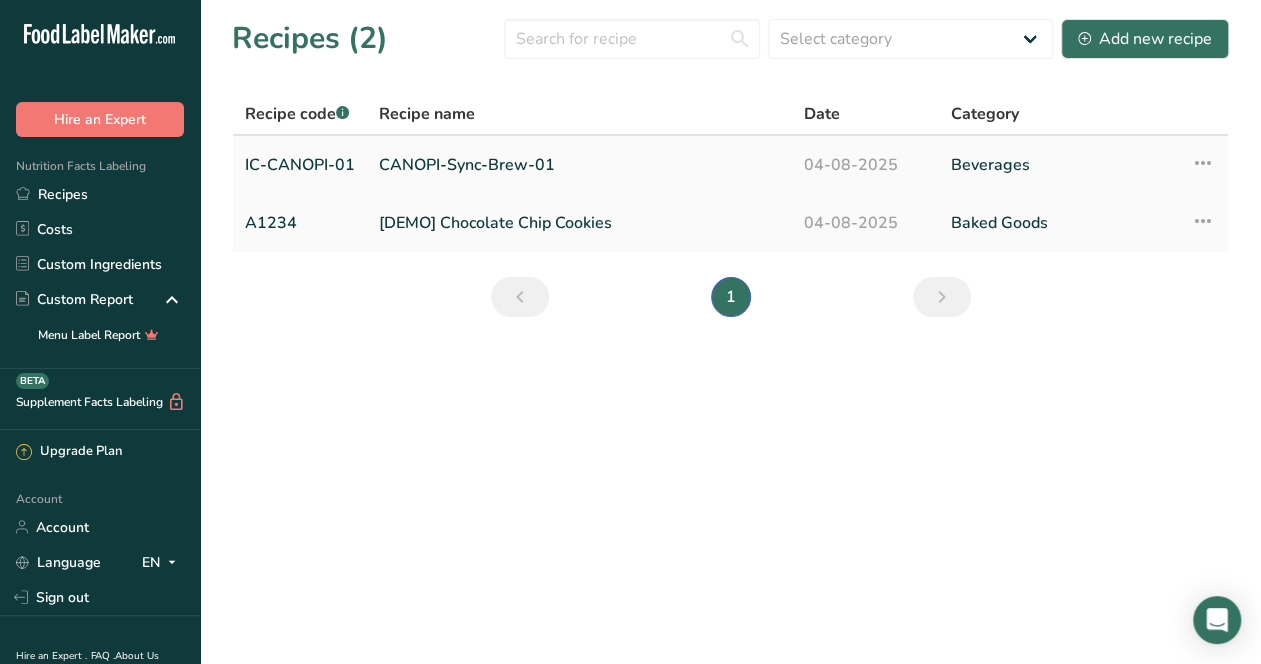 click on "CANOPI-Sync-Brew-01" at bounding box center [579, 165] 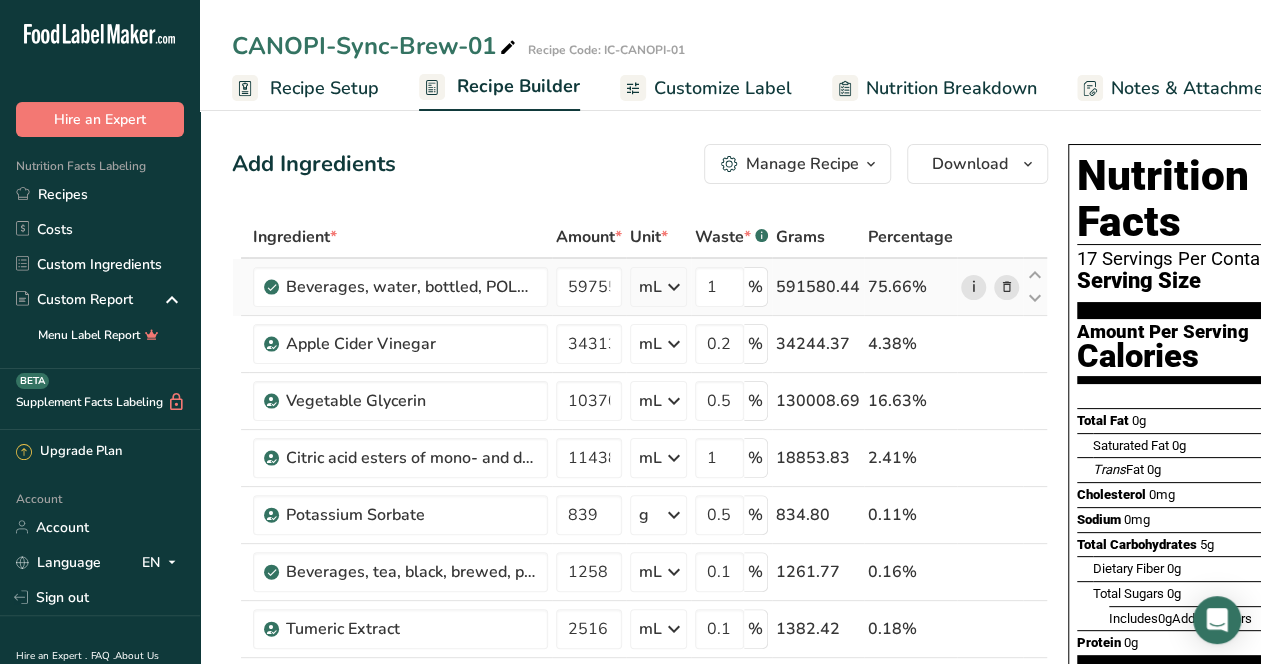 click on "i" at bounding box center [973, 287] 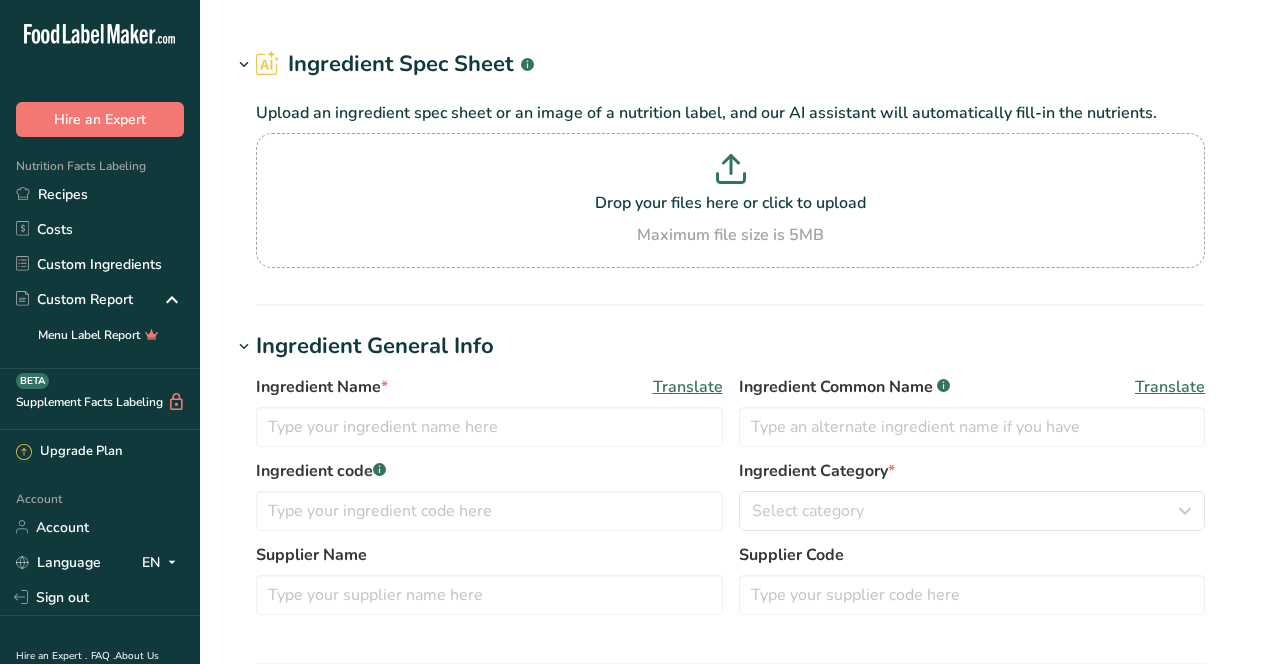 scroll, scrollTop: 0, scrollLeft: 0, axis: both 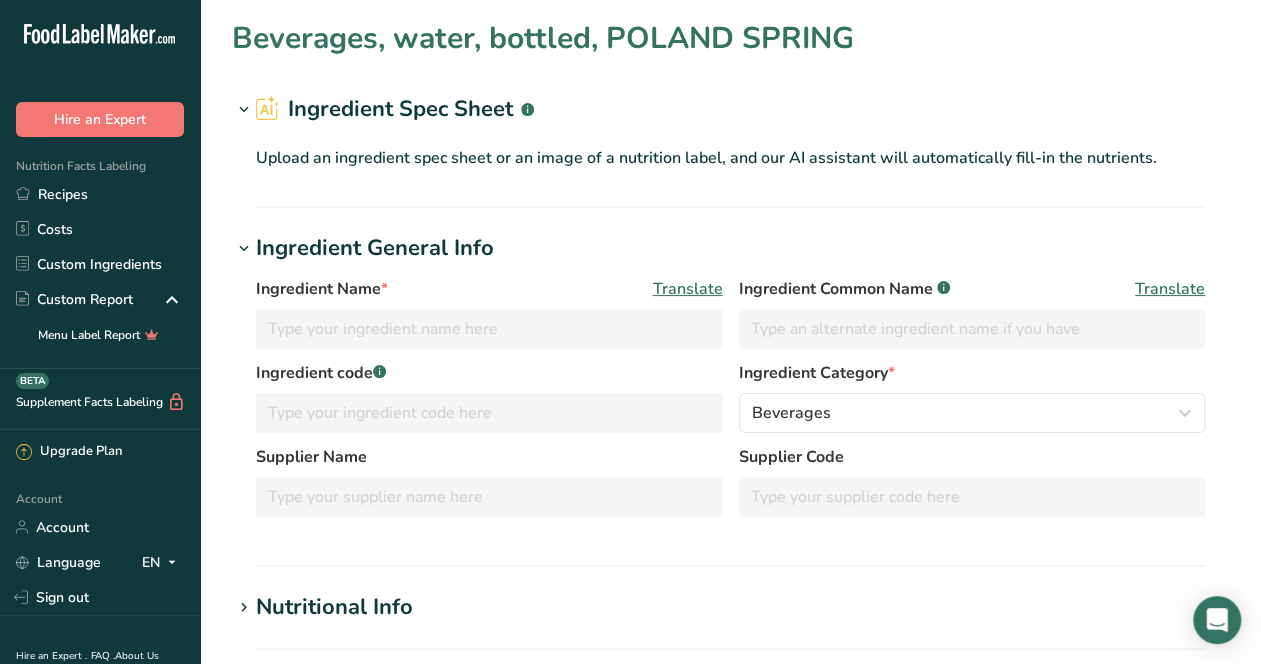 type on "Beverages, water, bottled, POLAND SPRING" 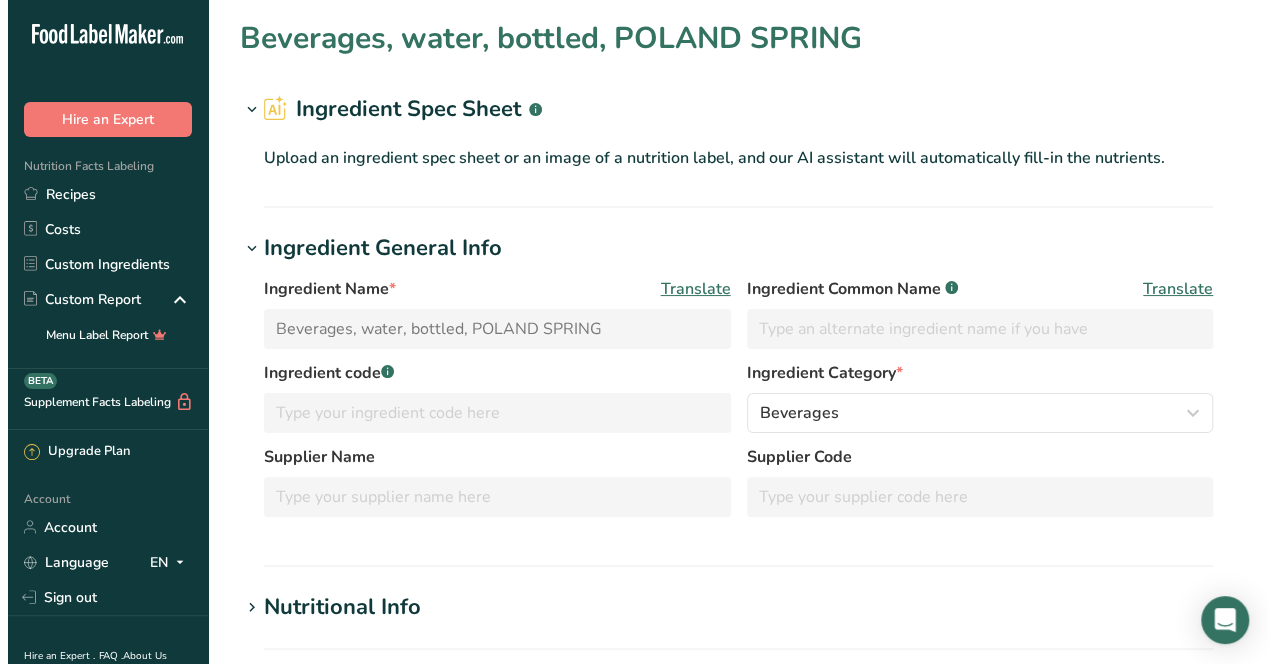 scroll, scrollTop: 0, scrollLeft: 0, axis: both 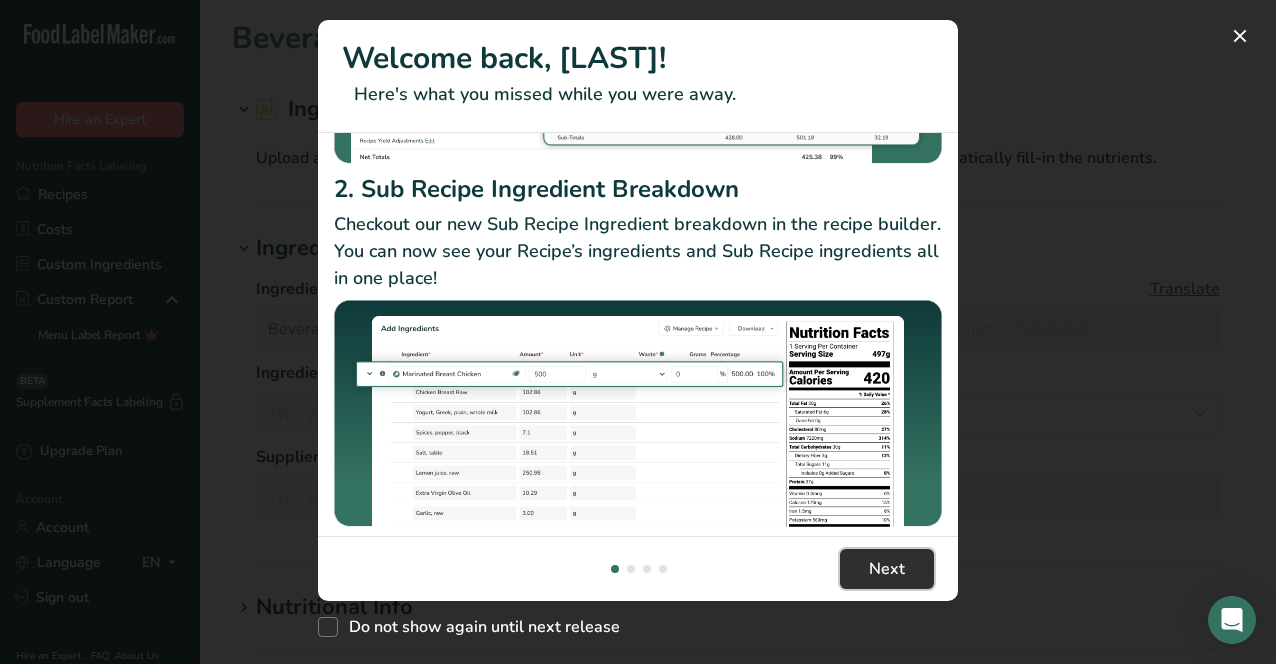click on "Next" at bounding box center (887, 569) 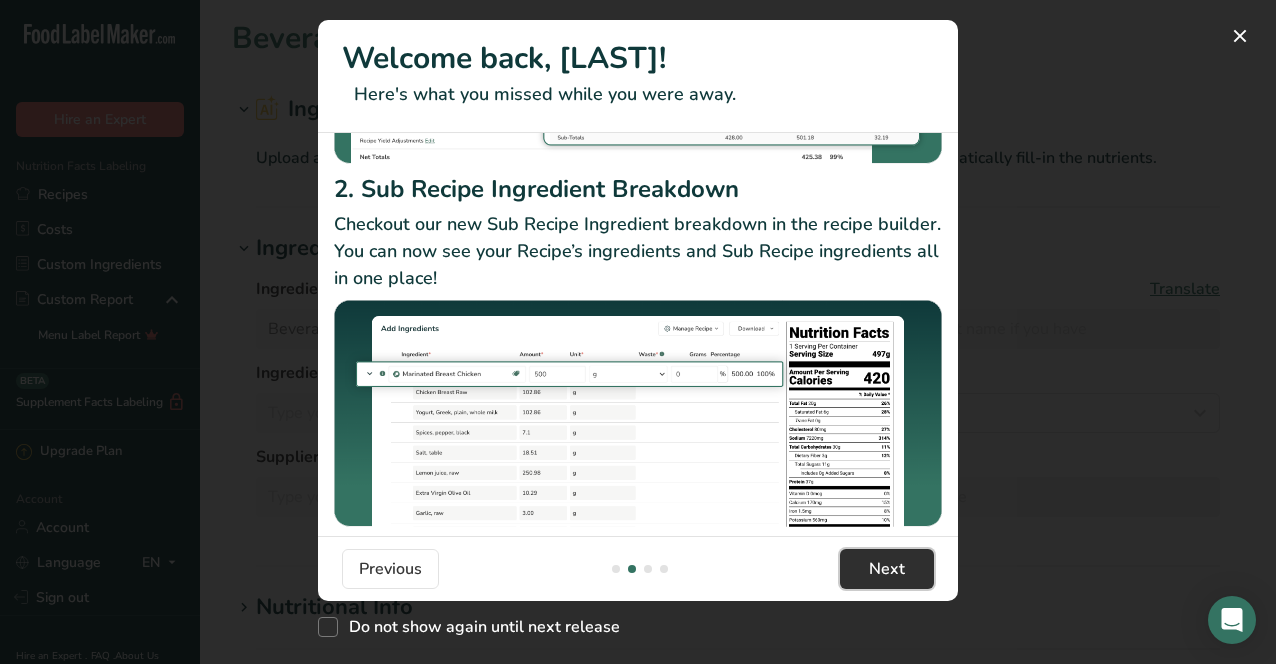 scroll, scrollTop: 0, scrollLeft: 624, axis: horizontal 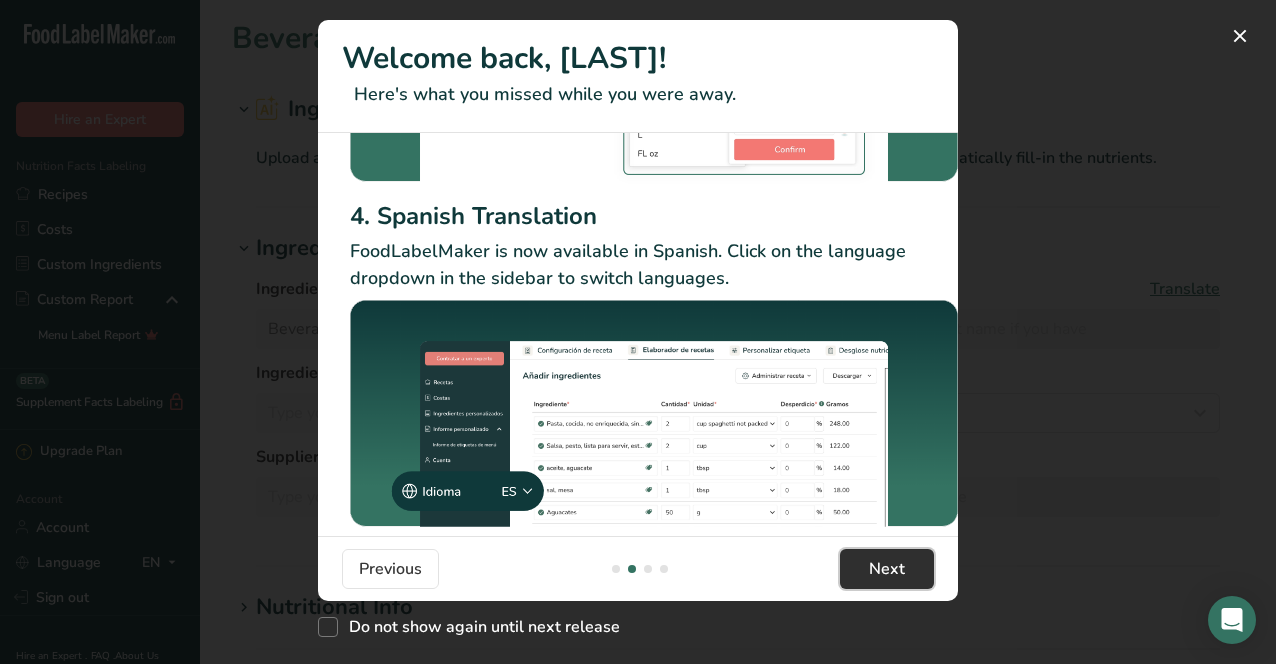 click on "Next" at bounding box center [887, 569] 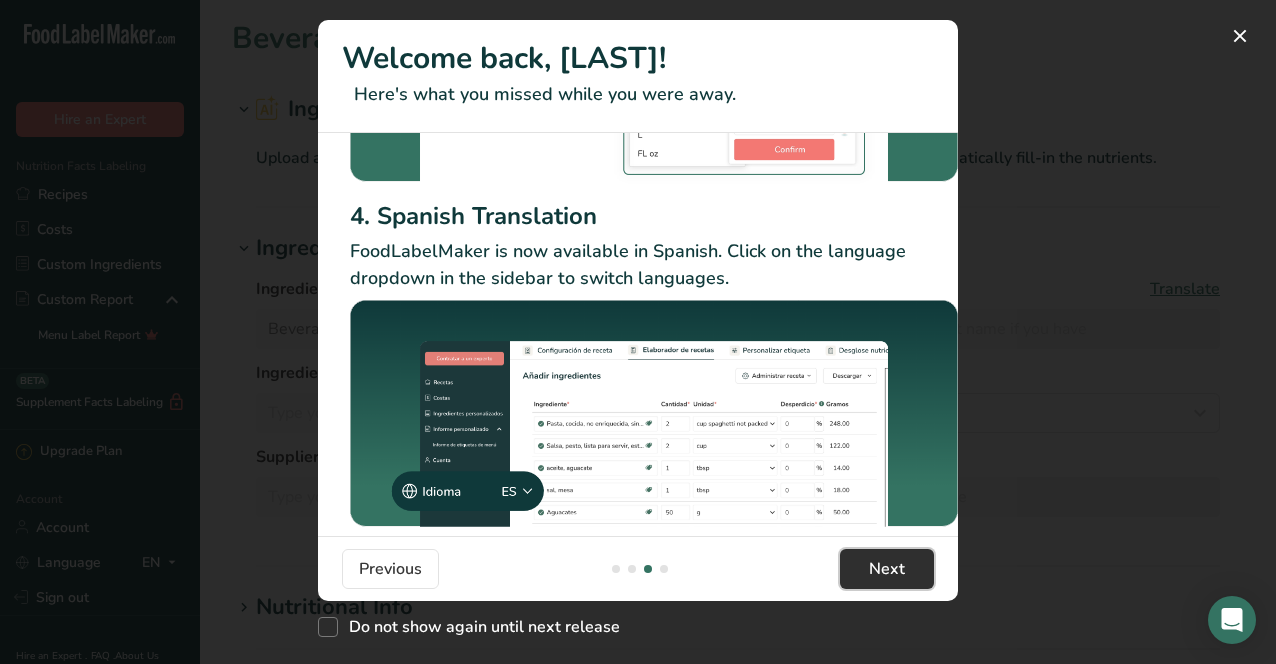 scroll, scrollTop: 0, scrollLeft: 1264, axis: horizontal 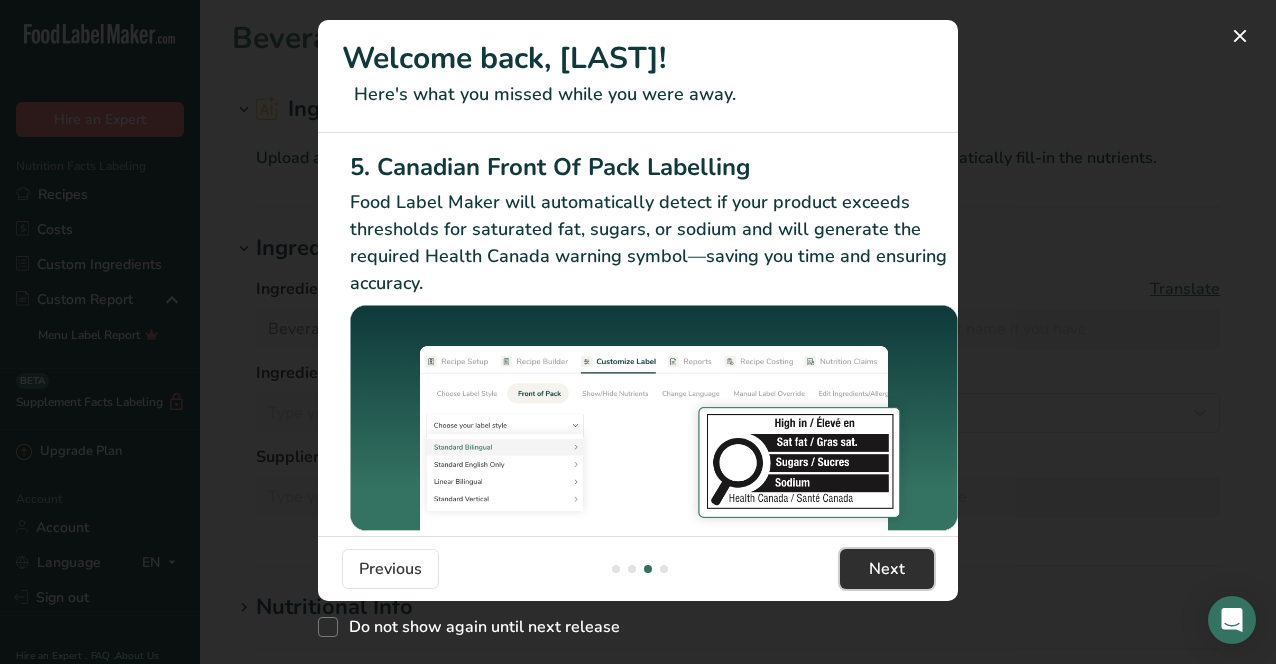 click on "Next" at bounding box center (887, 569) 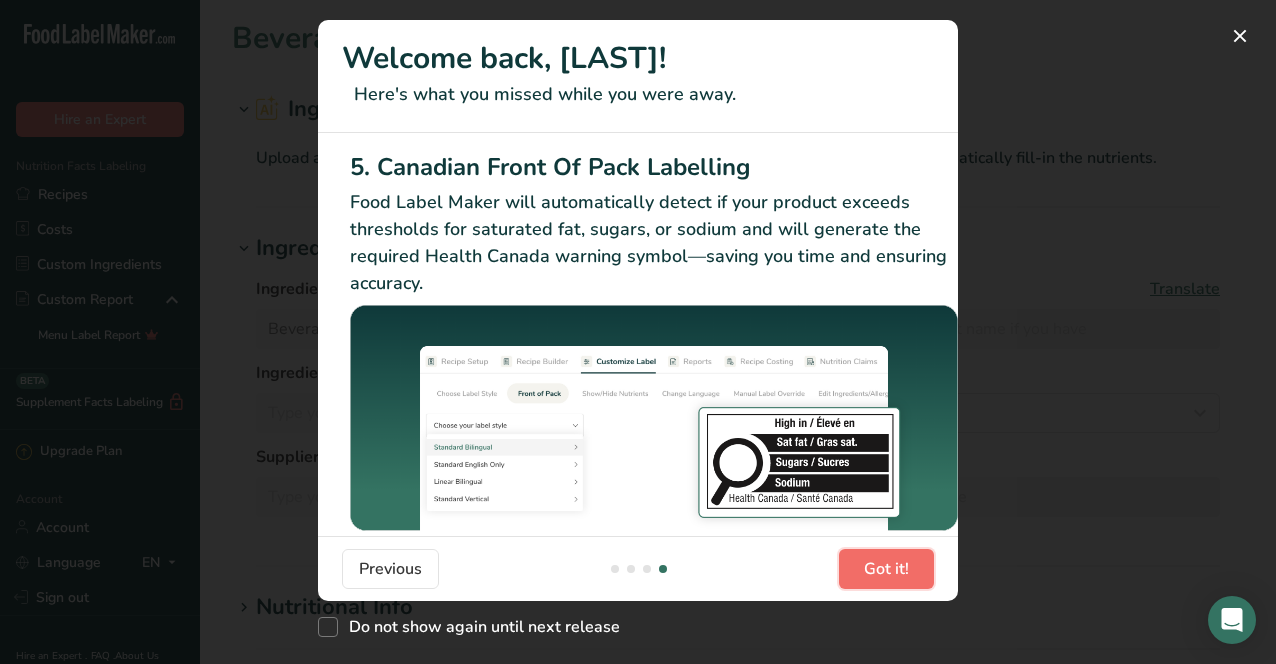 scroll, scrollTop: 0, scrollLeft: 1904, axis: horizontal 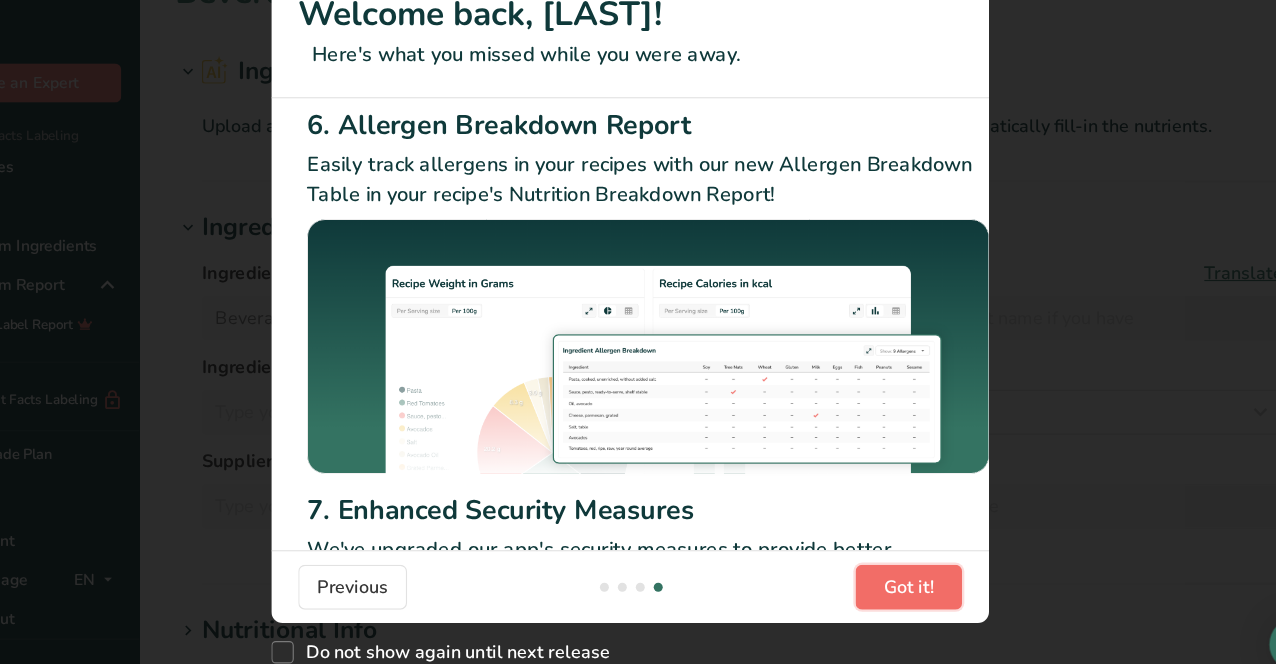 click on "Got it!" at bounding box center [886, 569] 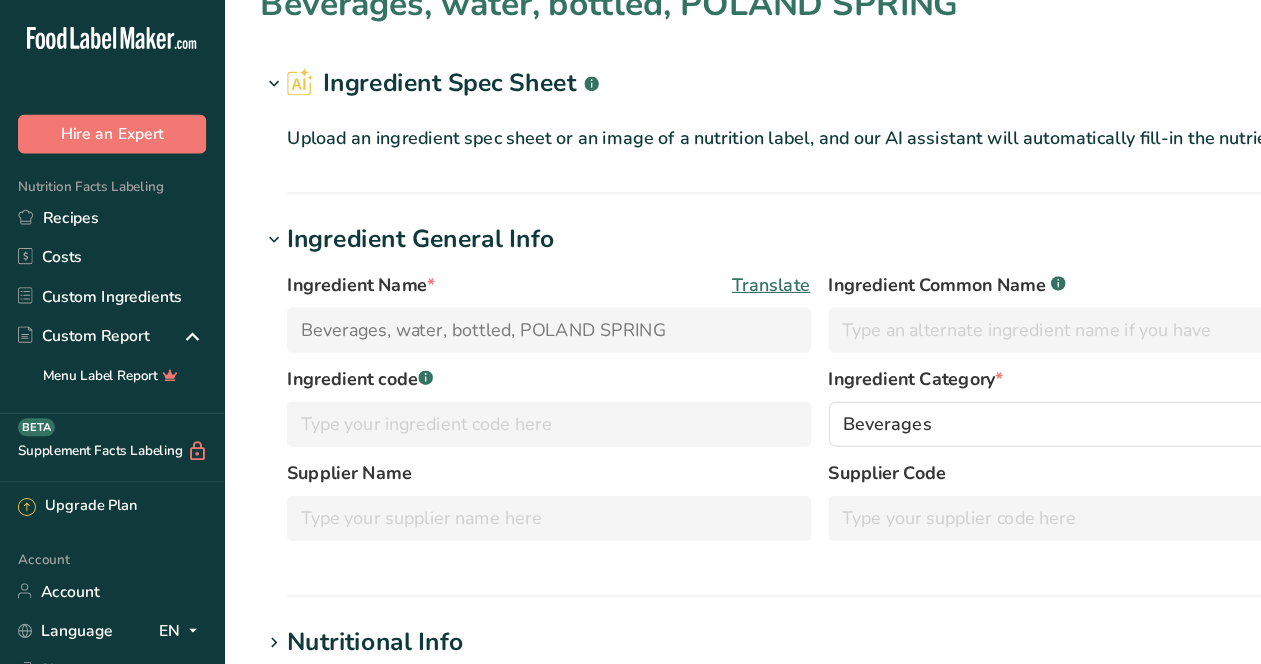 scroll, scrollTop: 0, scrollLeft: 0, axis: both 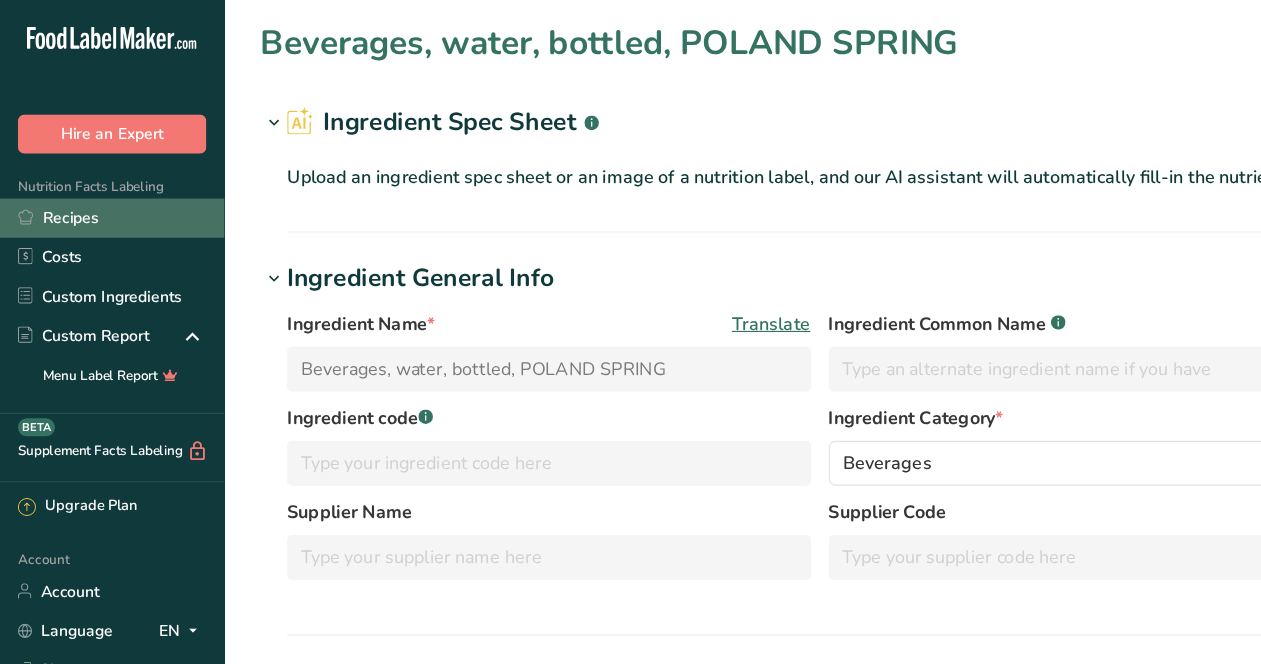 click on "Recipes" at bounding box center (100, 194) 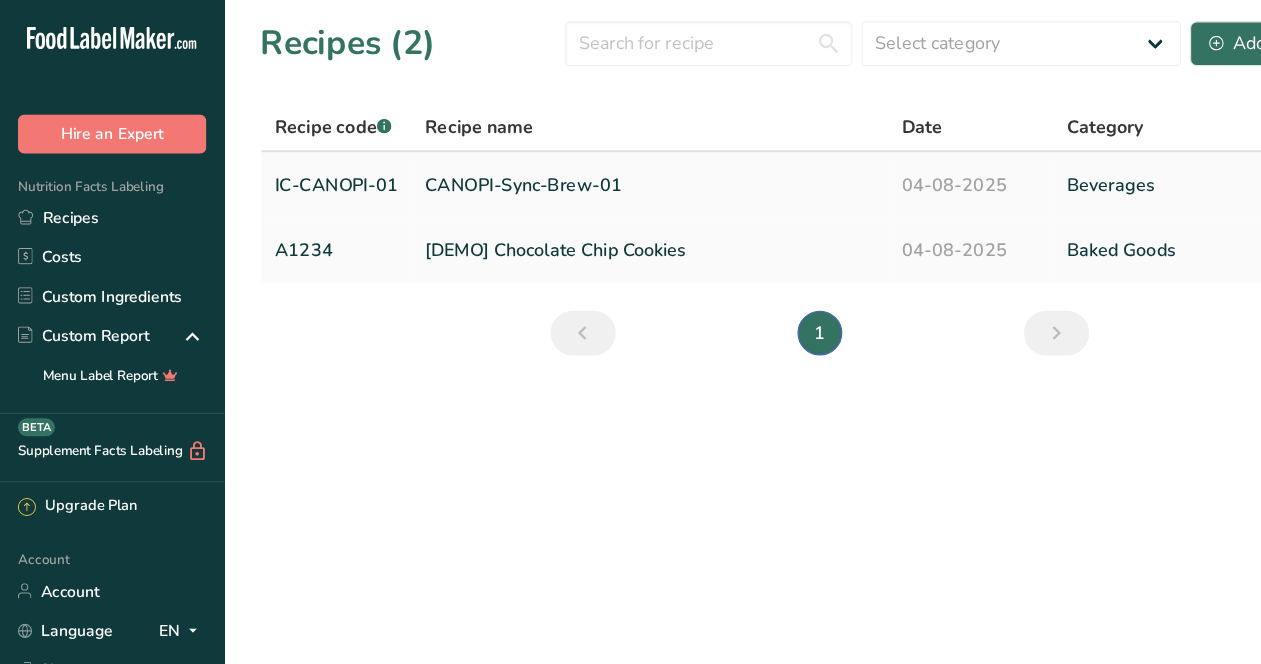 click on "CANOPI-Sync-Brew-01" at bounding box center [579, 165] 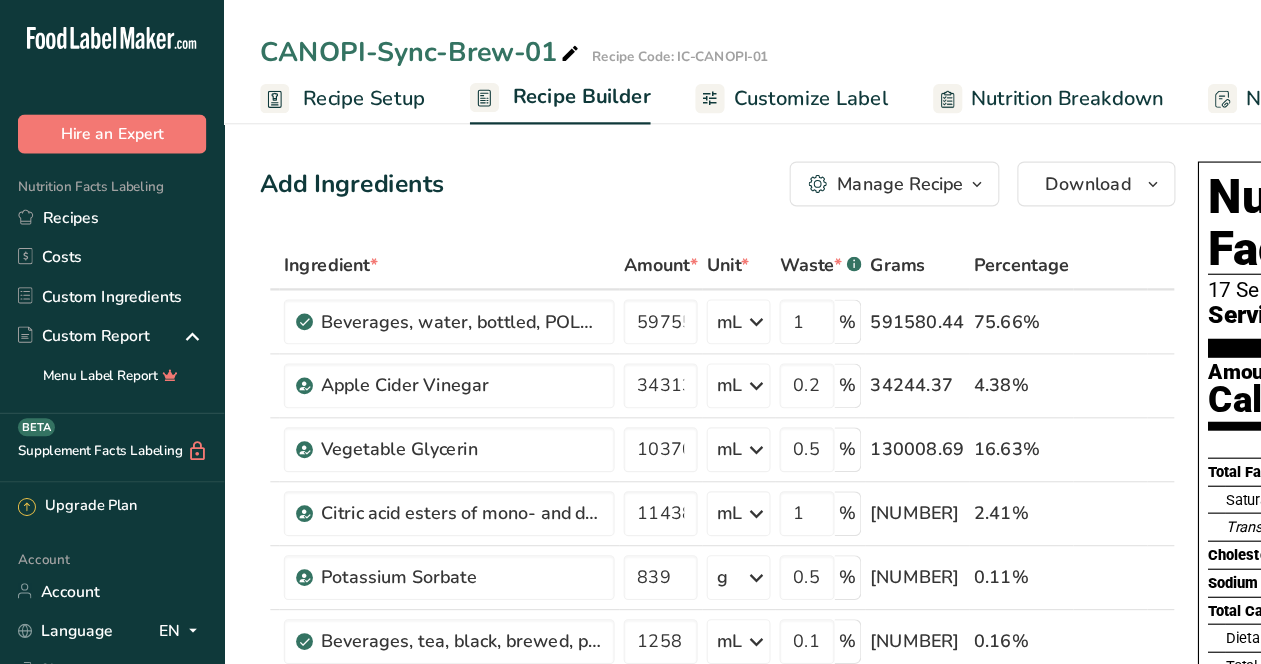 click on "Manage Recipe" at bounding box center [802, 164] 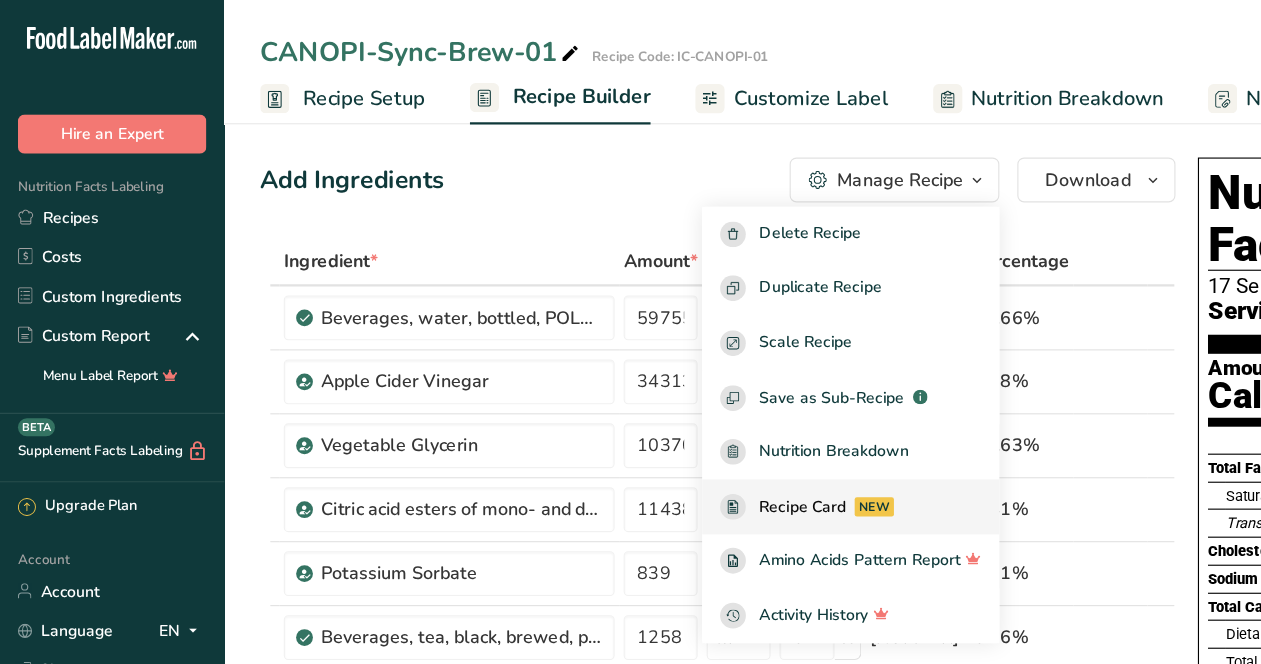 scroll, scrollTop: 2, scrollLeft: 0, axis: vertical 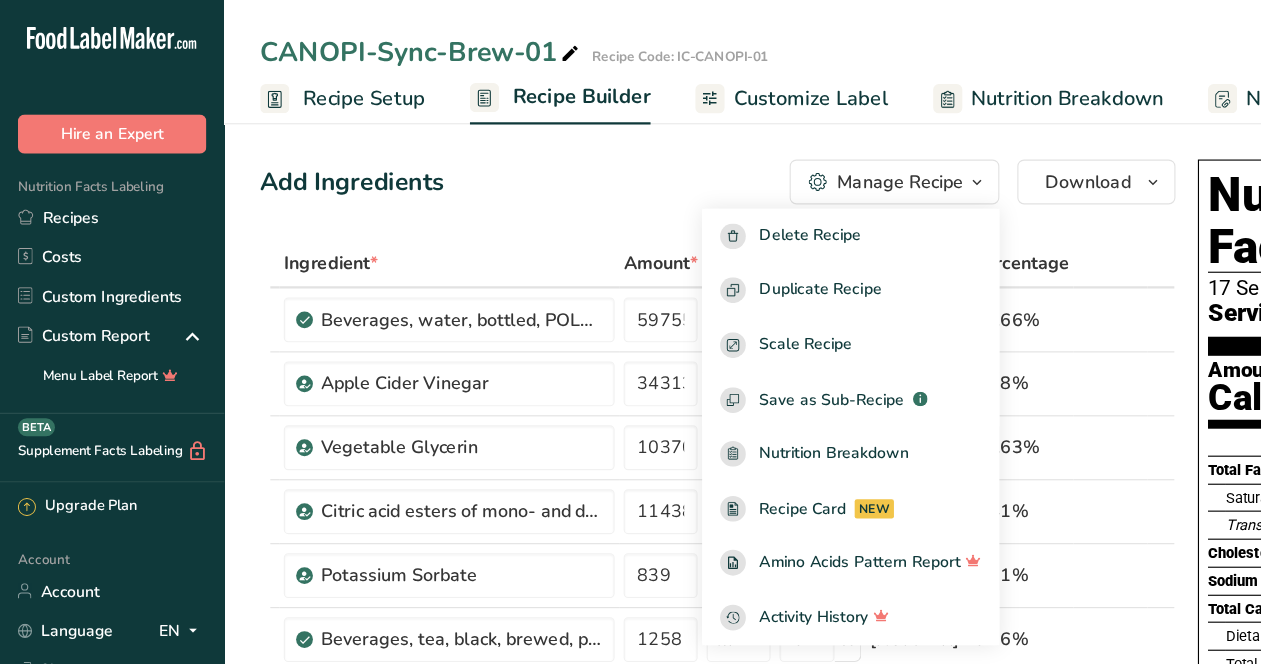 click on "Add Ingredients
Manage Recipe         Delete Recipe           Duplicate Recipe             Scale Recipe             Save as Sub-Recipe   .a-a{fill:#347362;}.b-a{fill:#fff;}                               Nutrition Breakdown                 Recipe Card
NEW
Amino Acids Pattern Report             Activity History
Download
Choose your preferred label style
Standard FDA label
Standard FDA label
The most common format for nutrition facts labels in compliance with the FDA's typeface, style and requirements
Tabular FDA label
A label format compliant with the FDA regulations presented in a tabular (horizontal) display.
Linear FDA label
A simple linear display for small sized packages.
Simplified FDA label" at bounding box center [640, 162] 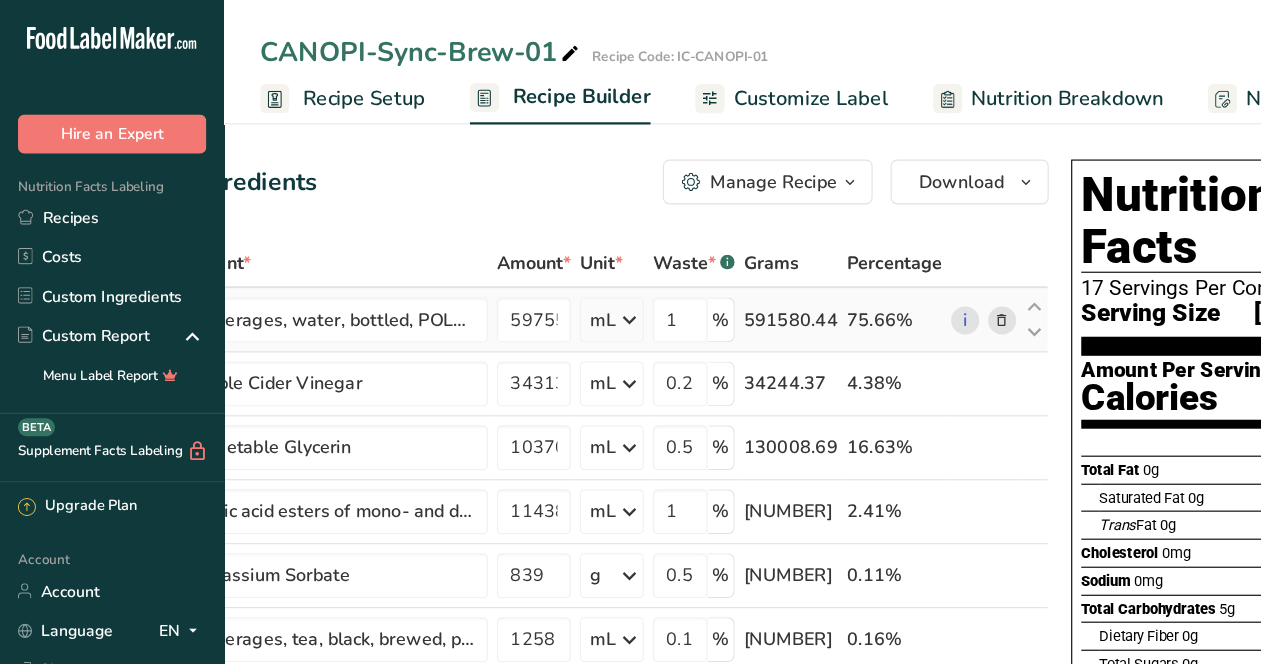 scroll, scrollTop: 0, scrollLeft: 0, axis: both 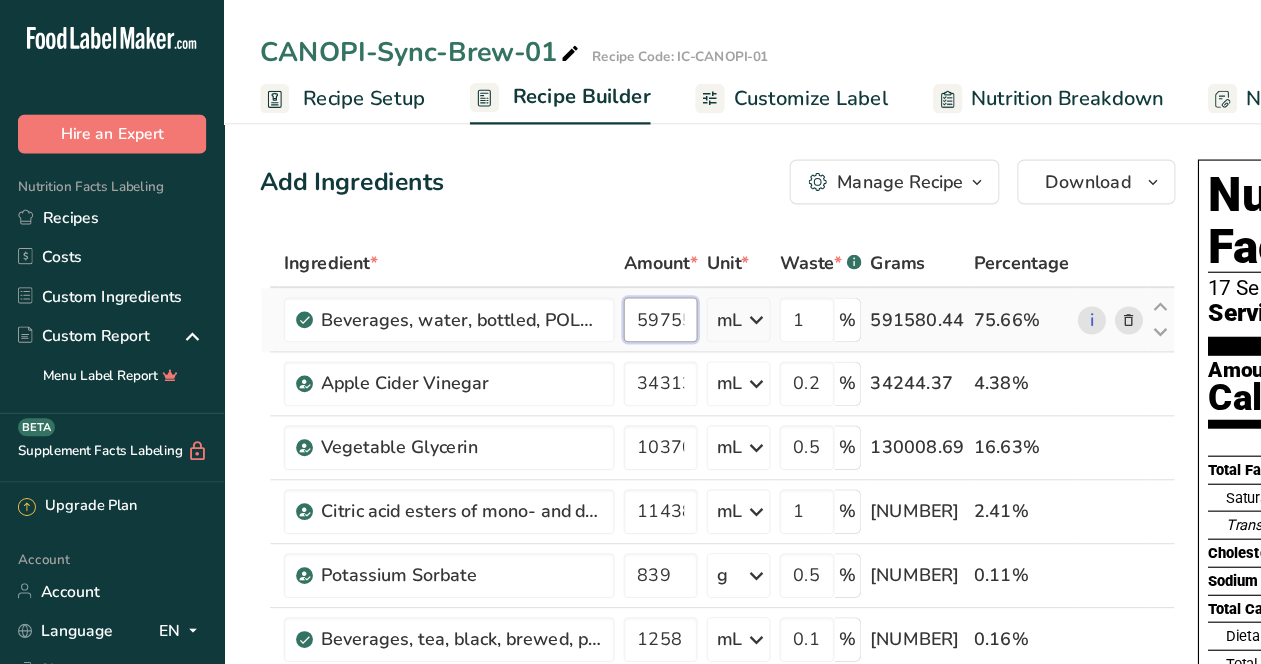 click on "597556" at bounding box center [589, 285] 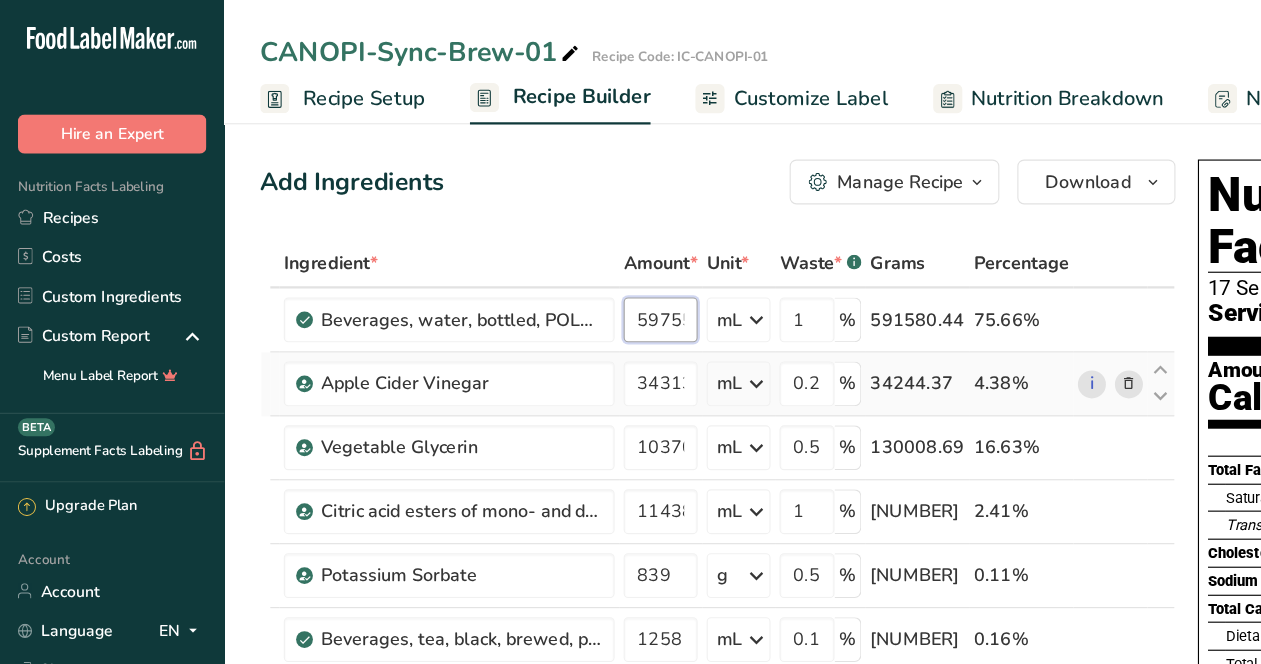 scroll, scrollTop: 0, scrollLeft: 13, axis: horizontal 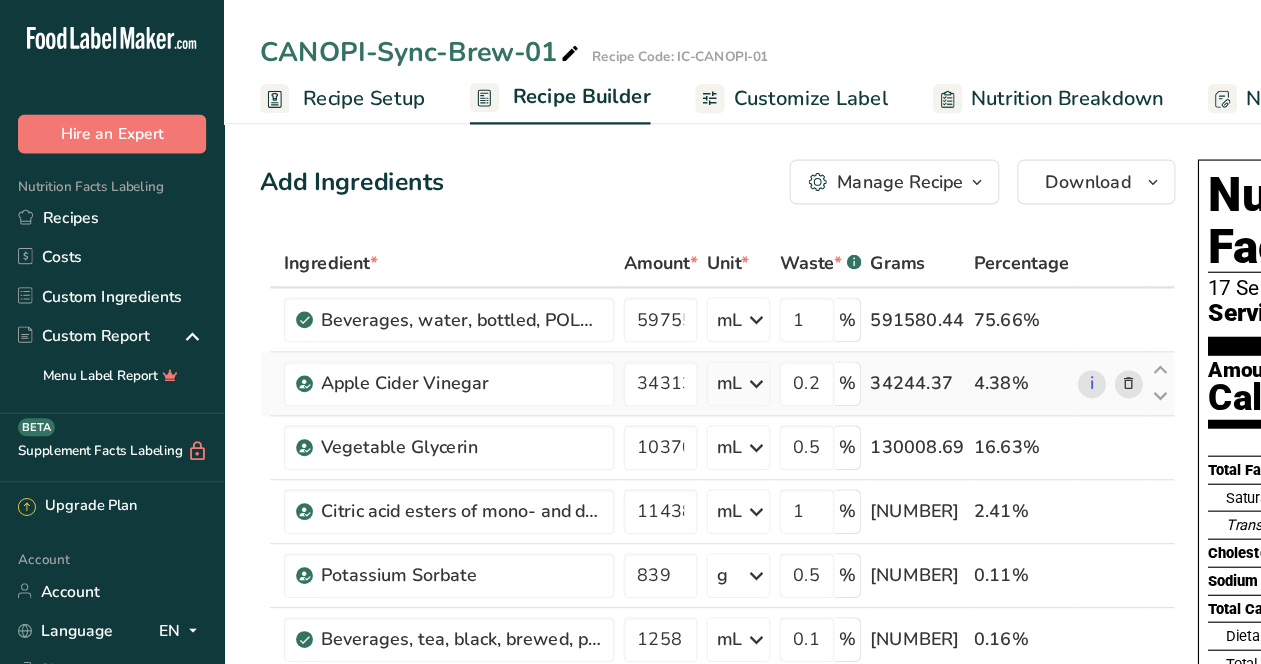 click on "Ingredient *
Amount *
Unit *
Waste *   .a-a{fill:#347362;}.b-a{fill:#fff;}          Grams
Percentage
Beverages, water, bottled, [BRAND]
[NUMBER]
mL
Portions
1 fl oz
1 bottle 16.9 fl oz
1 bottle 24 fl oz
See more
Weight Units
g
kg
mg
See more
Volume Units
l
Volume units require a density conversion. If you know your ingredient's density enter it below. Otherwise, click on "RIA" our AI Regulatory bot - she will be able to help you
1
lb/ft3
g/cm3
Confirm
mL
1
lb/ft3
g/cm3" at bounding box center [640, 583] 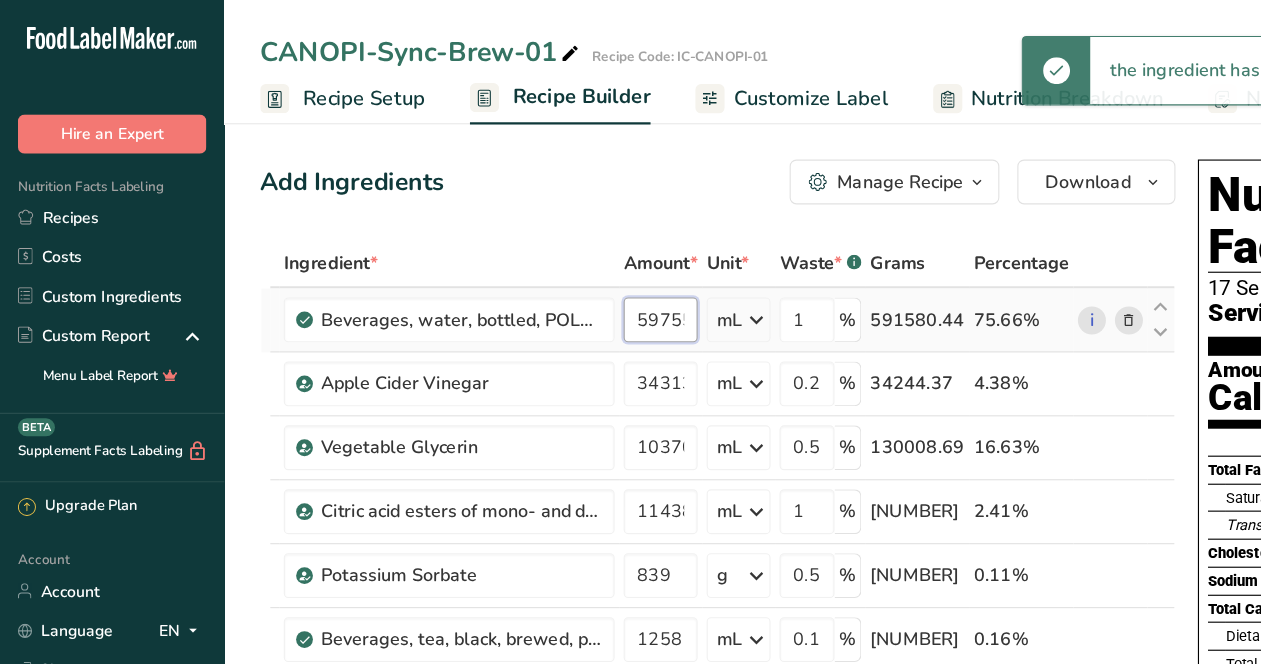 click on "597556" at bounding box center (589, 285) 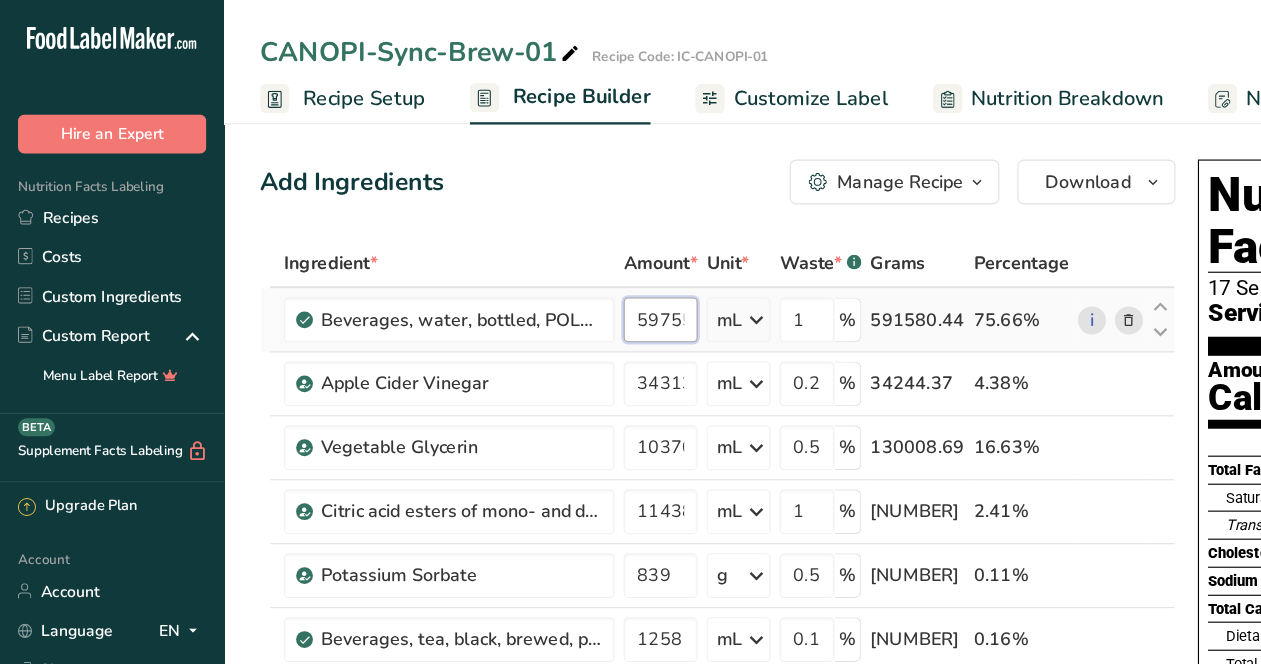 scroll, scrollTop: 0, scrollLeft: 13, axis: horizontal 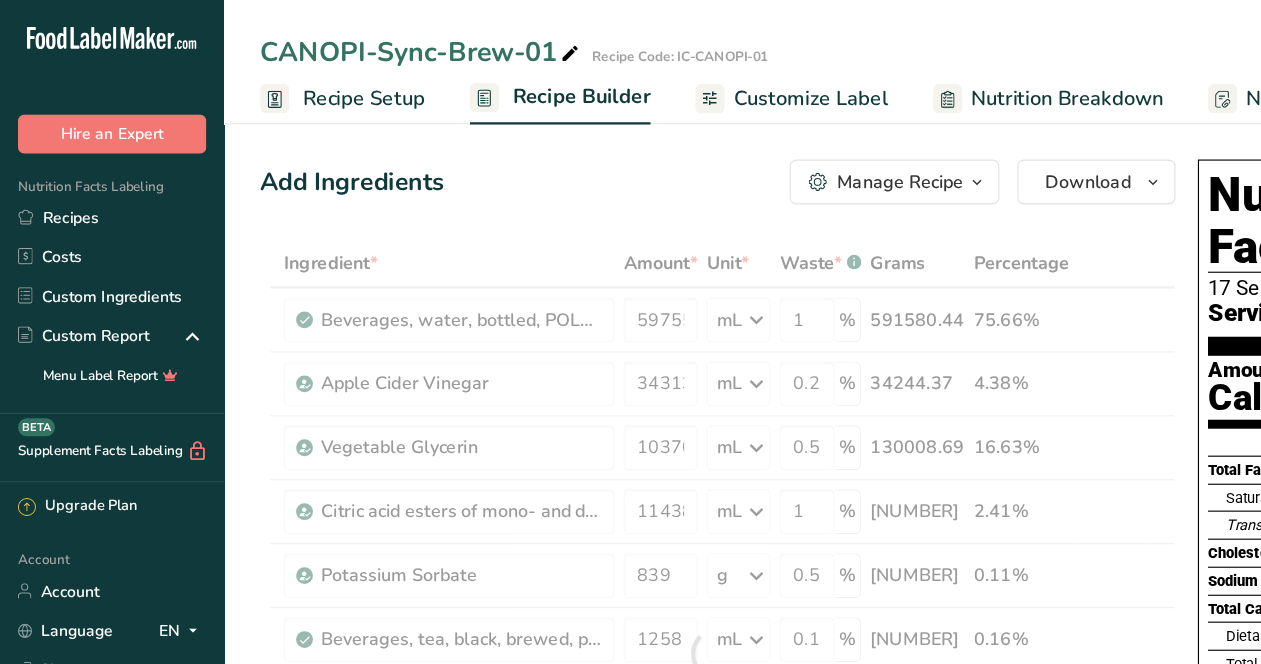 click on "Add Ingredients
Manage Recipe         Delete Recipe           Duplicate Recipe             Scale Recipe             Save as Sub-Recipe   .a-a{fill:#347362;}.b-a{fill:#fff;}                               Nutrition Breakdown                 Recipe Card
NEW
Amino Acids Pattern Report             Activity History
Download
Choose your preferred label style
Standard FDA label
Standard FDA label
The most common format for nutrition facts labels in compliance with the FDA's typeface, style and requirements
Tabular FDA label
A label format compliant with the FDA regulations presented in a tabular (horizontal) display.
Linear FDA label
A simple linear display for small sized packages.
Simplified FDA label" at bounding box center [646, 861] 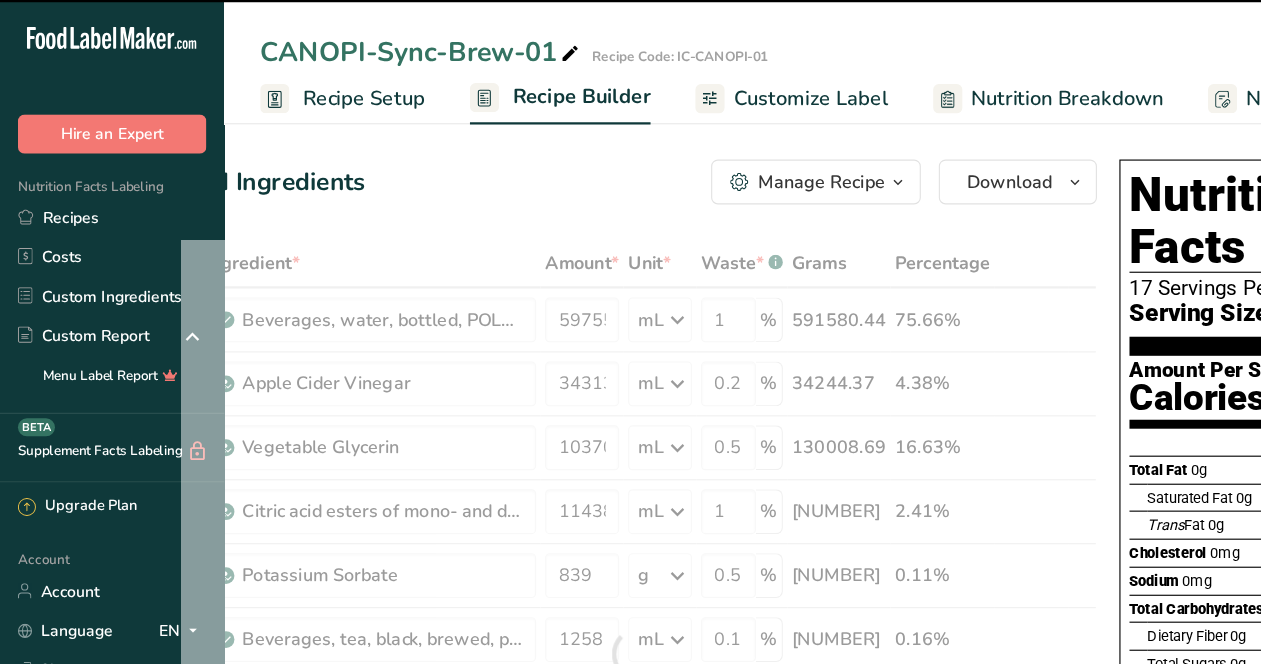 scroll, scrollTop: 0, scrollLeft: 71, axis: horizontal 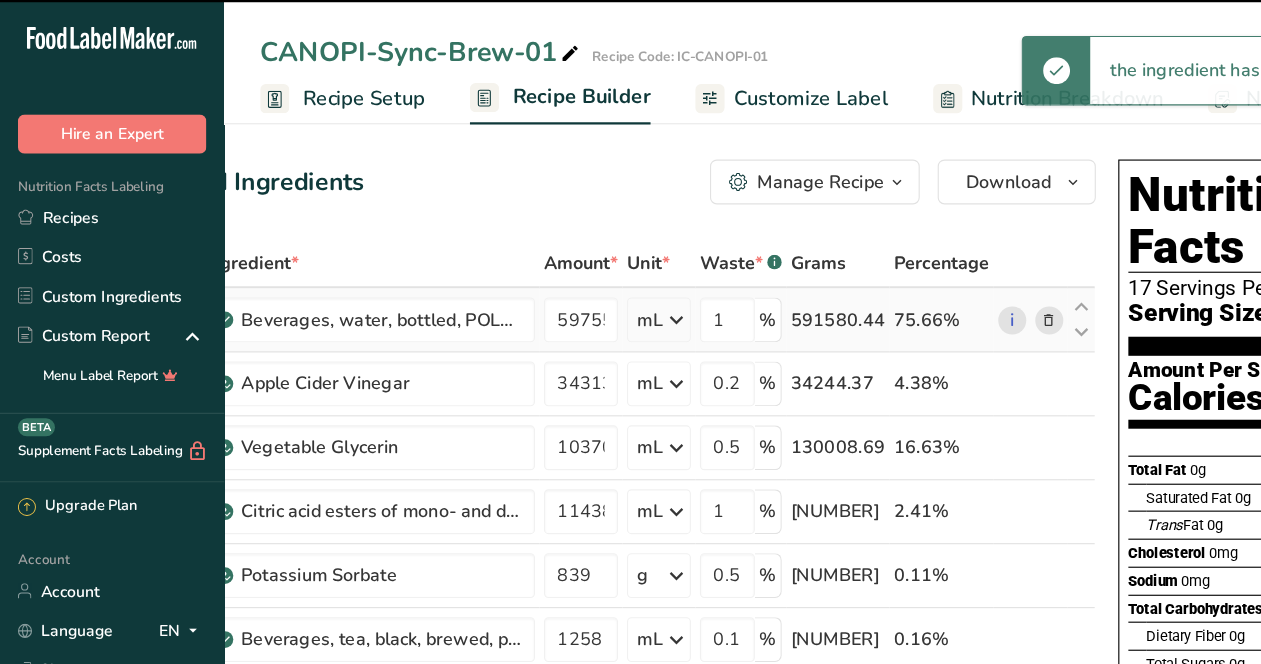 click on "75.66%" at bounding box center [839, 285] 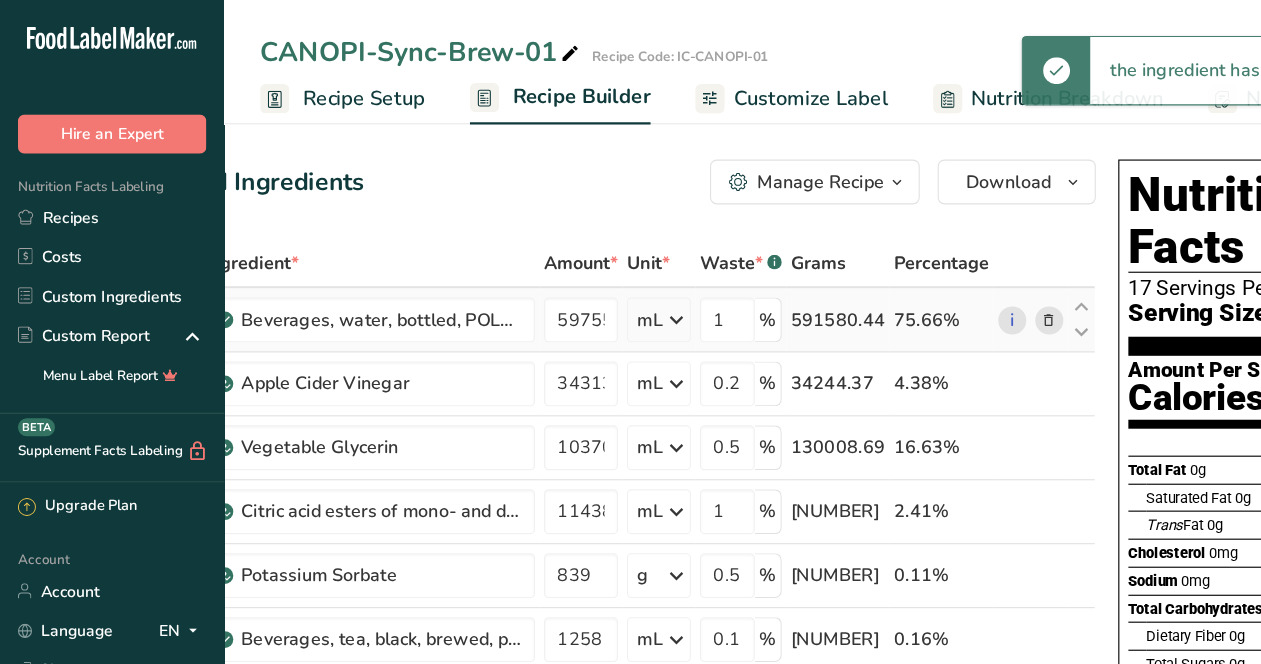 click at bounding box center (936, 285) 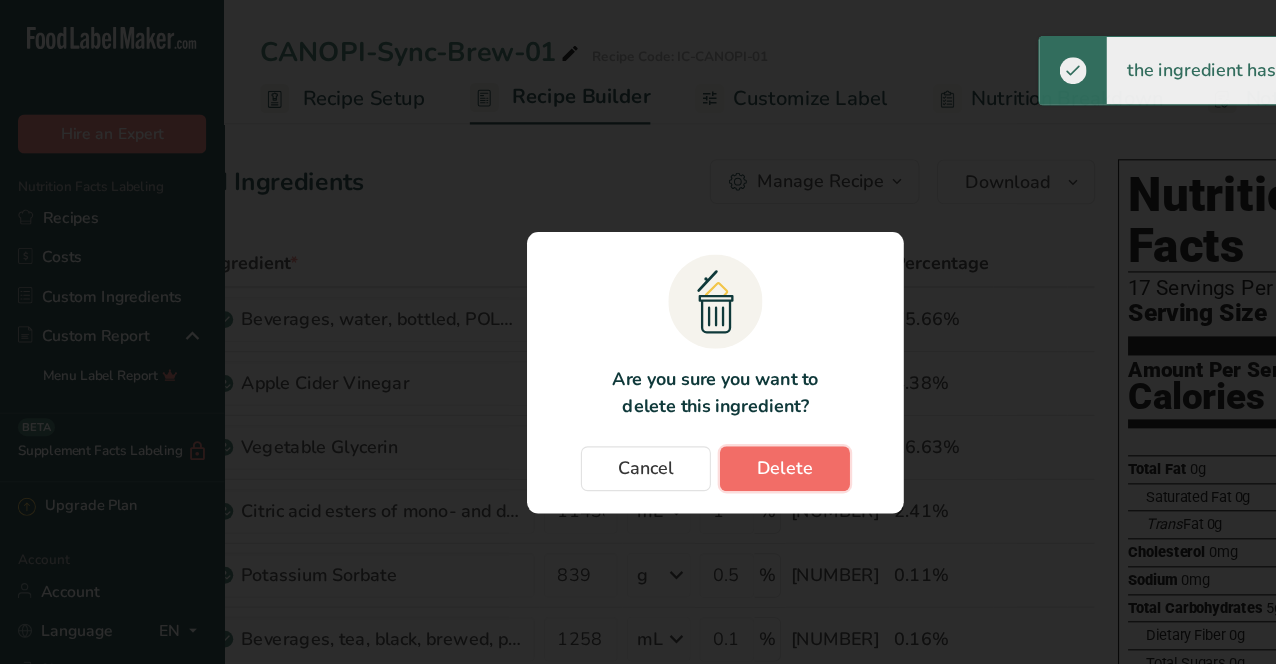 click on "Delete" at bounding box center (700, 418) 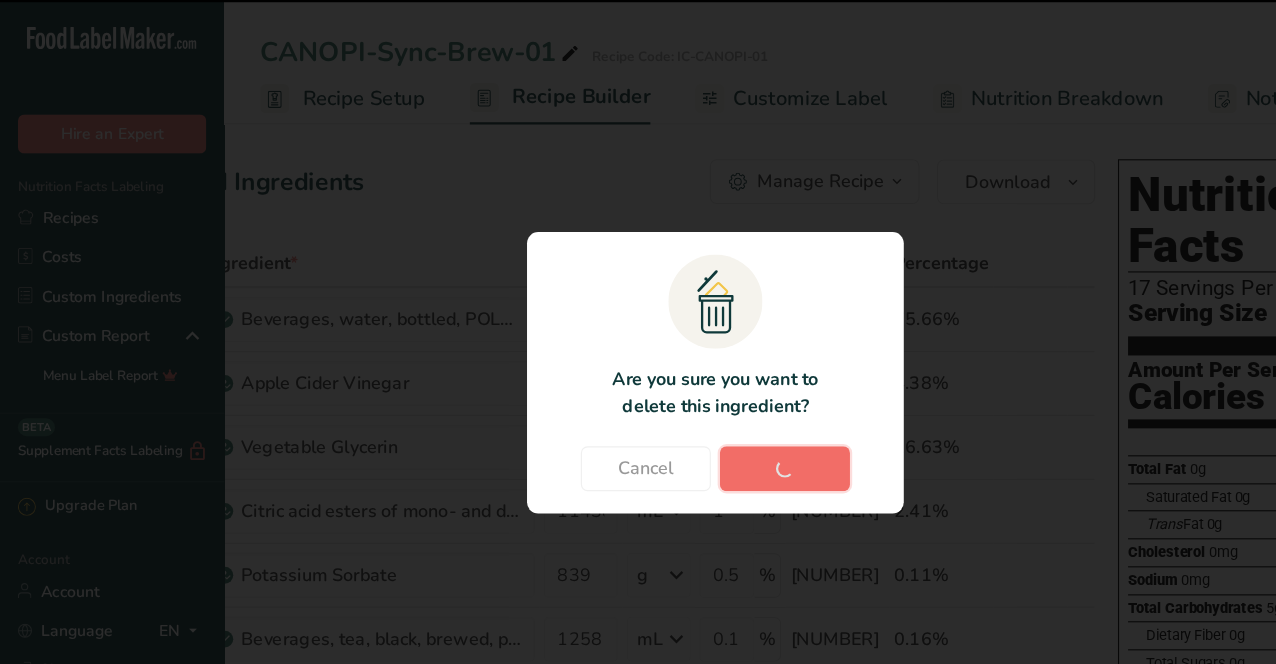 type on "34313" 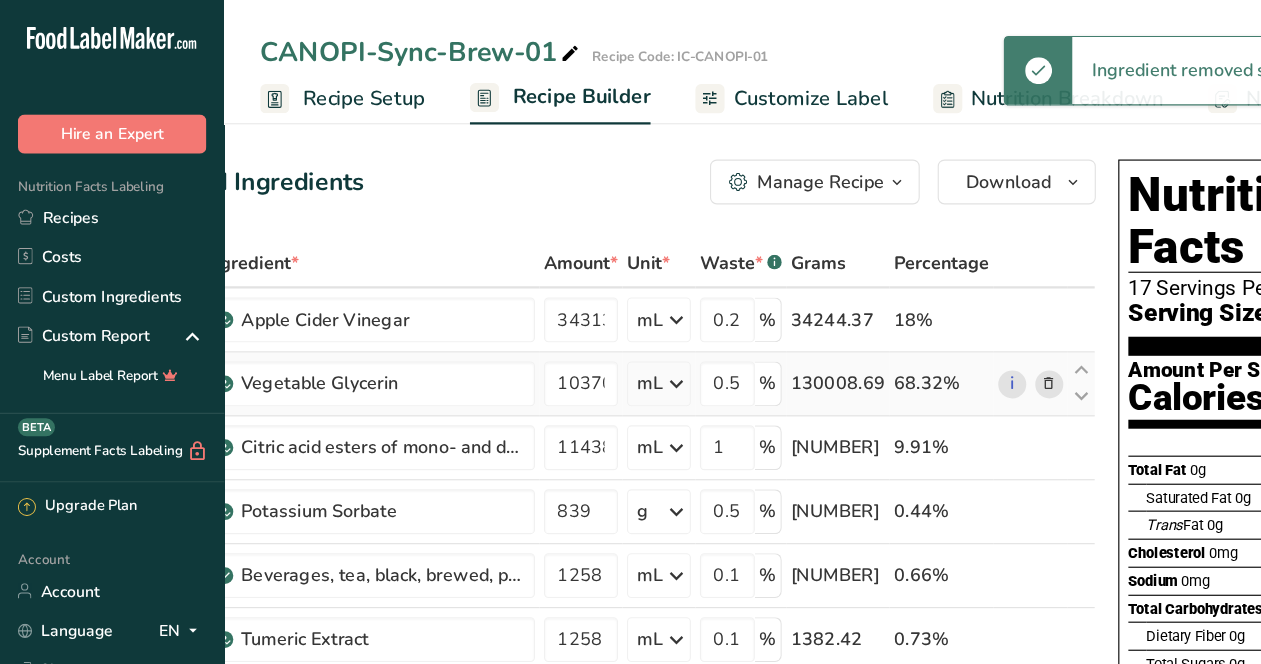 scroll, scrollTop: 0, scrollLeft: 0, axis: both 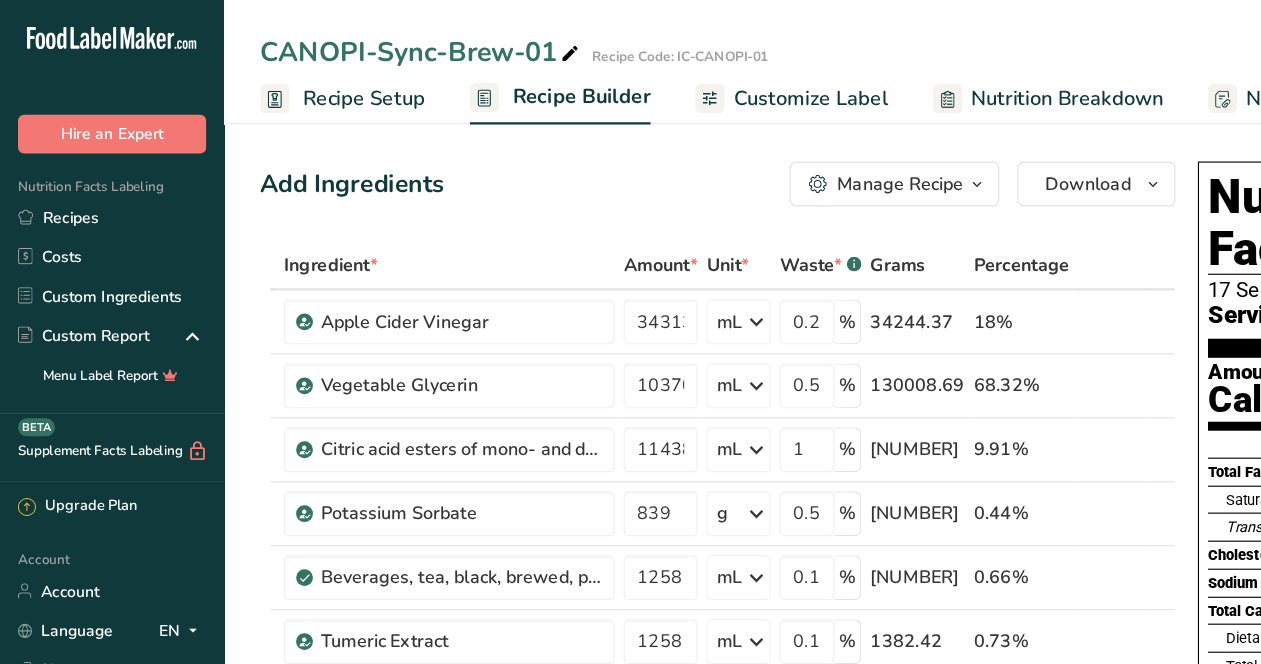 click on "Manage Recipe" at bounding box center [802, 164] 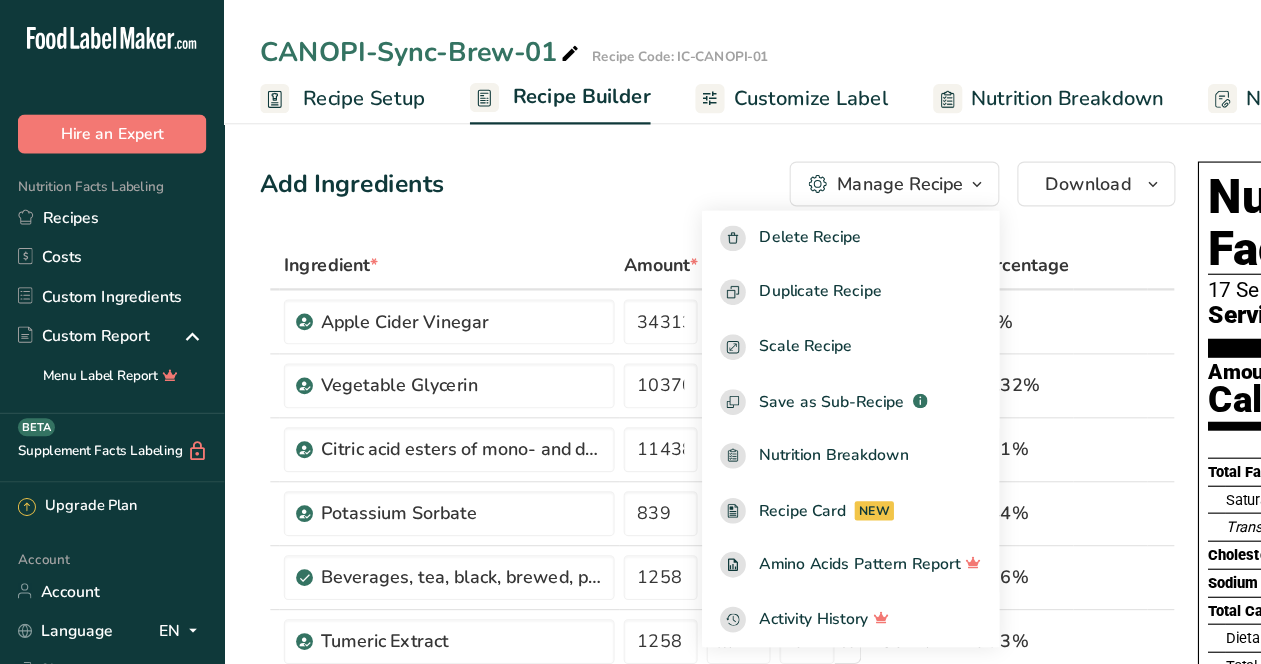click on "Add Ingredients
Manage Recipe         Delete Recipe           Duplicate Recipe             Scale Recipe             Save as Sub-Recipe   .a-a{fill:#347362;}.b-a{fill:#fff;}                               Nutrition Breakdown                 Recipe Card
NEW
Amino Acids Pattern Report             Activity History
Download
Choose your preferred label style
Standard FDA label
Standard FDA label
The most common format for nutrition facts labels in compliance with the FDA's typeface, style and requirements
Tabular FDA label
A label format compliant with the FDA regulations presented in a tabular (horizontal) display.
Linear FDA label
A simple linear display for small sized packages.
Simplified FDA label" at bounding box center (640, 164) 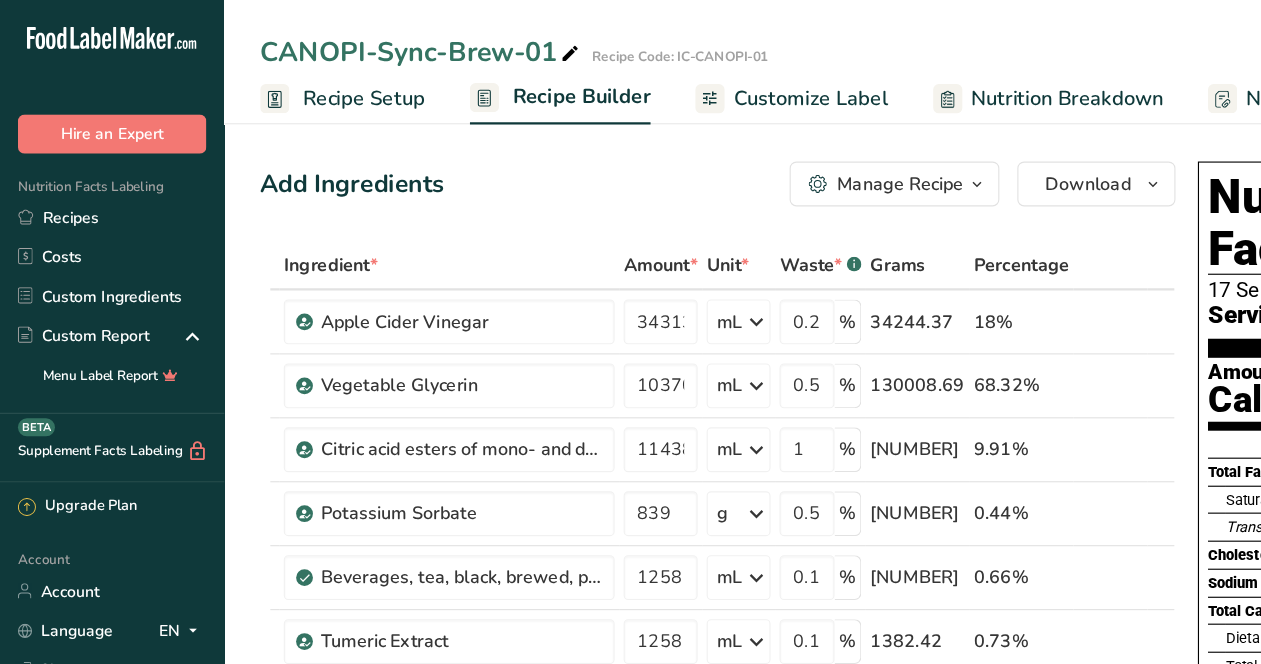 scroll, scrollTop: 0, scrollLeft: 113, axis: horizontal 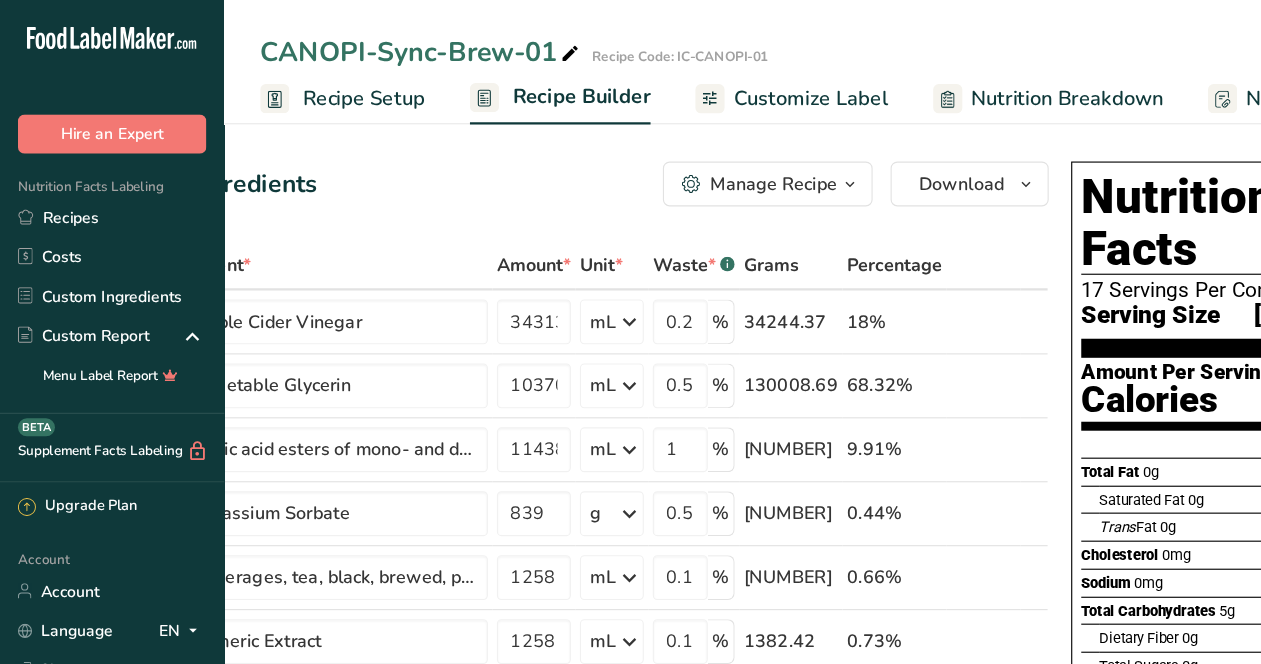 click on "Recipe Setup" at bounding box center (324, 88) 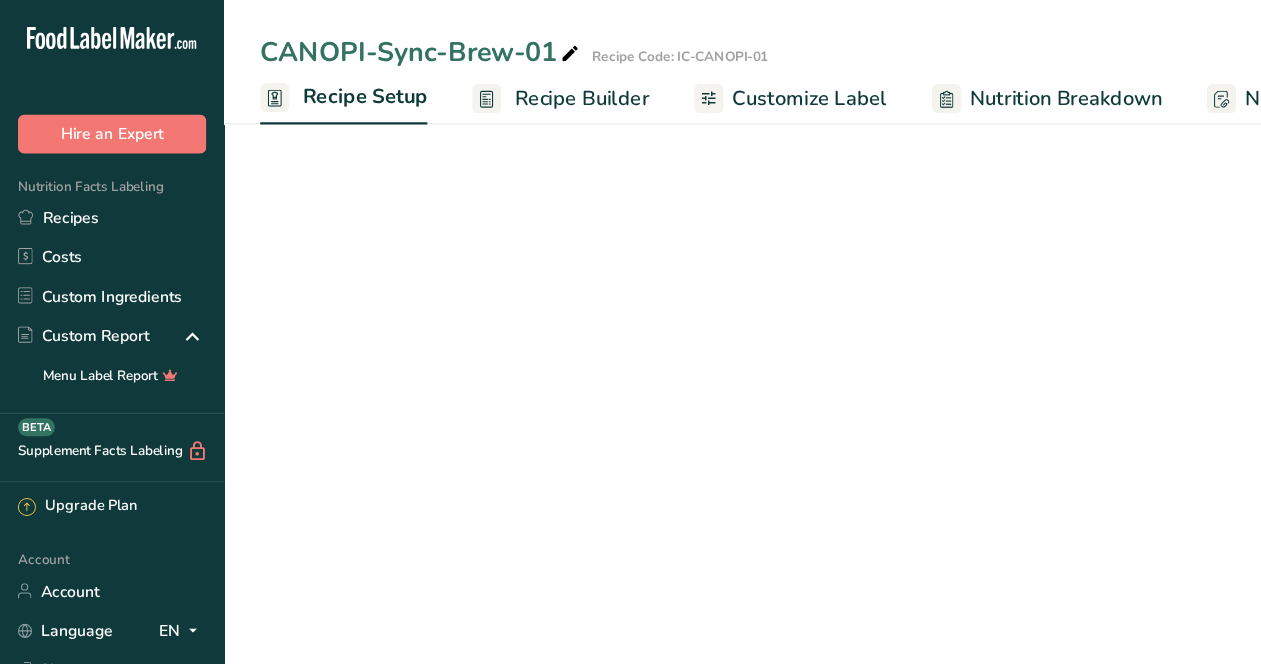 scroll, scrollTop: 0, scrollLeft: 7, axis: horizontal 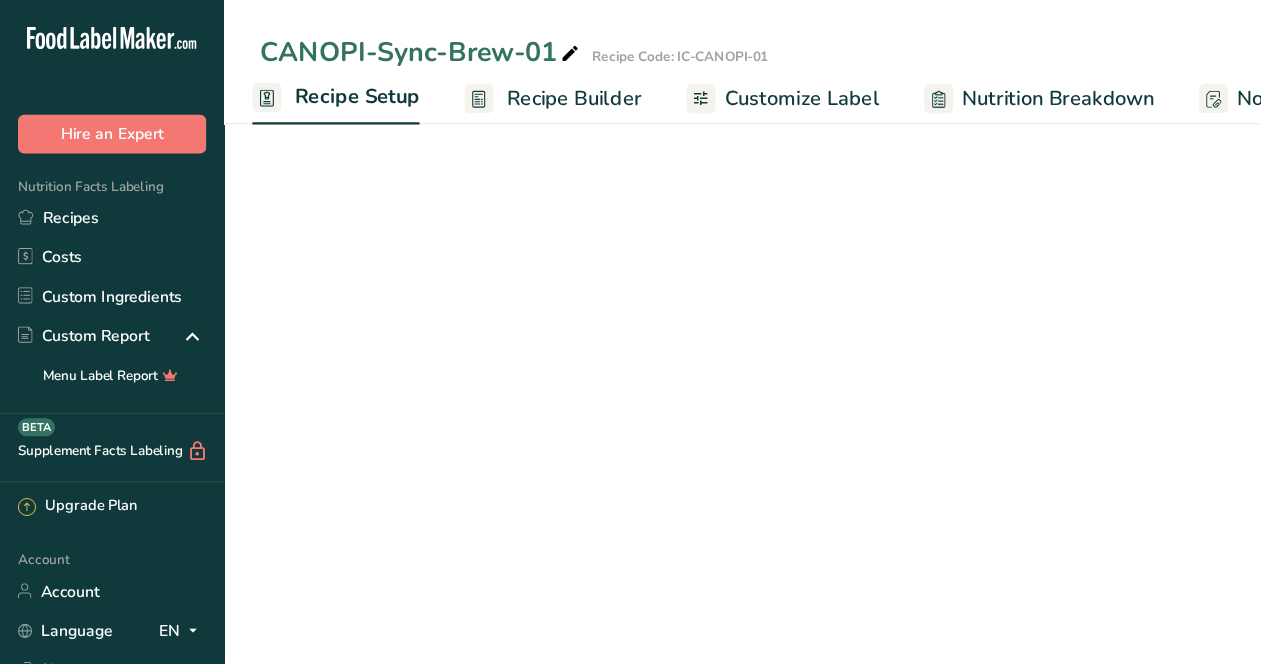 select on "22" 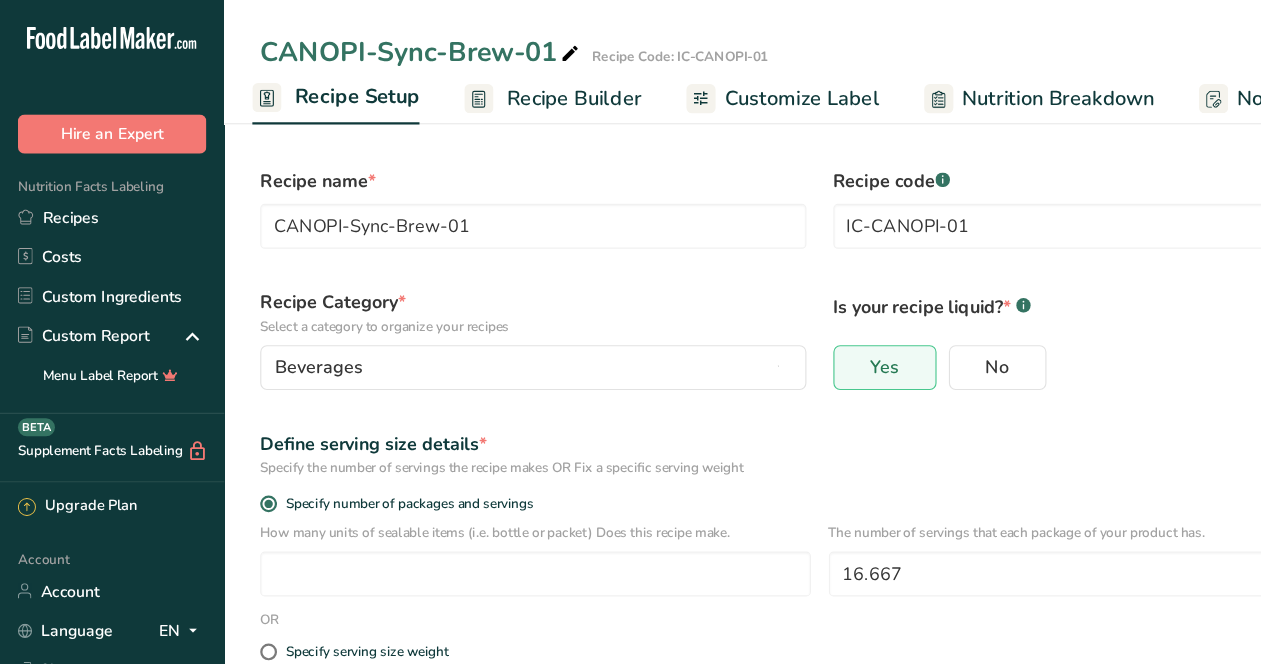 scroll, scrollTop: 0, scrollLeft: 0, axis: both 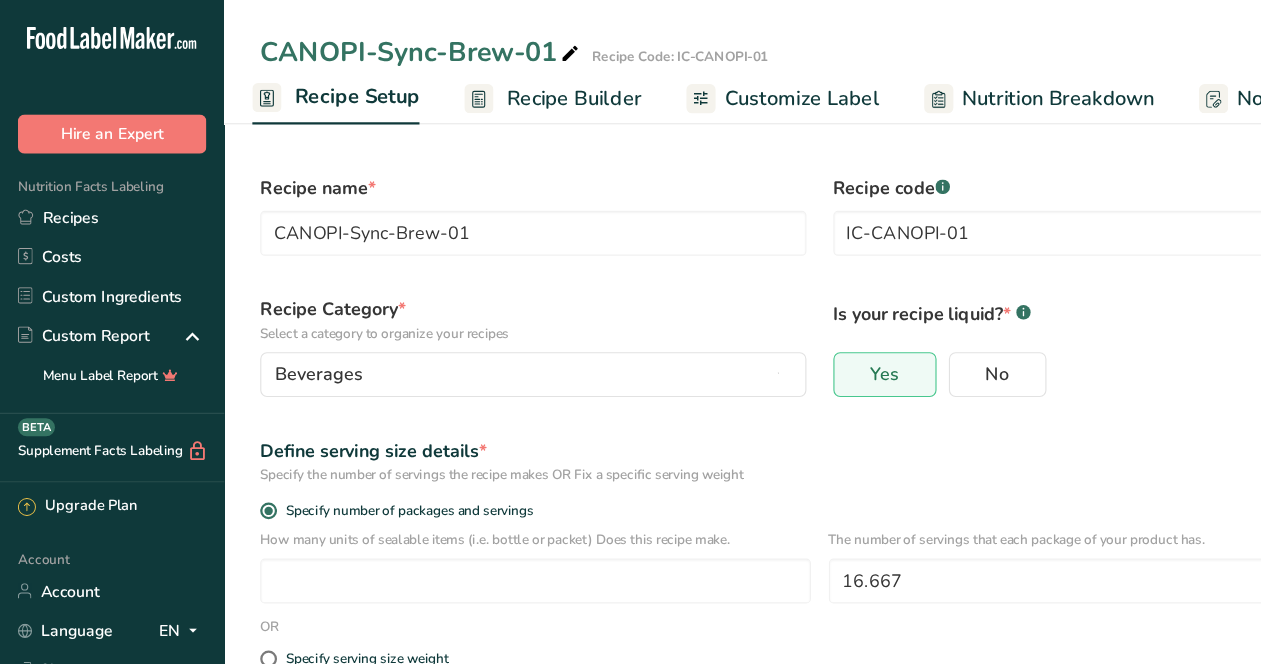 click on "Recipe Builder" at bounding box center [512, 88] 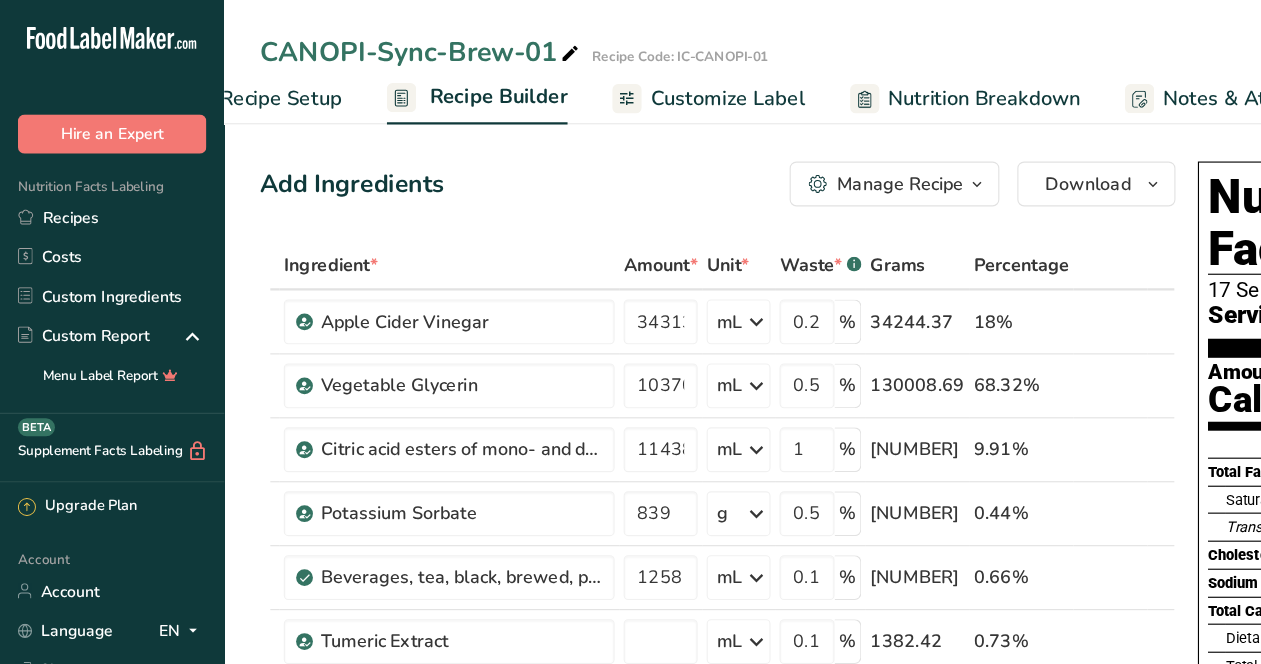 scroll, scrollTop: 0, scrollLeft: 193, axis: horizontal 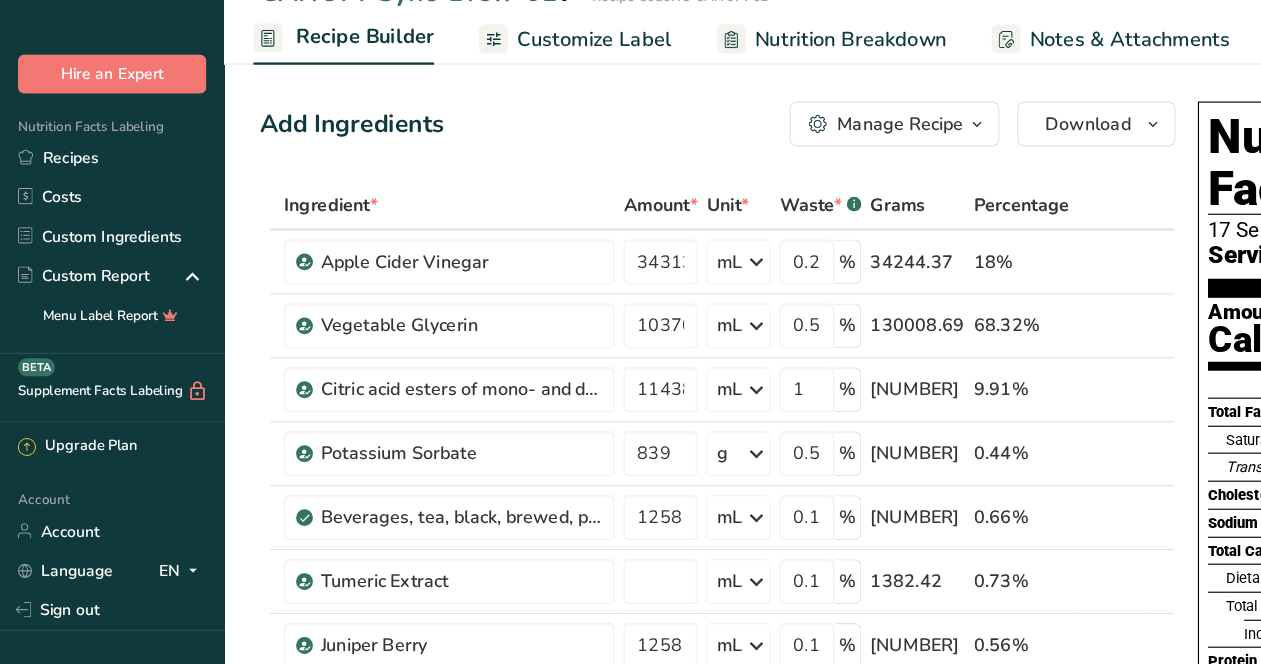 click on "Add Ingredients" at bounding box center (314, 164) 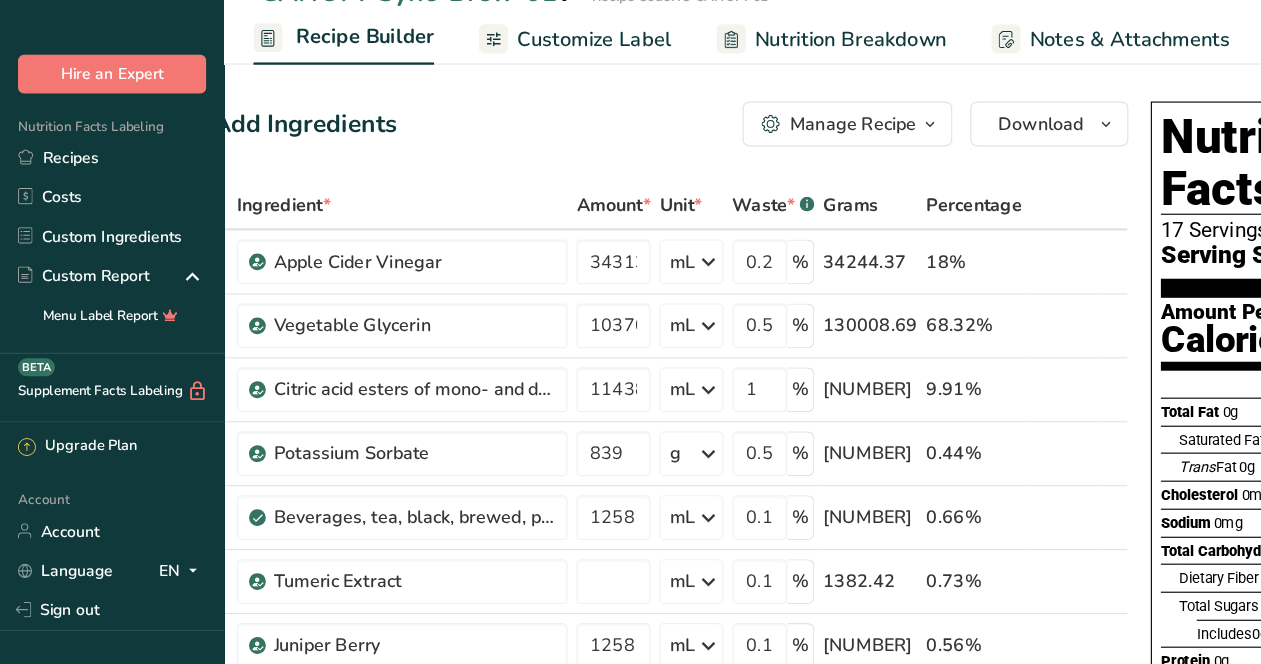 scroll, scrollTop: 0, scrollLeft: 0, axis: both 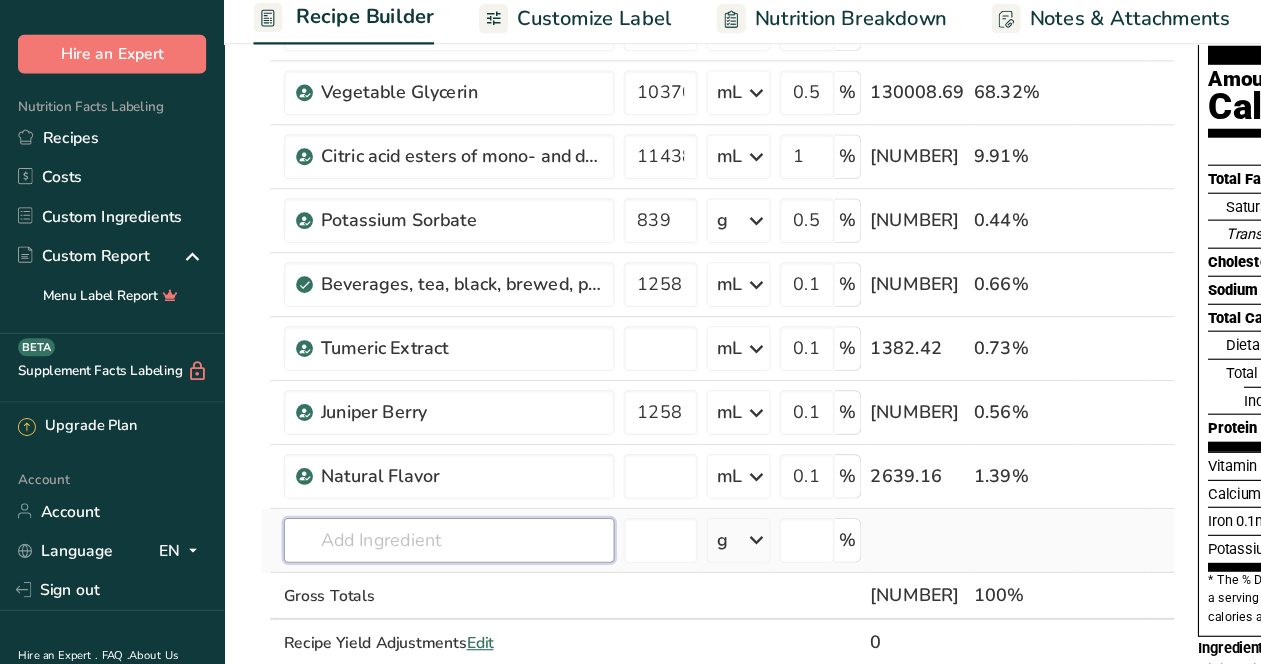 click at bounding box center (400, 553) 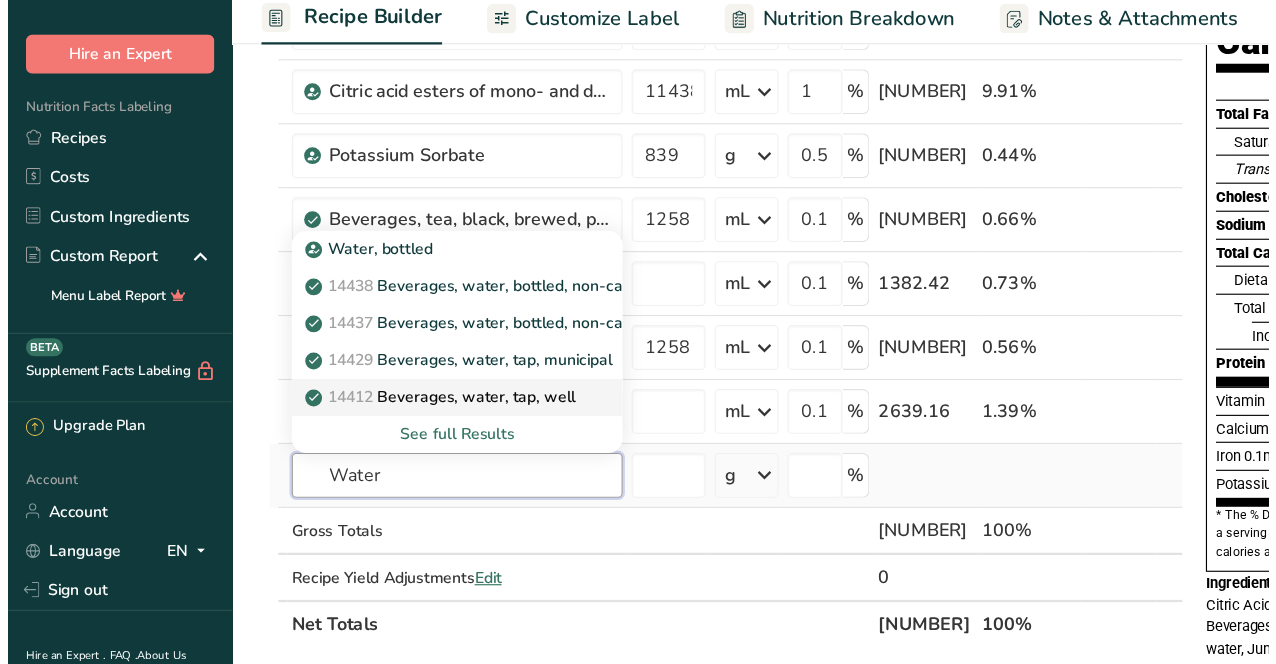 scroll, scrollTop: 261, scrollLeft: 0, axis: vertical 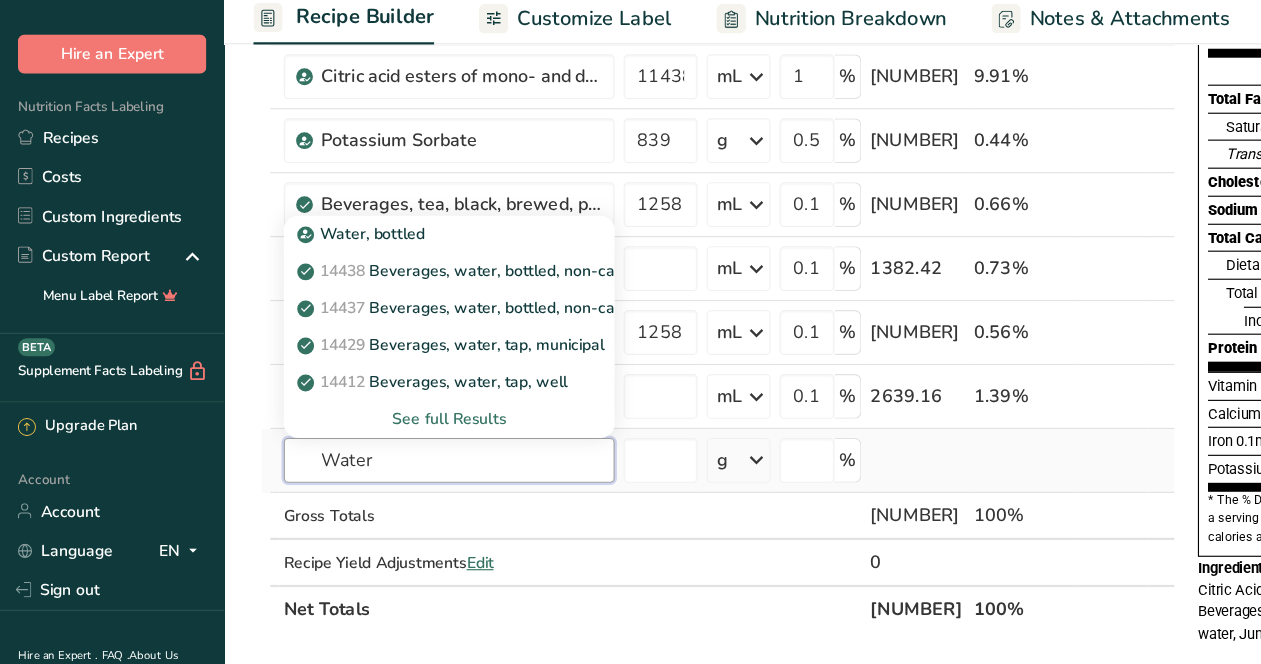 type on "Water" 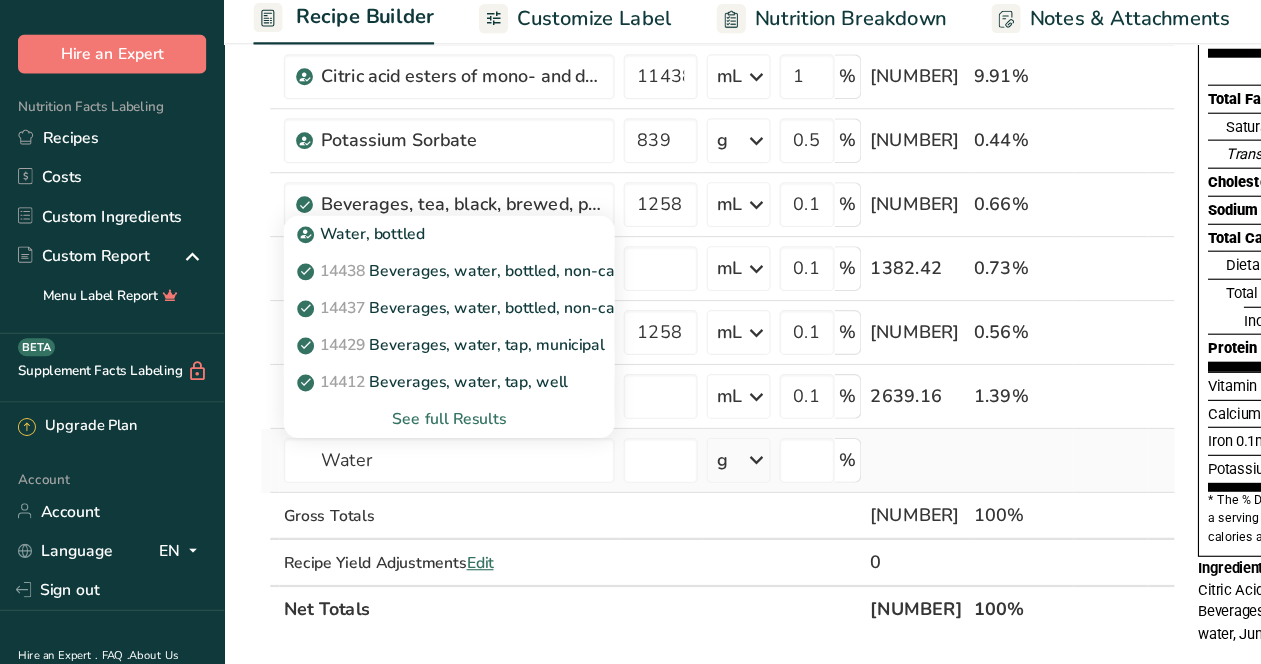 type 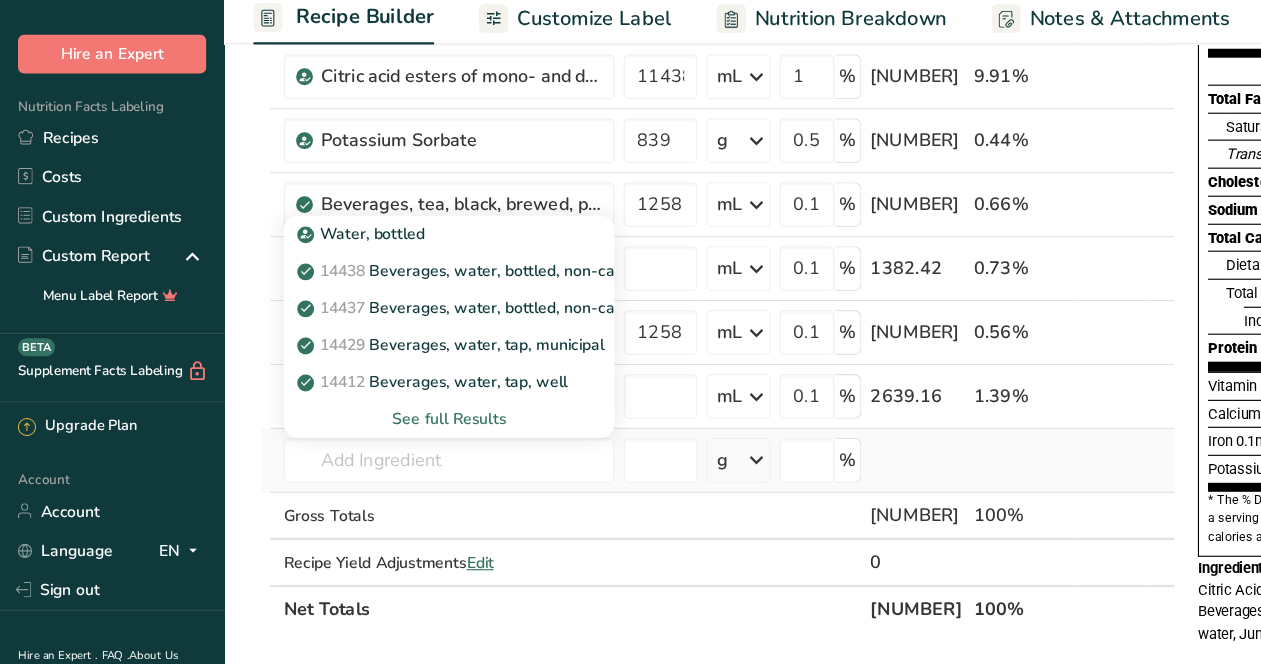 click on "See full Results" at bounding box center [400, 445] 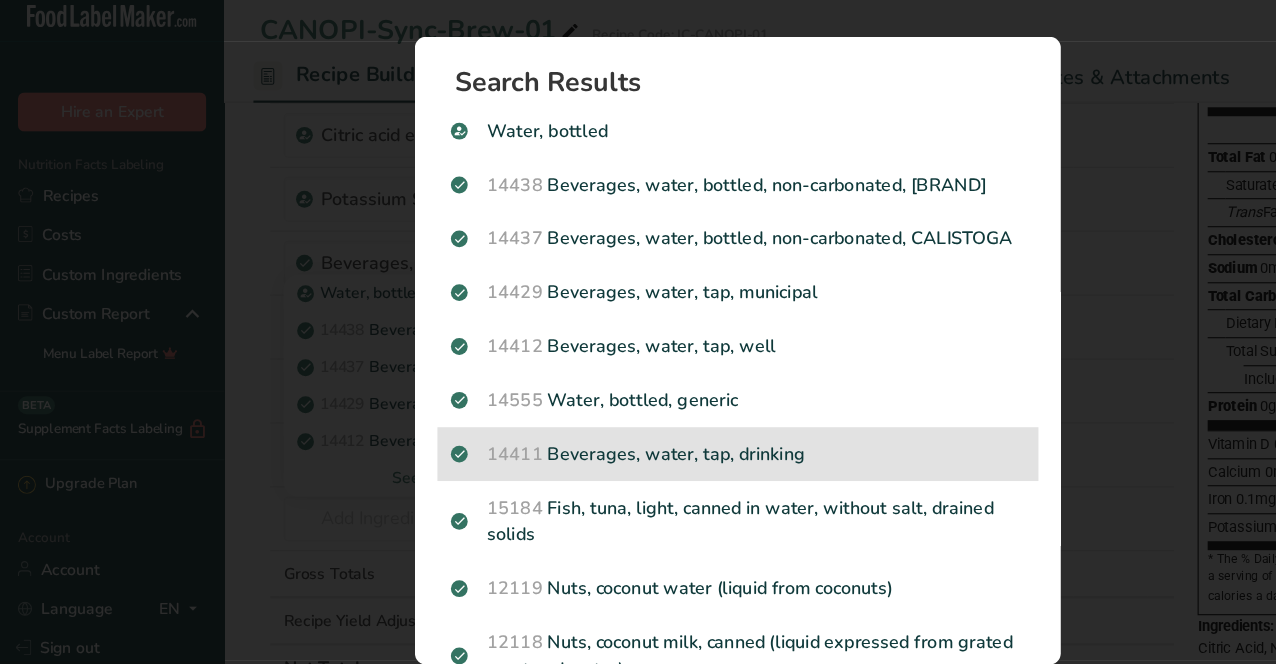 scroll, scrollTop: 261, scrollLeft: 0, axis: vertical 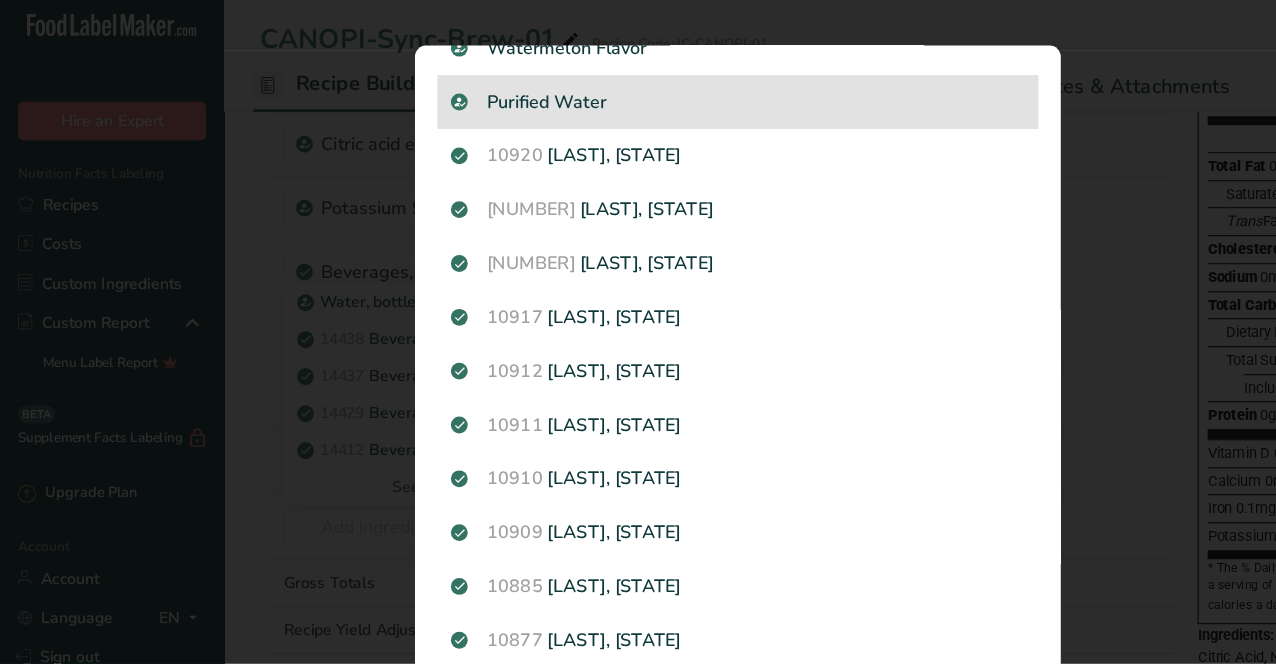click on "Purified Water" at bounding box center [658, 102] 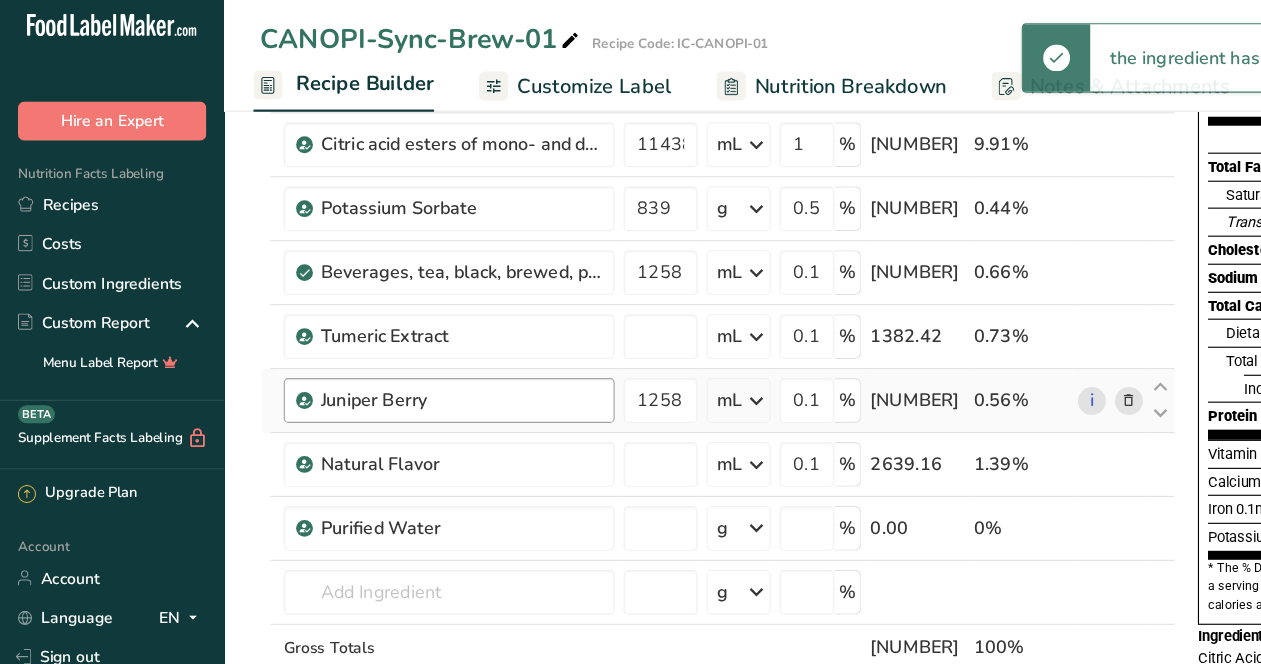 type on "0" 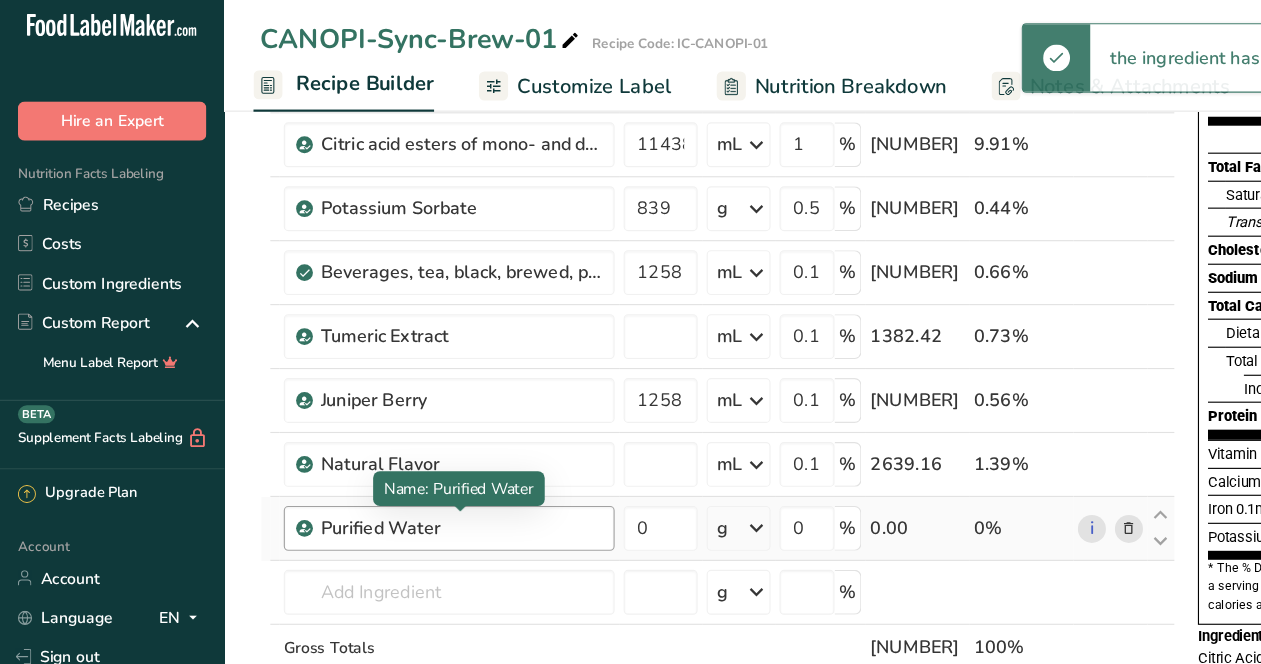 click on "Purified Water" at bounding box center [411, 482] 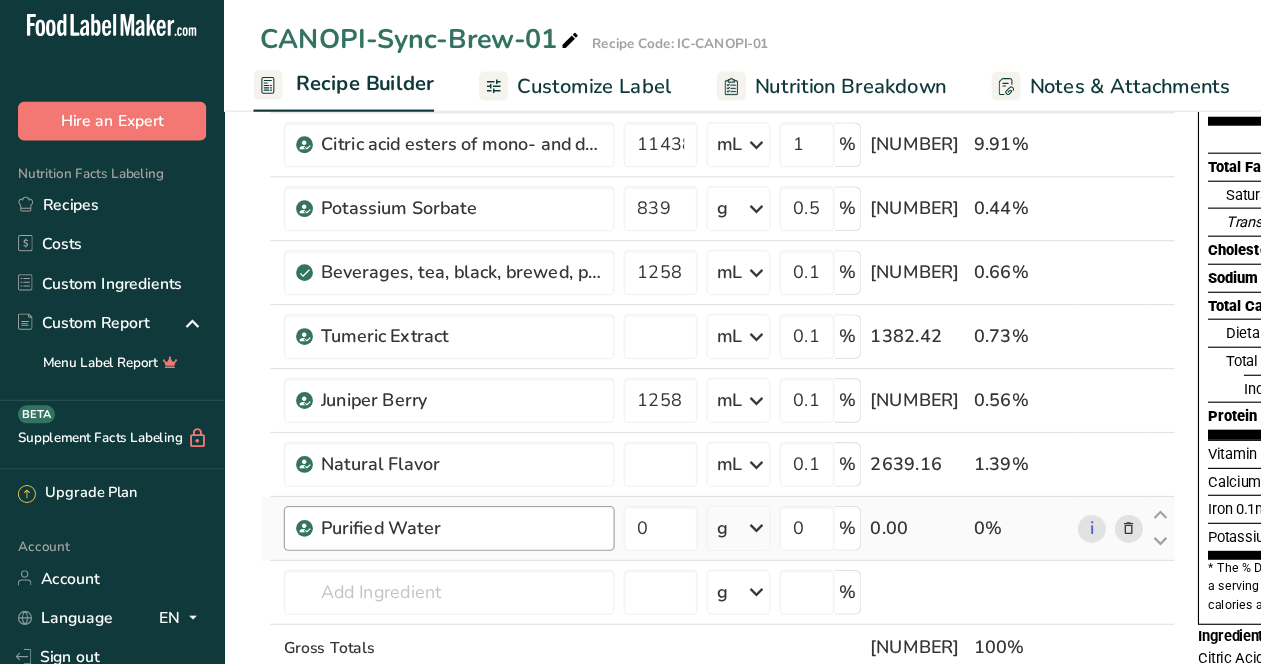 click on "Purified Water" at bounding box center [411, 482] 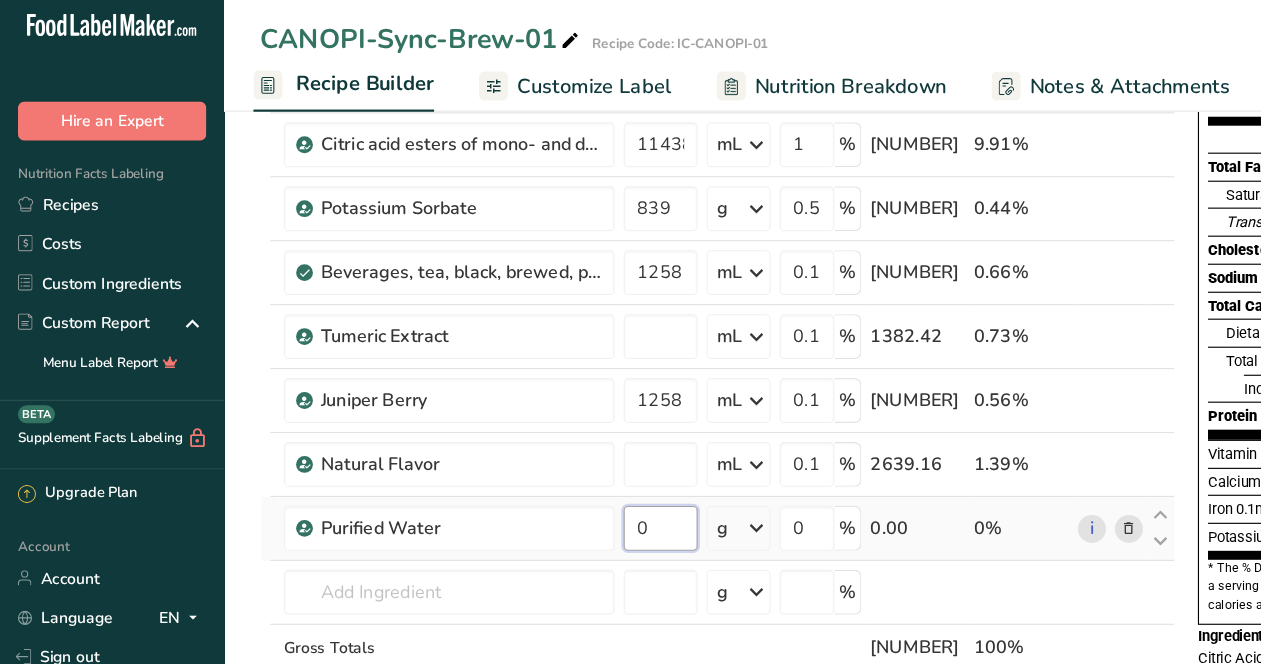 click on "0" at bounding box center [589, 482] 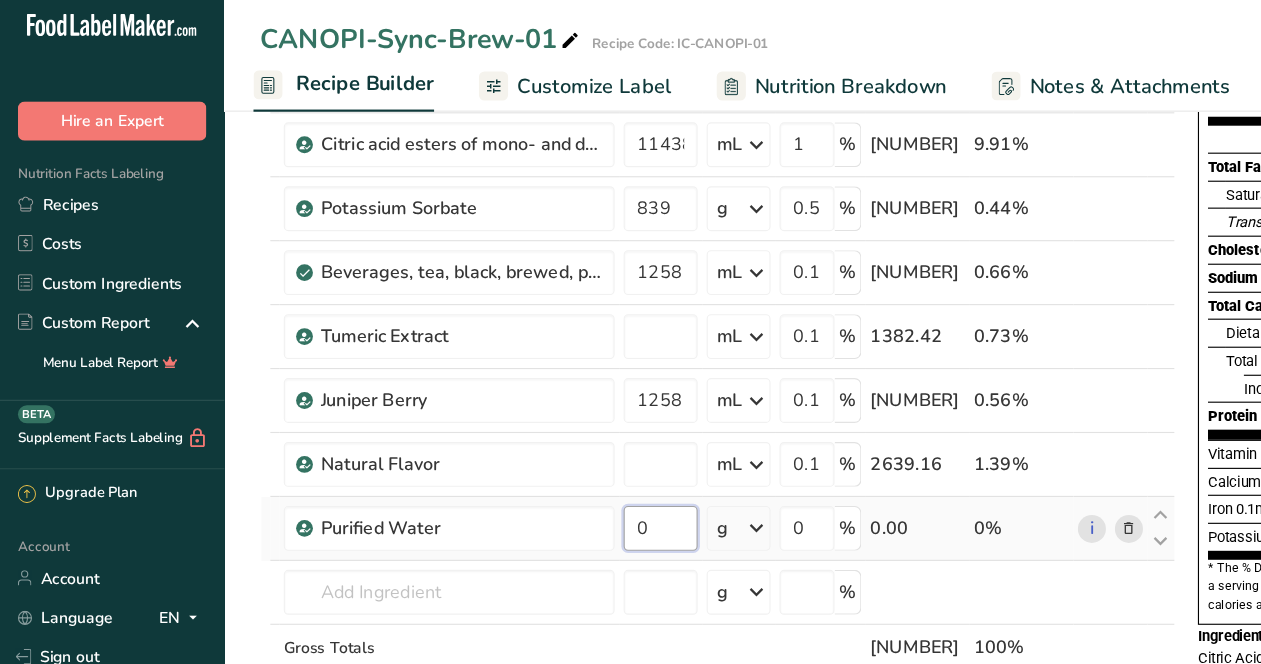 paste on "597556" 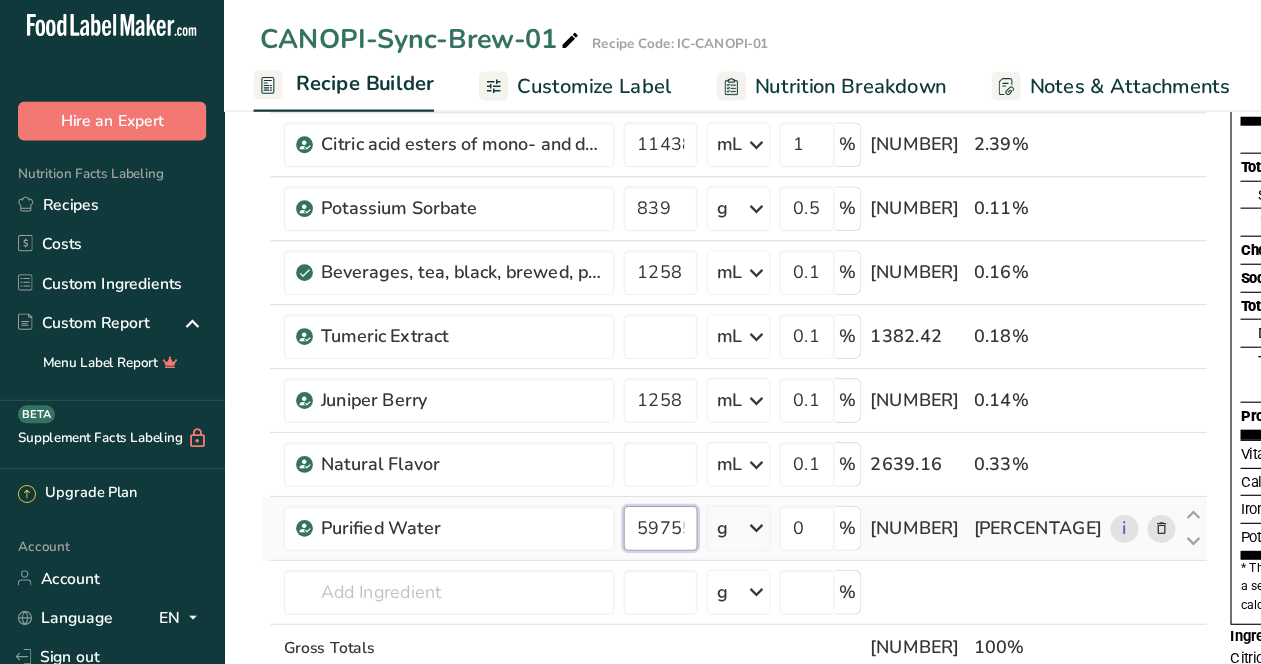 scroll, scrollTop: 0, scrollLeft: 13, axis: horizontal 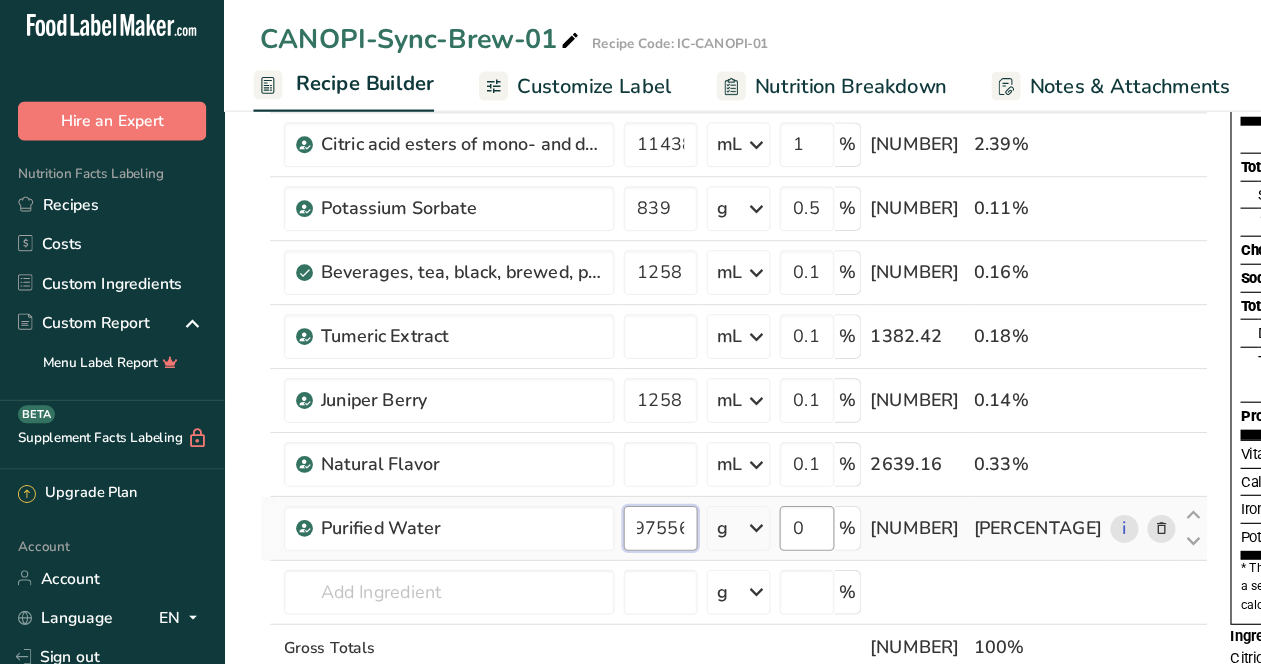 type on "597556" 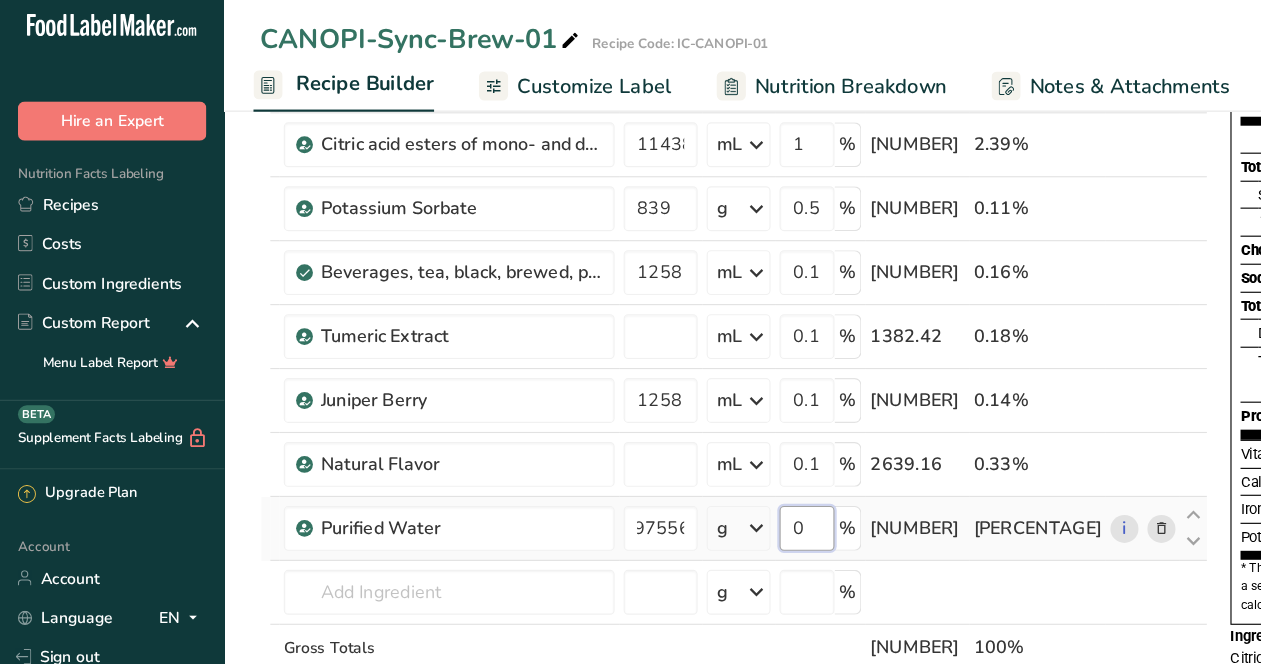 scroll, scrollTop: 0, scrollLeft: 0, axis: both 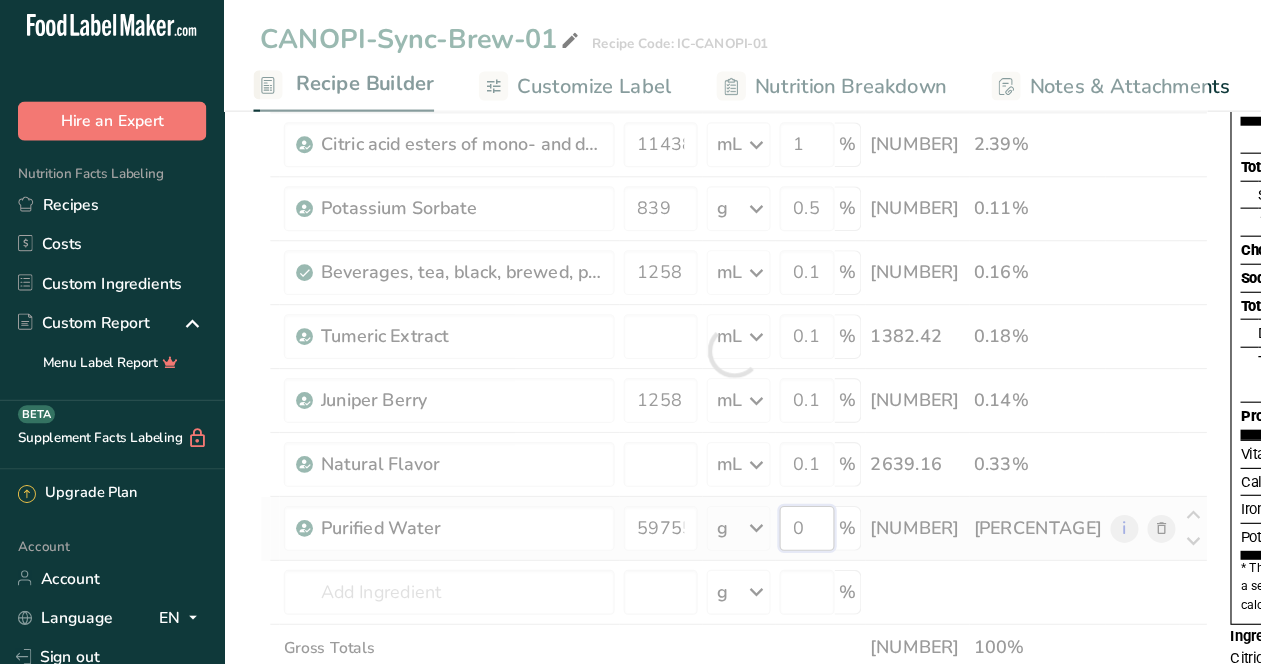 click on "Ingredient *
Amount *
Unit *
Waste *   .a-a{fill:#347362;}.b-a{fill:#fff;}          Grams
Percentage
Apple Cider Vinegar
[NUMBER]
mL
Weight Units
g
kg
mg
See more
Volume Units
l
Volume units require a density conversion. If you know your ingredient's density enter it below. Otherwise, click on "RIA" our AI Regulatory bot - she will be able to help you
1
lb/ft3
g/cm3
Confirm
mL
Volume units require a density conversion. If you know your ingredient's density enter it below. Otherwise, click on "RIA" our AI Regulatory bot - she will be able to help you
1
lb/ft3" at bounding box center (654, 324) 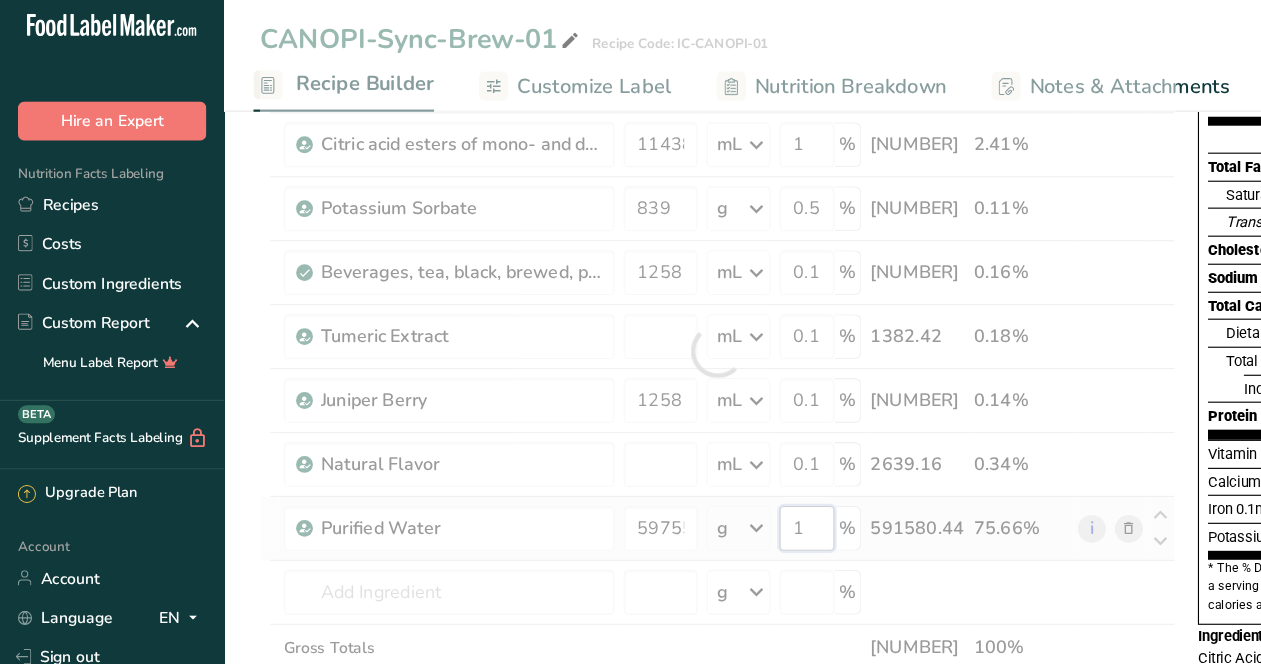 type on "0" 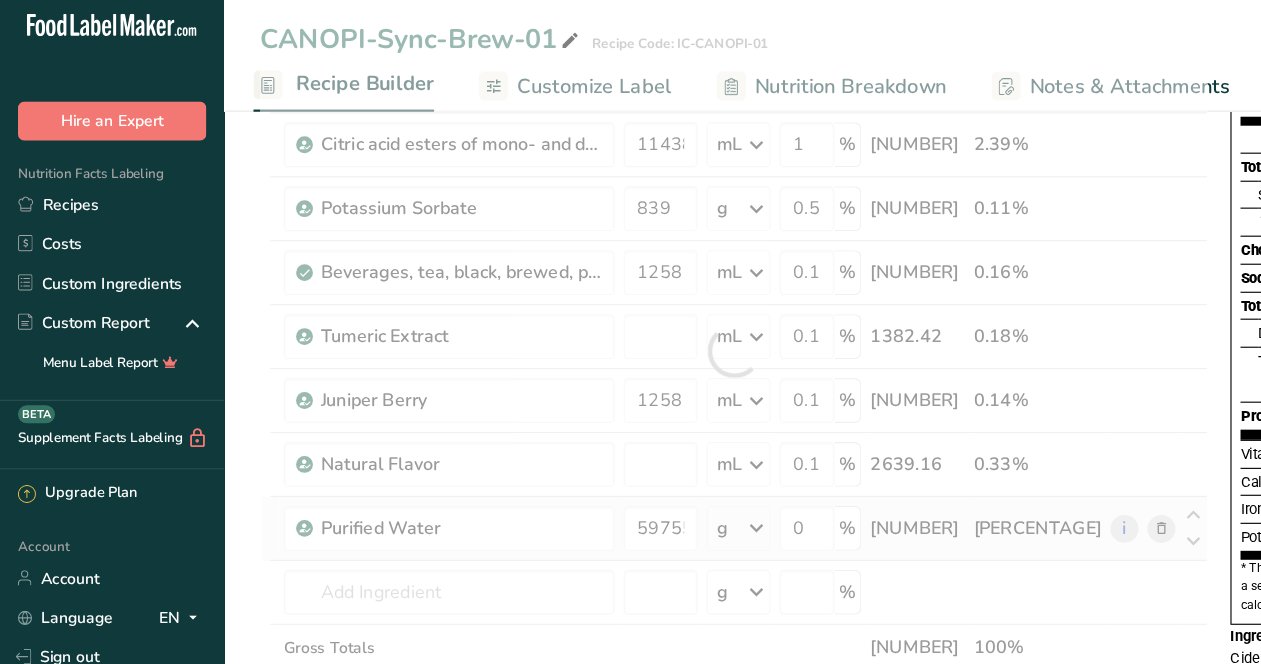 click on "Ingredient *
Amount *
Unit *
Waste *   .a-a{fill:#347362;}.b-a{fill:#fff;}          Grams
Percentage
Apple Cider Vinegar
[NUMBER]
mL
Weight Units
g
kg
mg
See more
Volume Units
l
Volume units require a density conversion. If you know your ingredient's density enter it below. Otherwise, click on "RIA" our AI Regulatory bot - she will be able to help you
1
lb/ft3
g/cm3
Confirm
mL
Volume units require a density conversion. If you know your ingredient's density enter it below. Otherwise, click on "RIA" our AI Regulatory bot - she will be able to help you
1
lb/ft3" at bounding box center (654, 324) 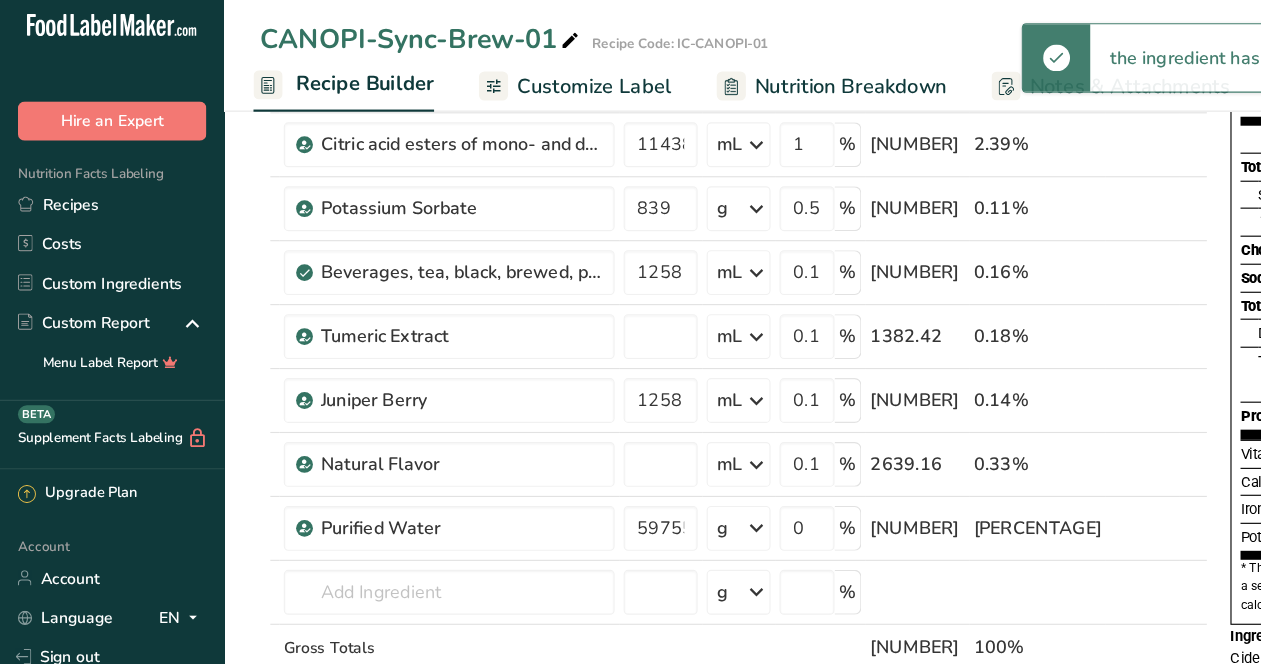 click at bounding box center [674, 482] 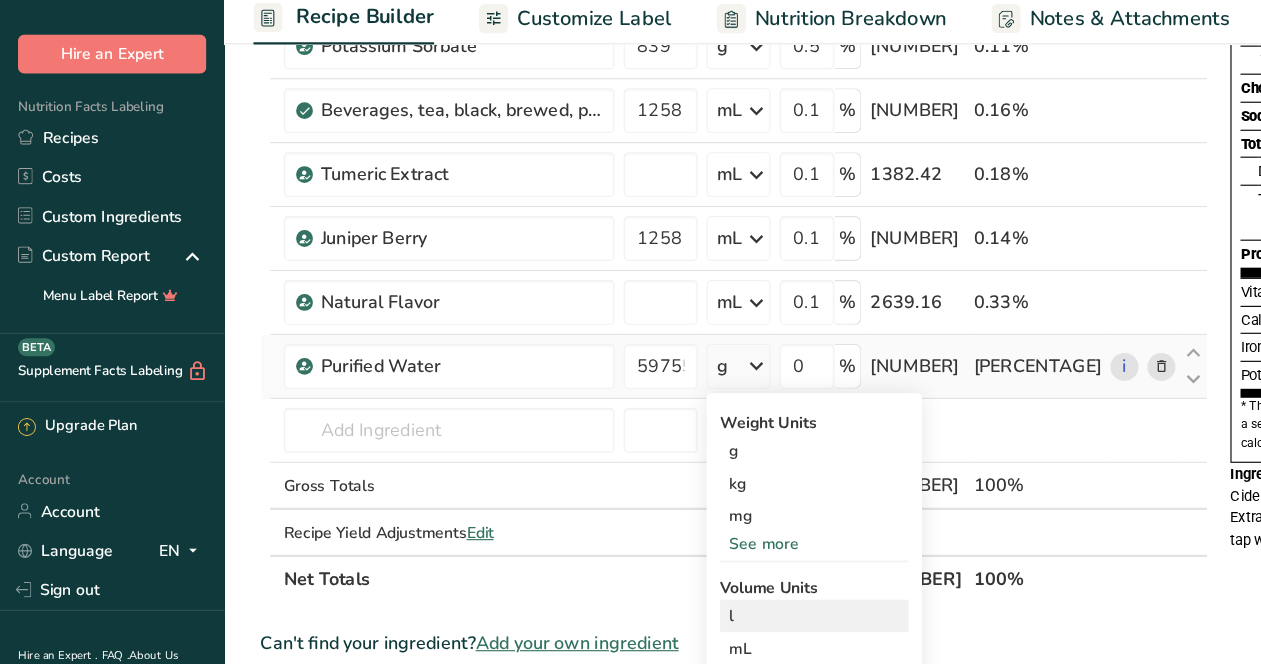 scroll, scrollTop: 412, scrollLeft: 0, axis: vertical 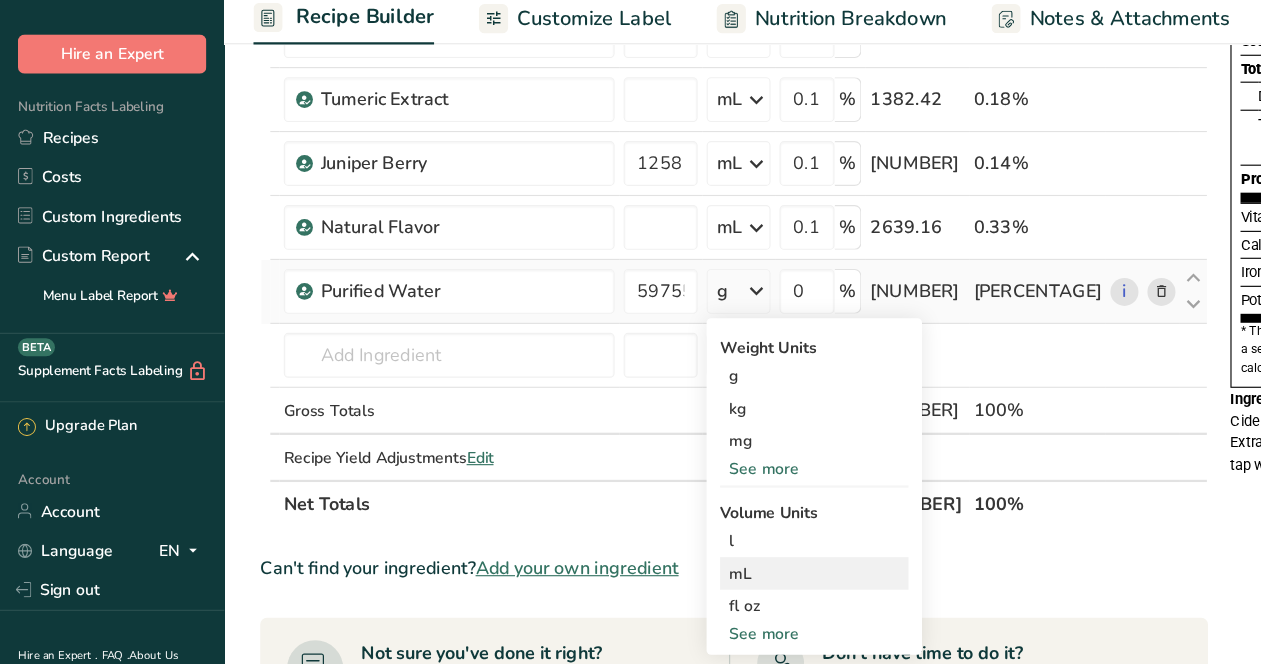 click on "mL" at bounding box center [726, 582] 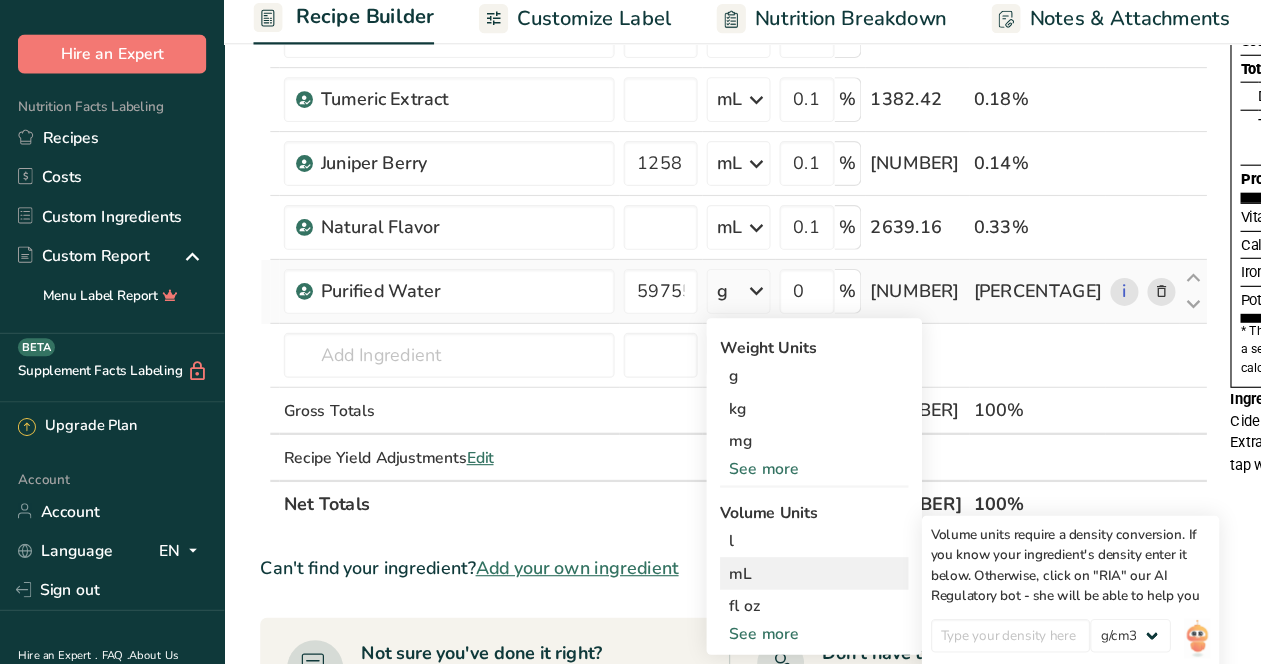 click on "mL" at bounding box center (726, 582) 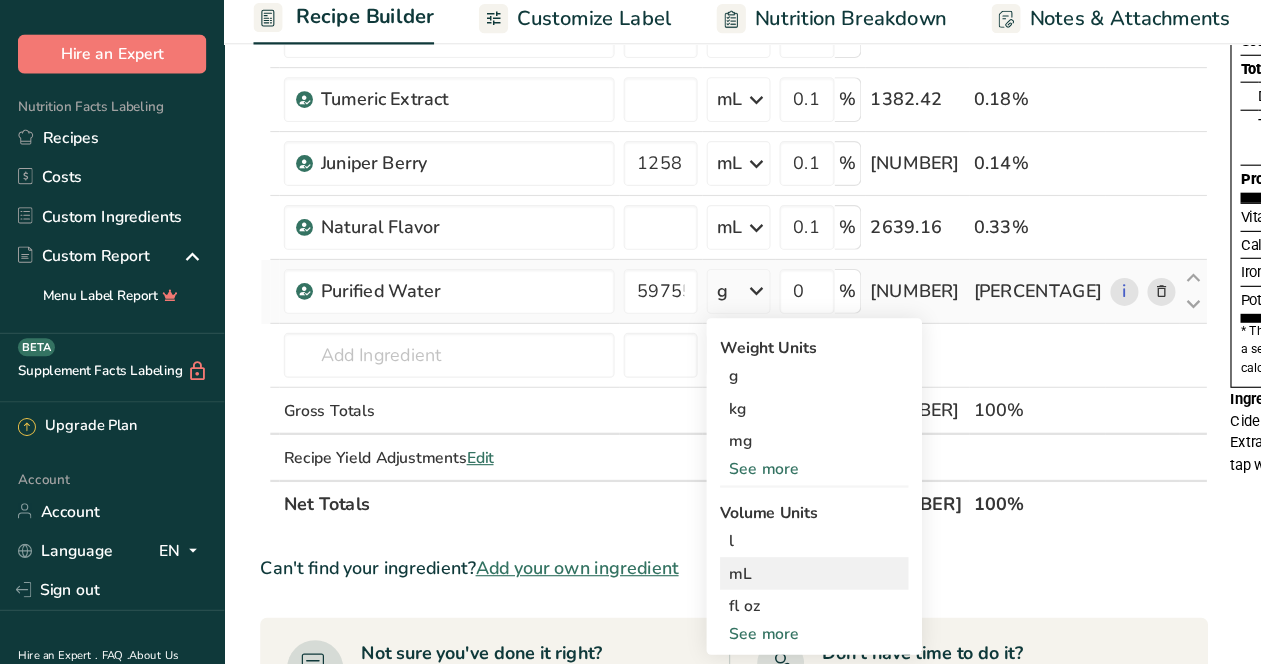 click on "mL" at bounding box center (726, 582) 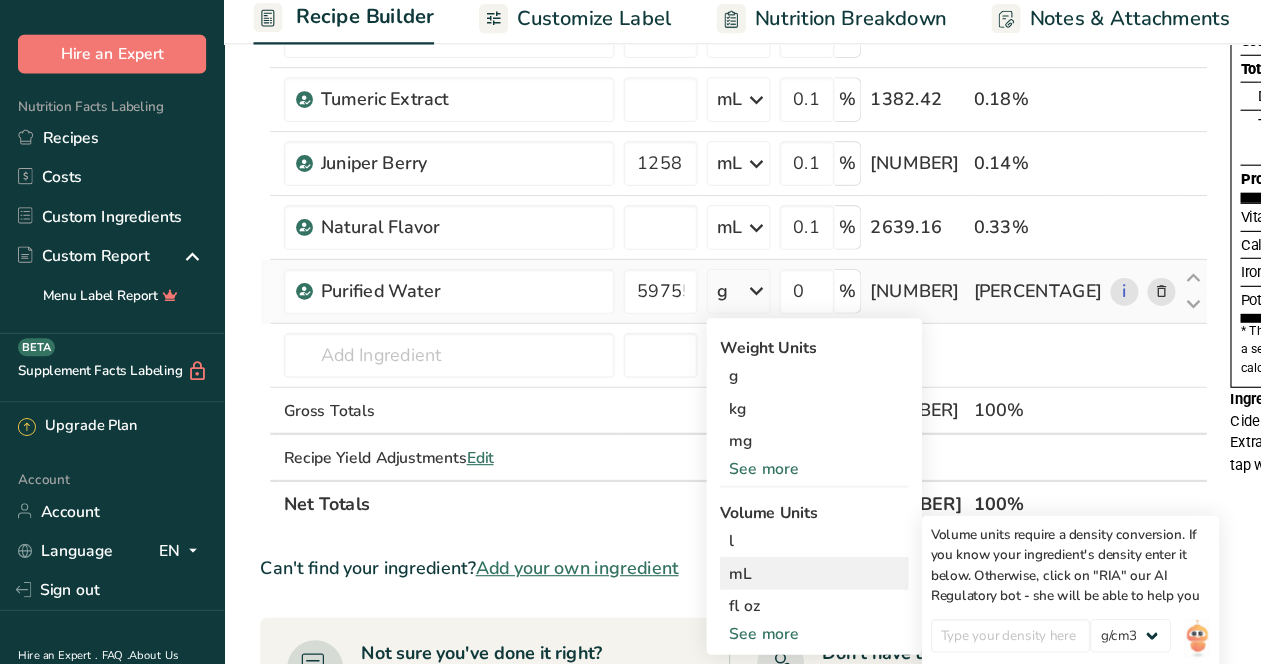 click on "mL" at bounding box center (726, 582) 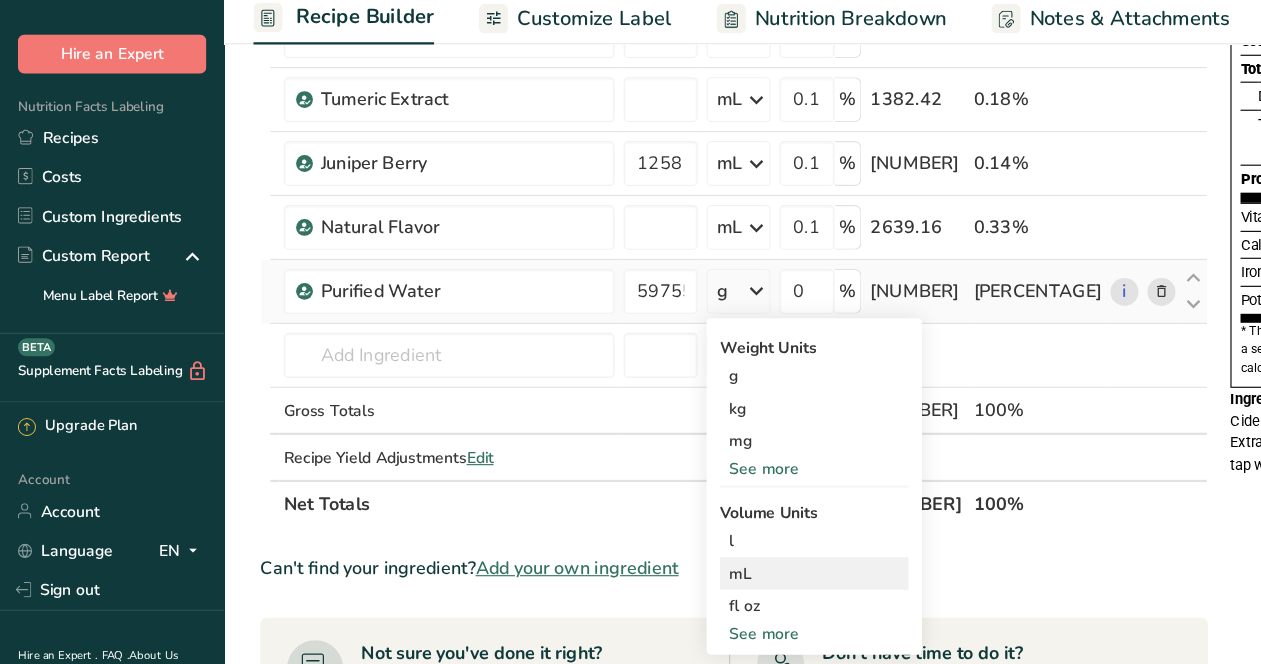 click on "mL" at bounding box center (726, 582) 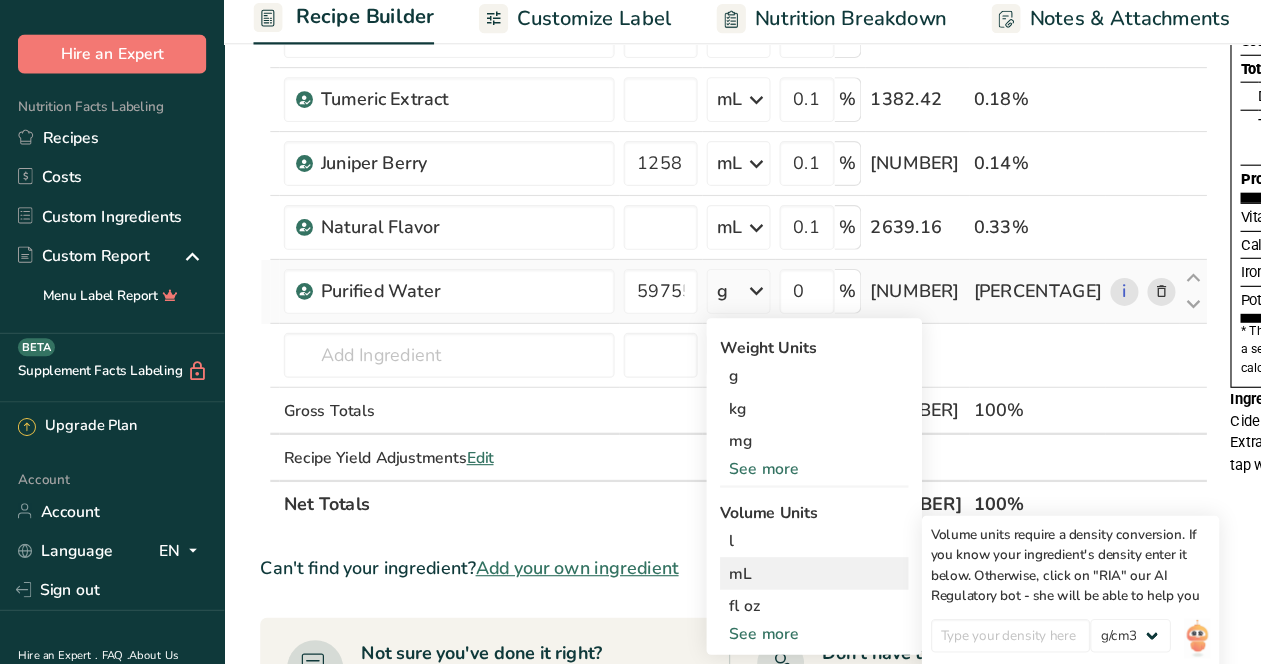 click on "mL" at bounding box center (726, 582) 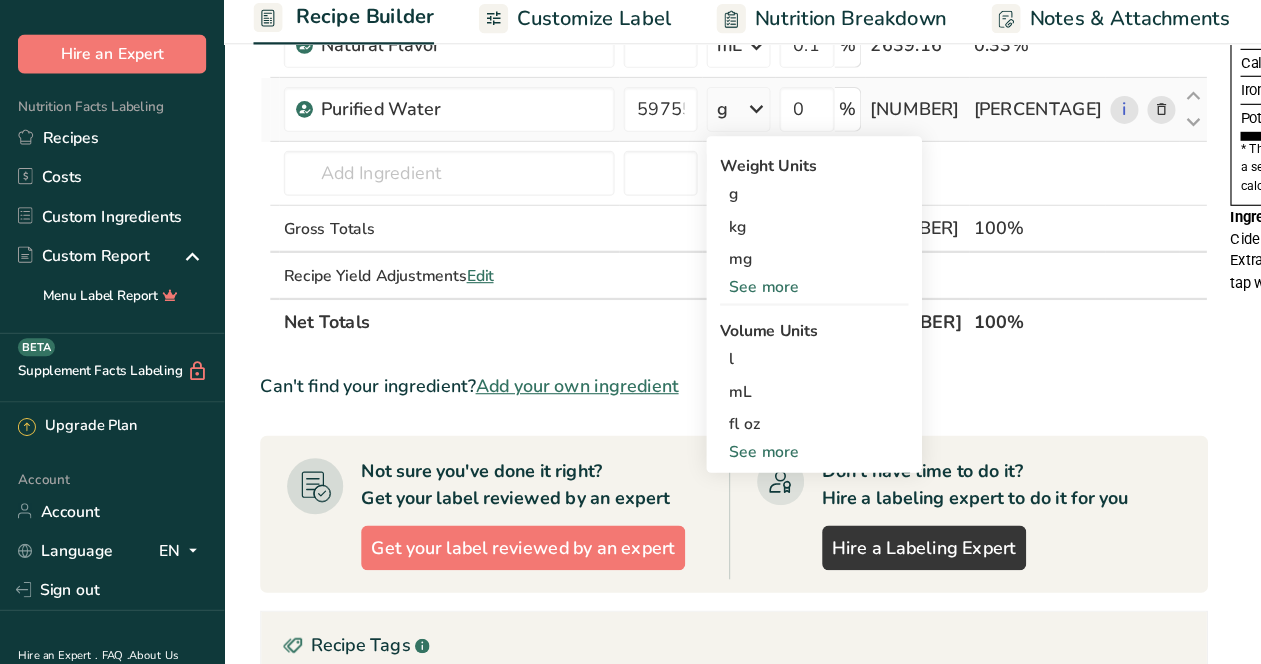scroll, scrollTop: 581, scrollLeft: 0, axis: vertical 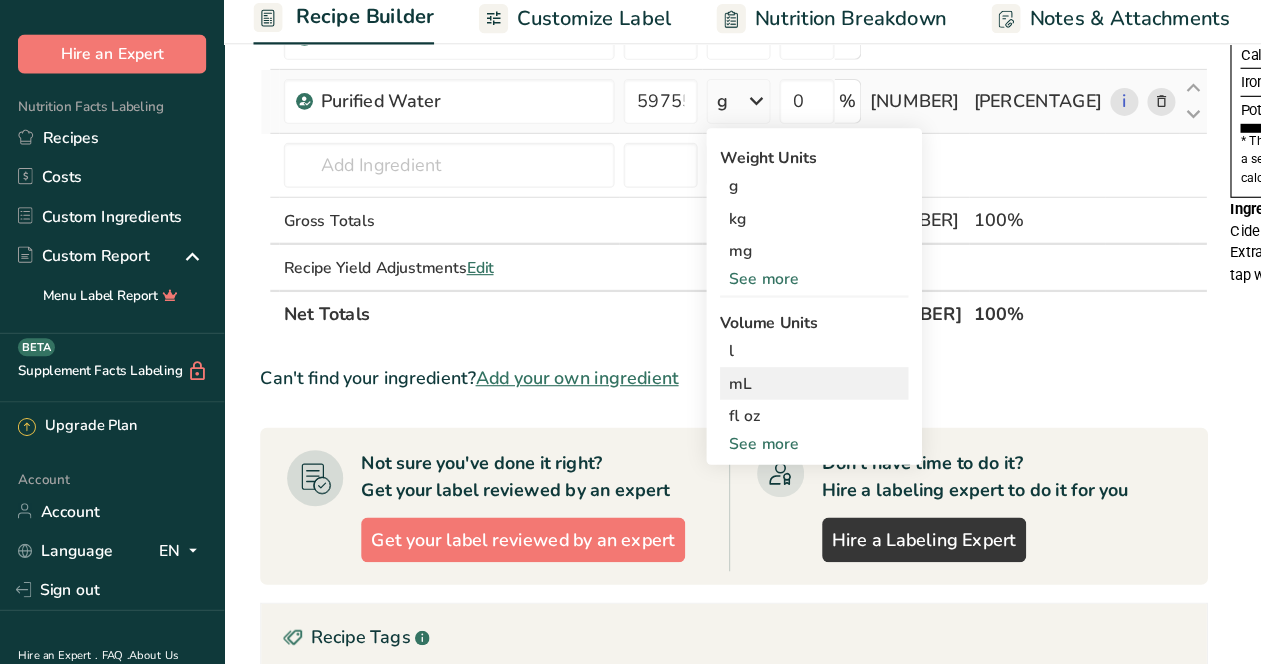 click on "mL" at bounding box center (726, 413) 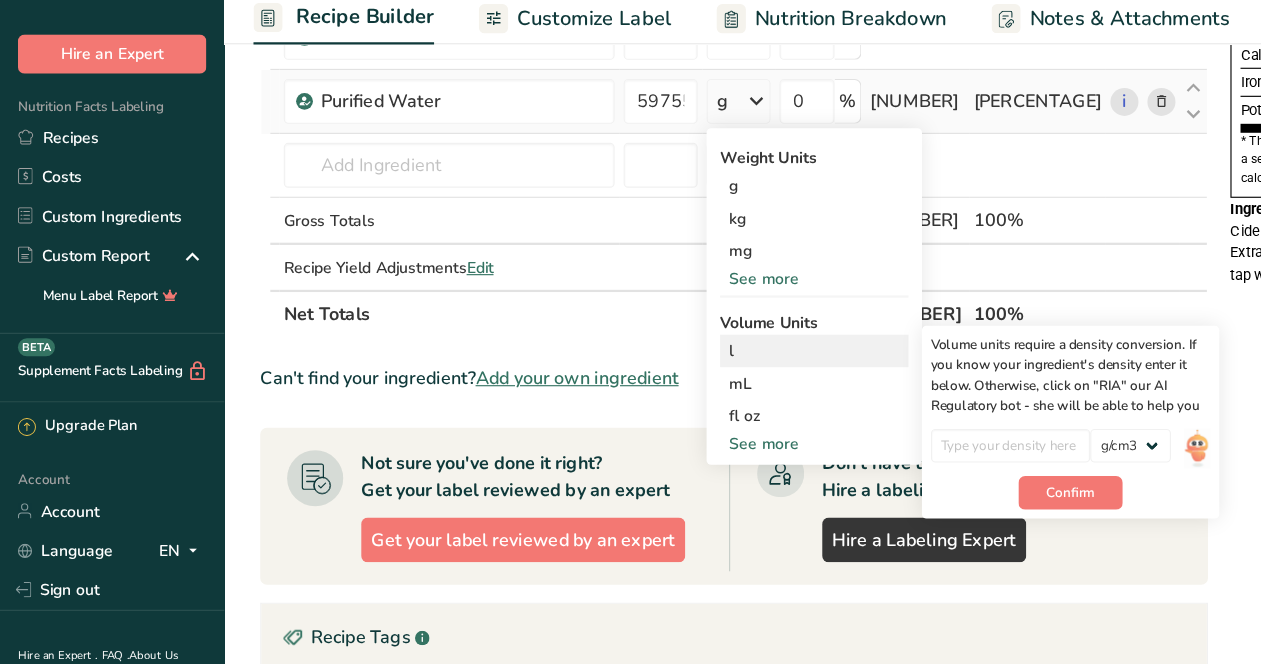 click on "l" at bounding box center (726, 384) 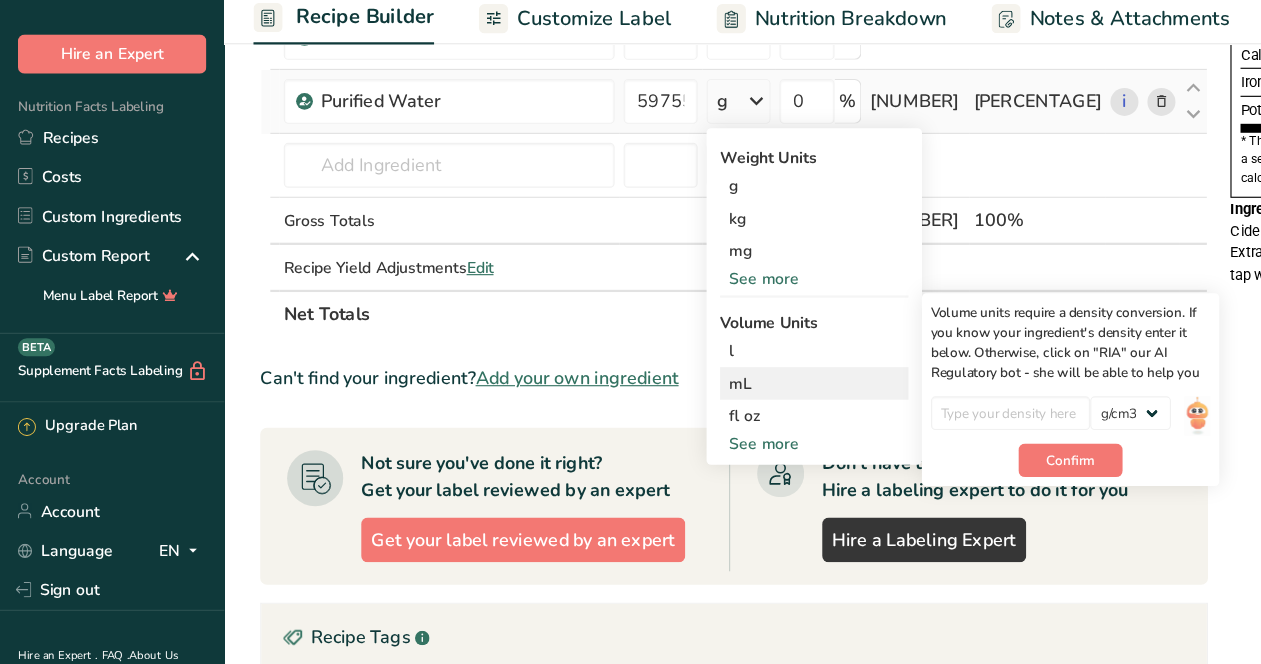 click on "mL" at bounding box center (726, 413) 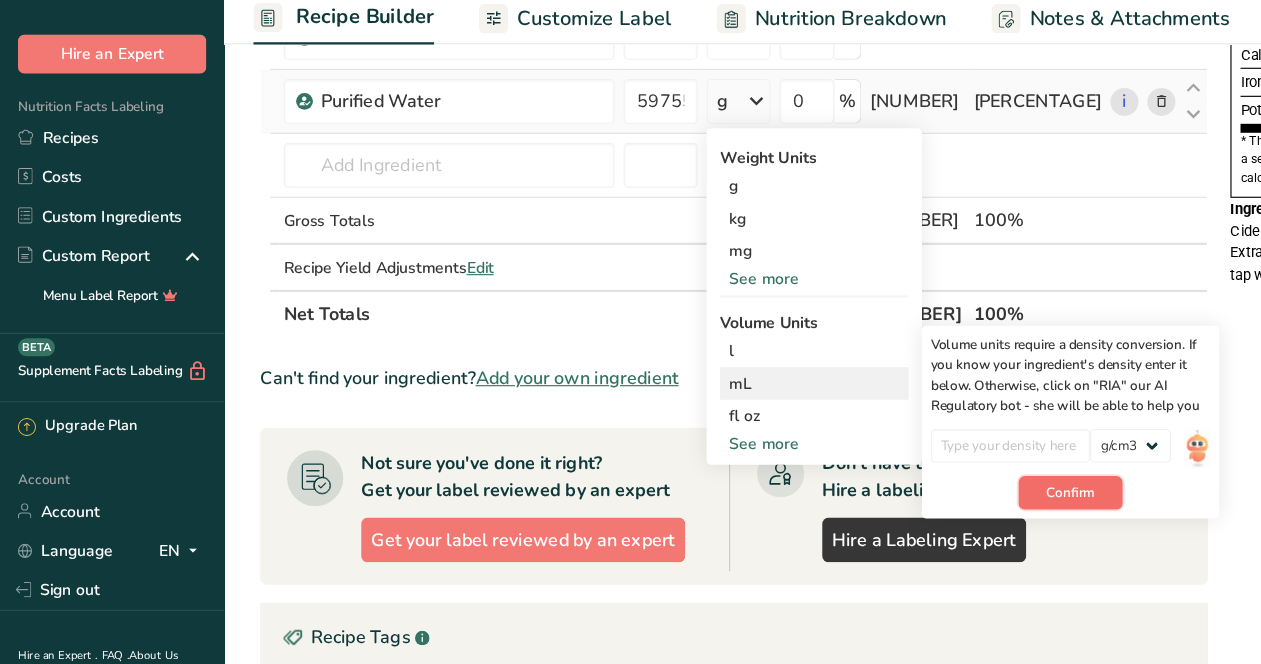 click on "Confirm" at bounding box center (954, 511) 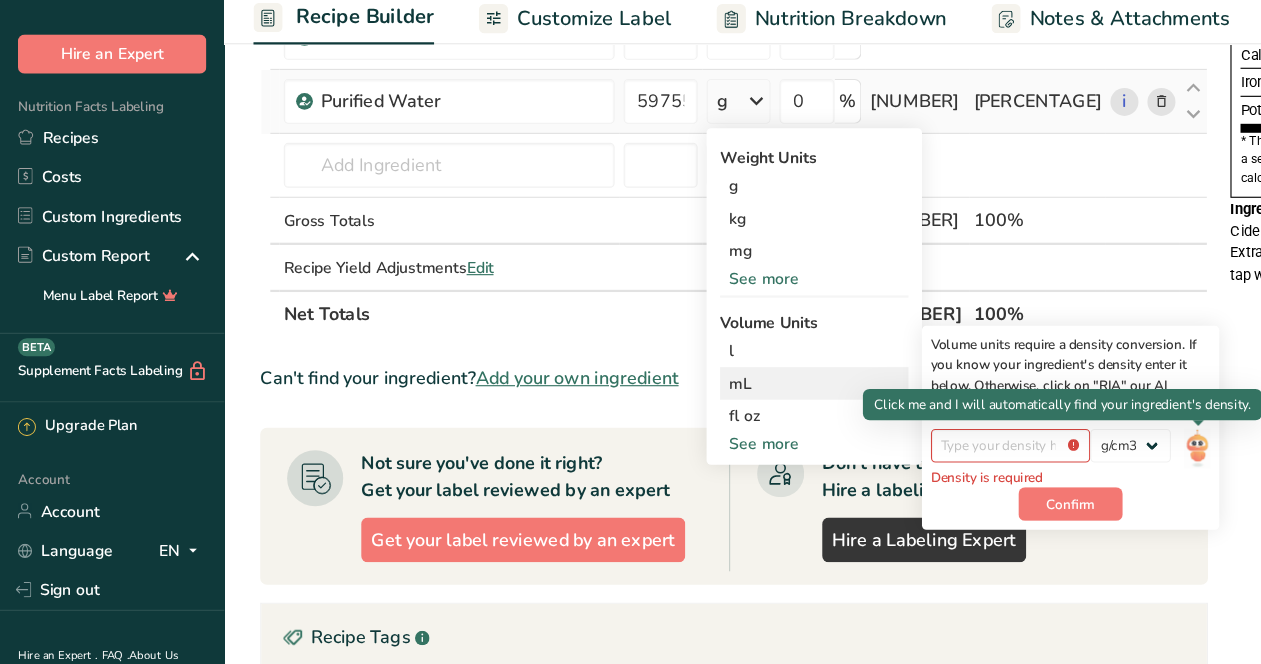 click at bounding box center (1067, 471) 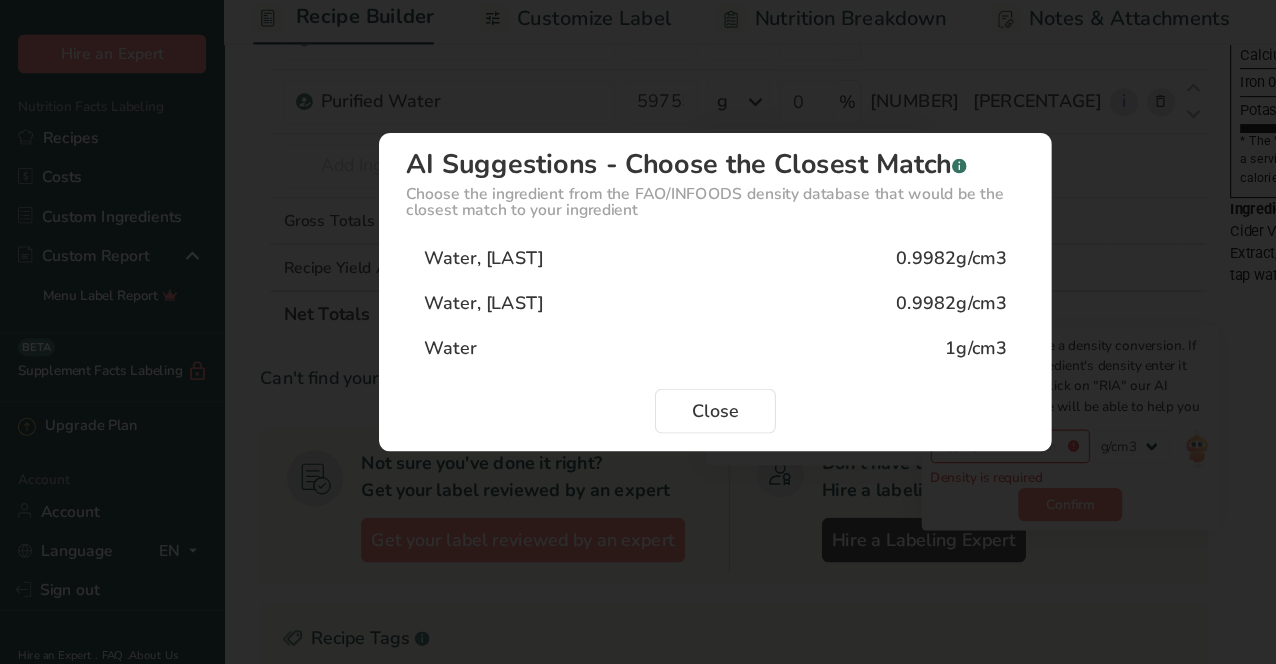 click on "Water, [LAST]" at bounding box center [431, 302] 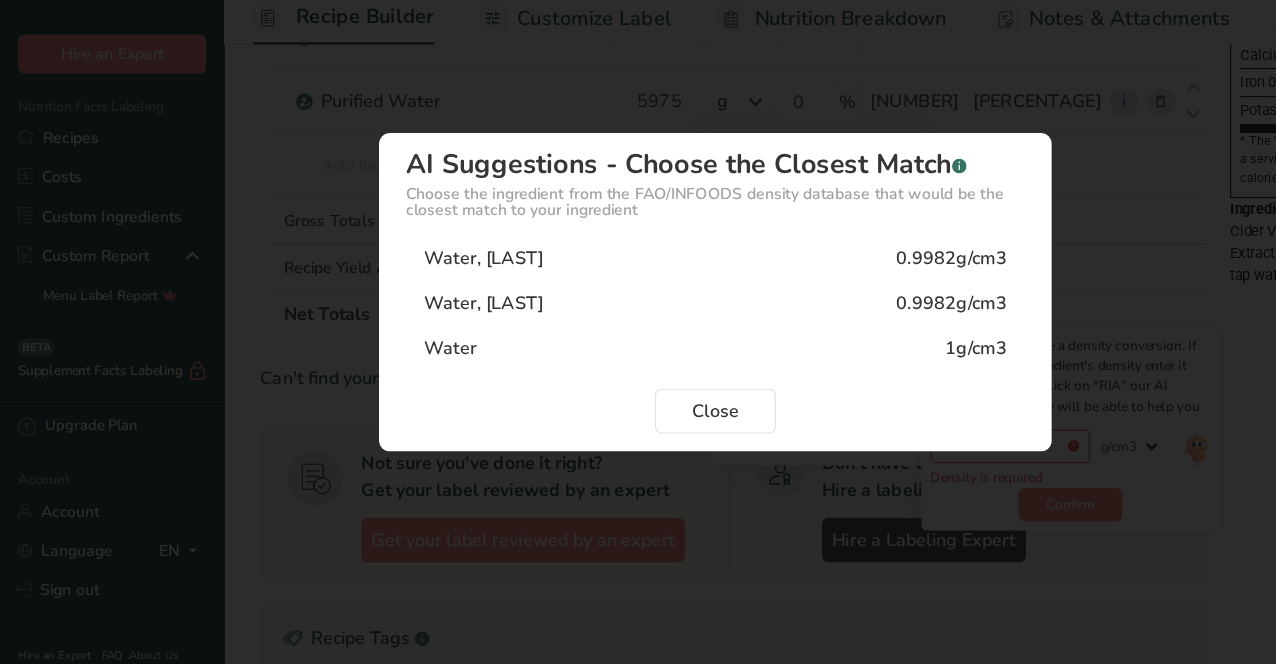 type on "0.9982" 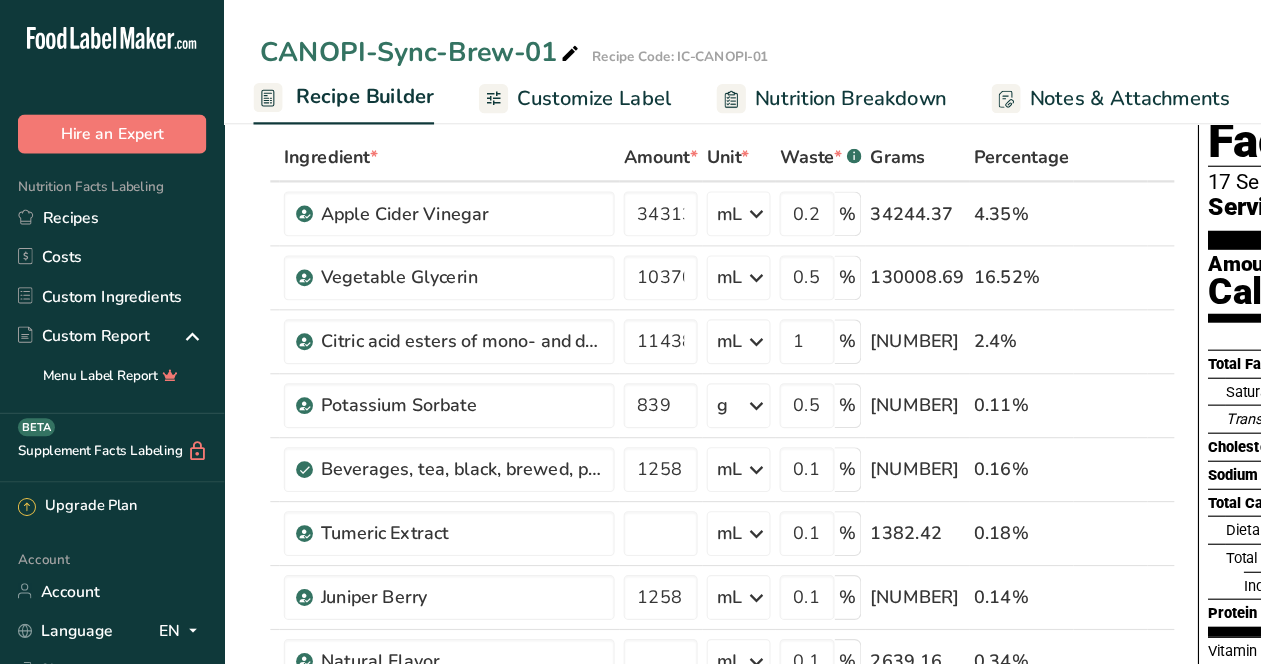 scroll, scrollTop: 0, scrollLeft: 0, axis: both 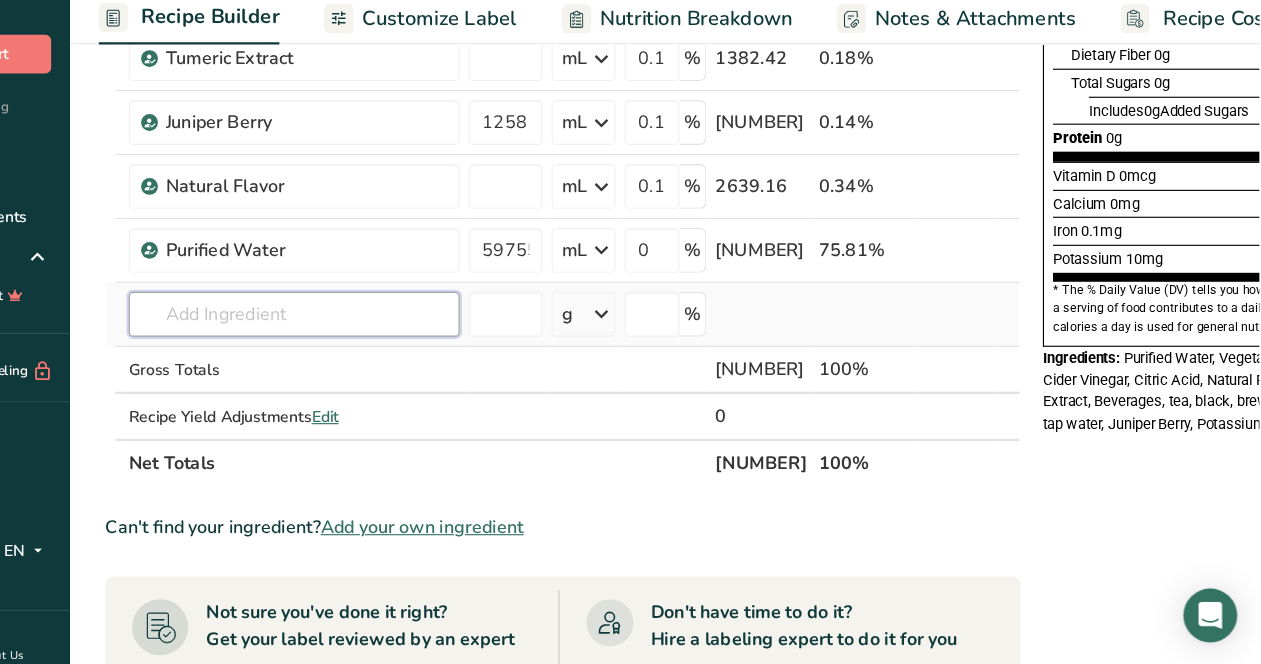 click at bounding box center (400, 352) 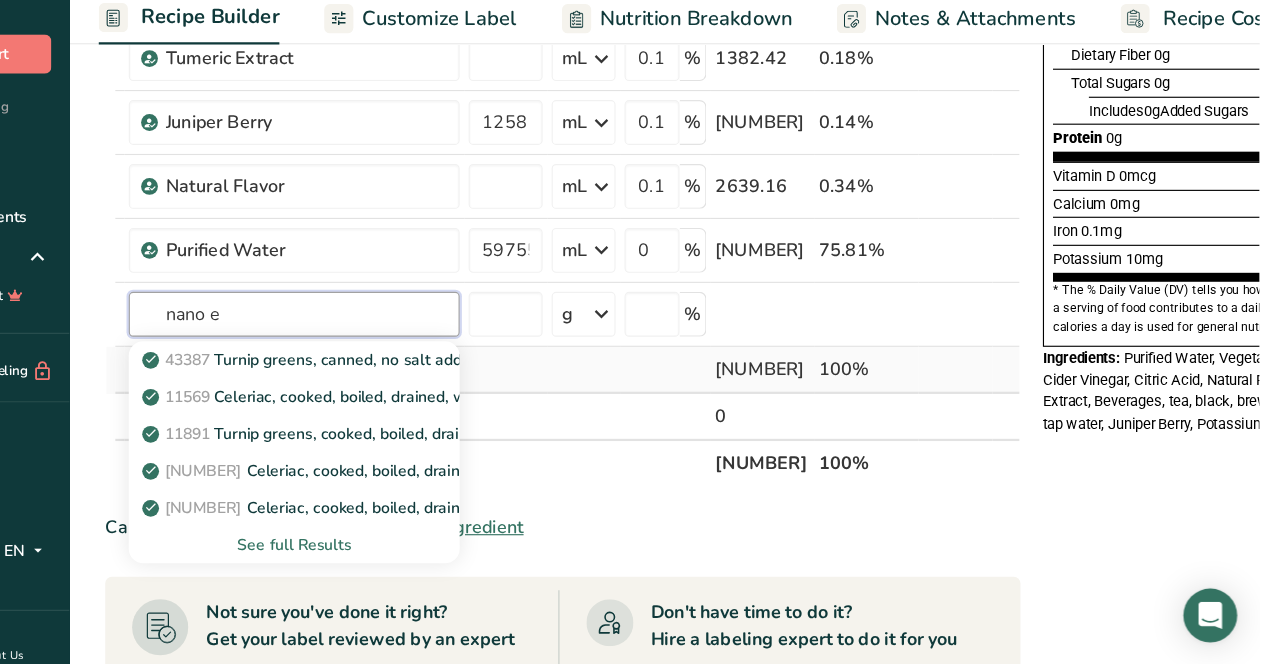 type on "nano e" 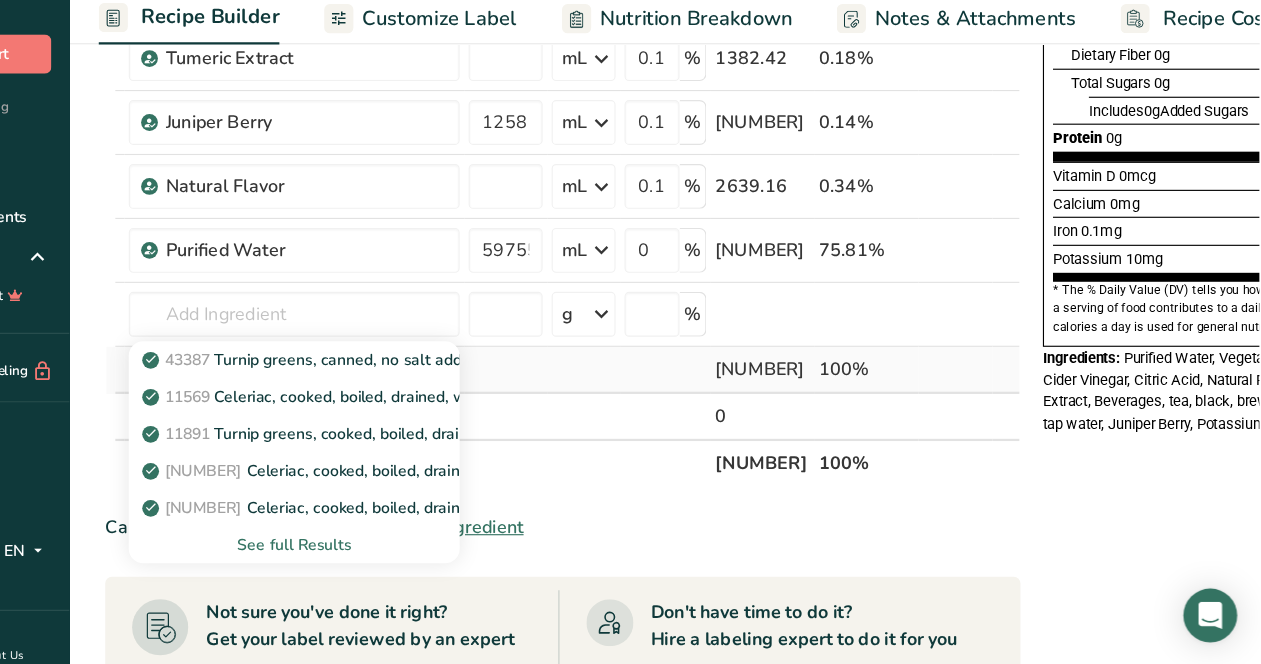click at bounding box center (658, 402) 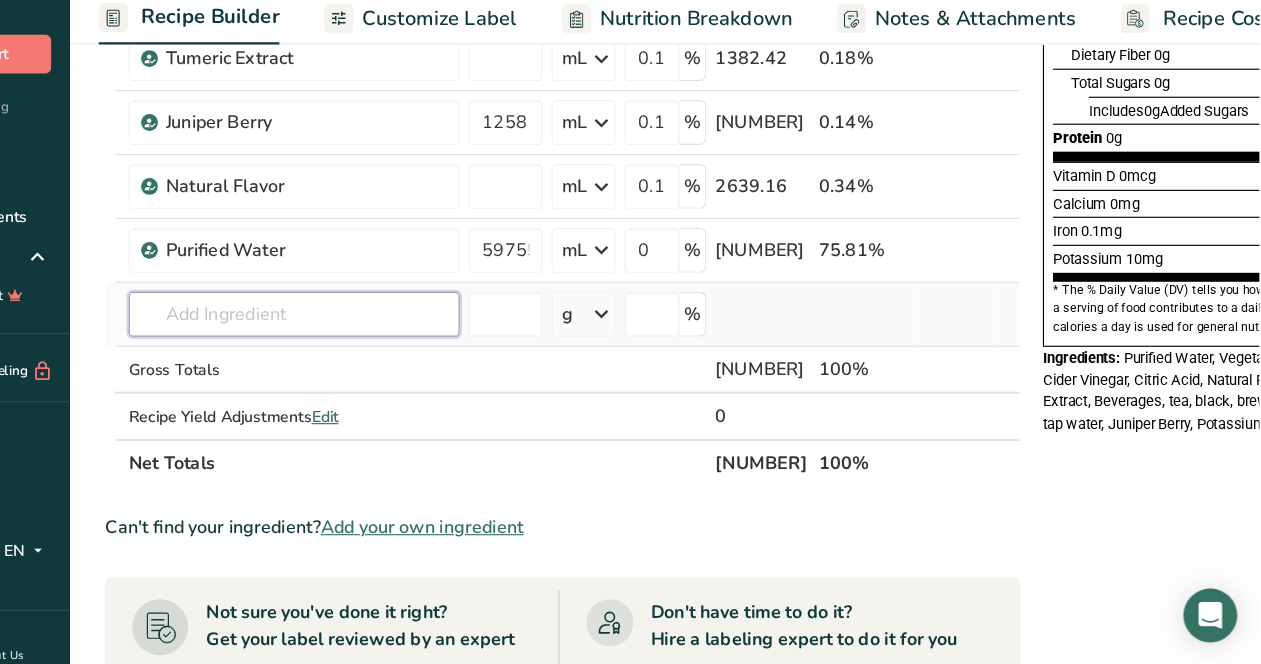 click at bounding box center [400, 352] 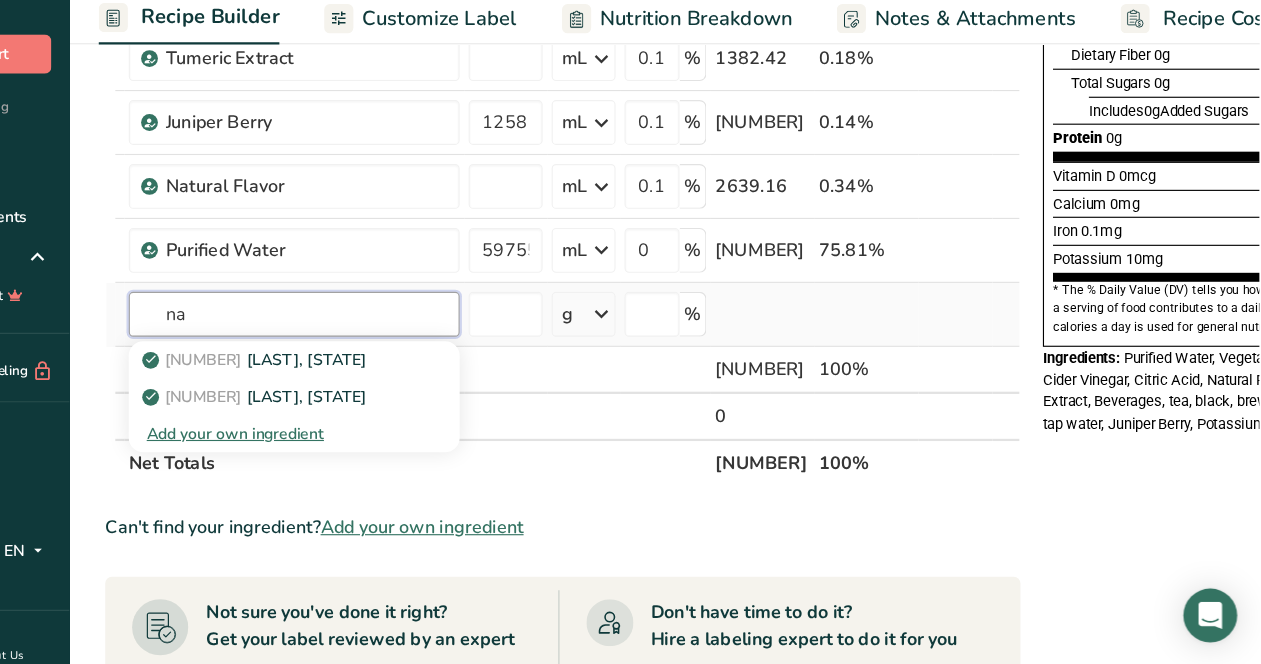 type on "n" 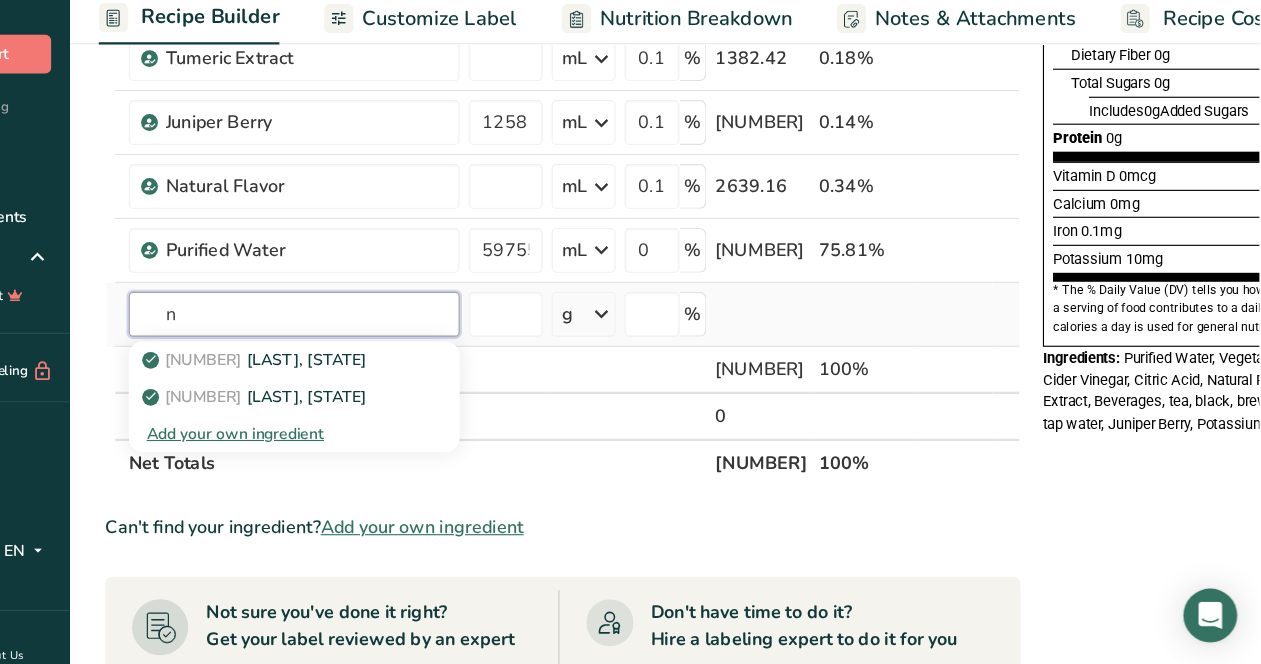 type 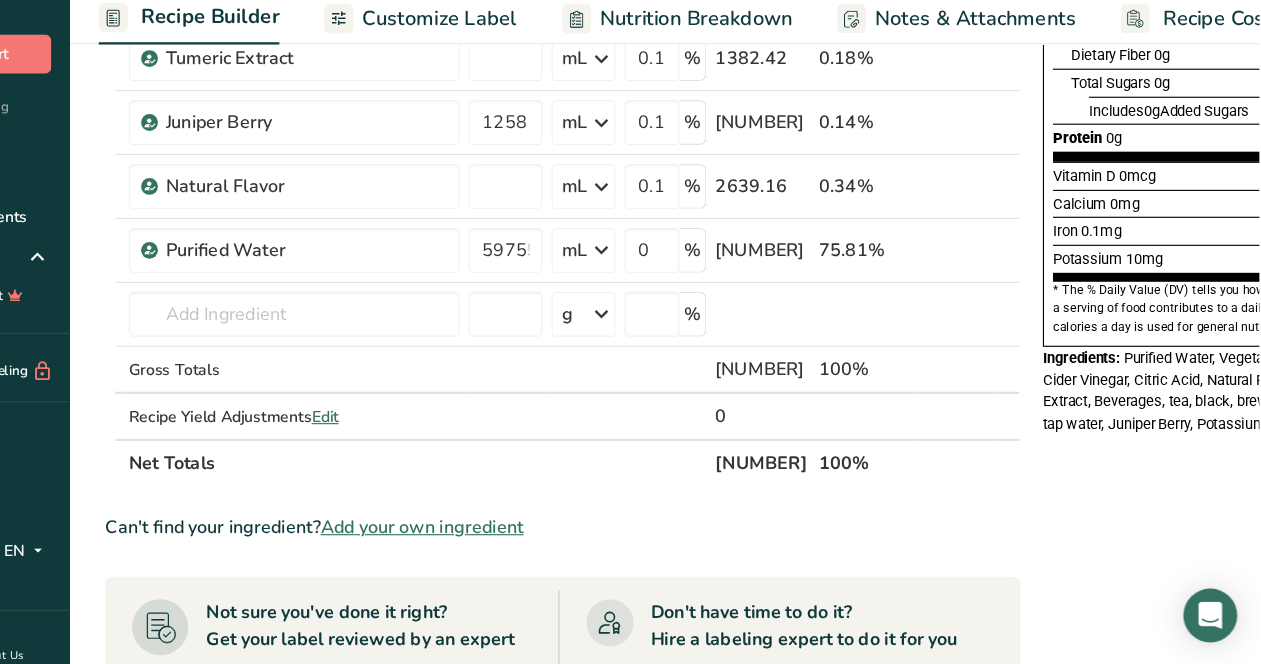 click on "Add your own ingredient" at bounding box center [514, 542] 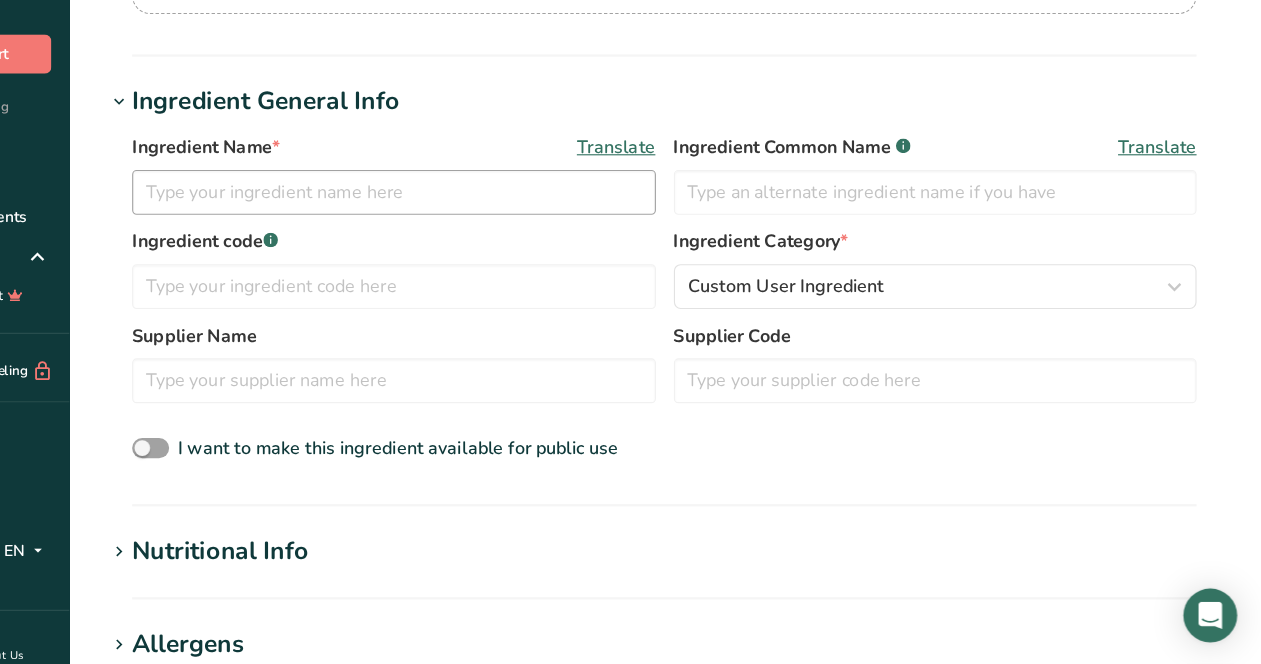 scroll, scrollTop: 252, scrollLeft: 0, axis: vertical 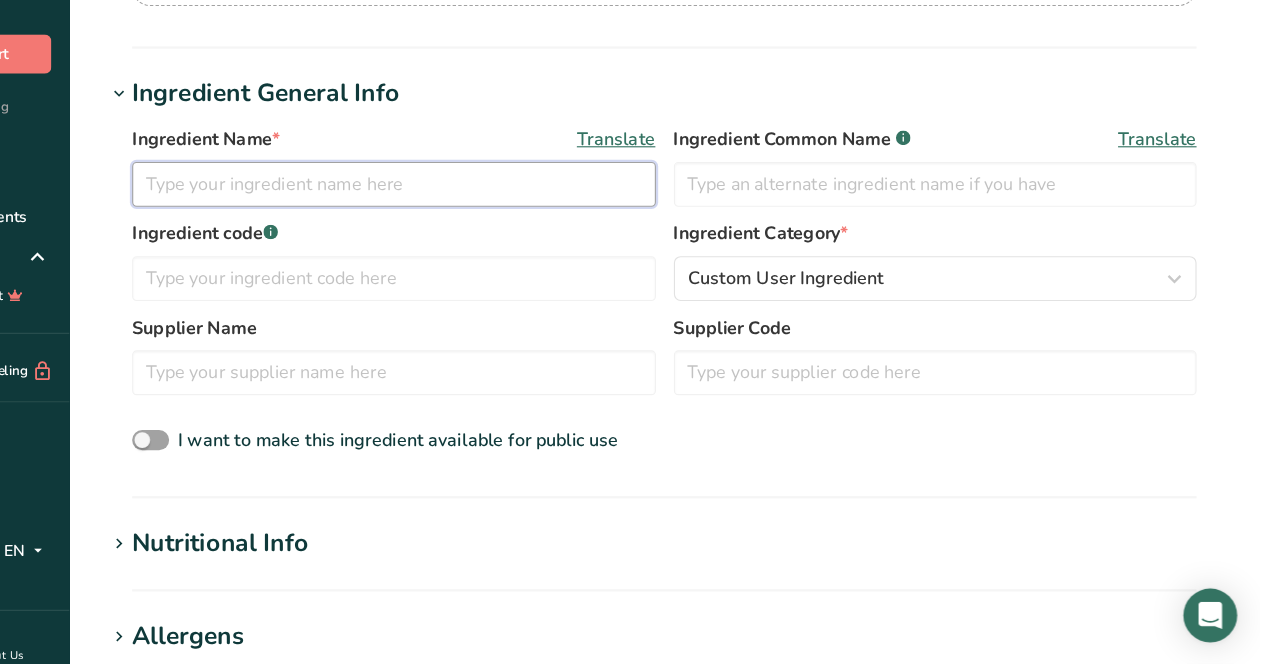 click at bounding box center [489, 236] 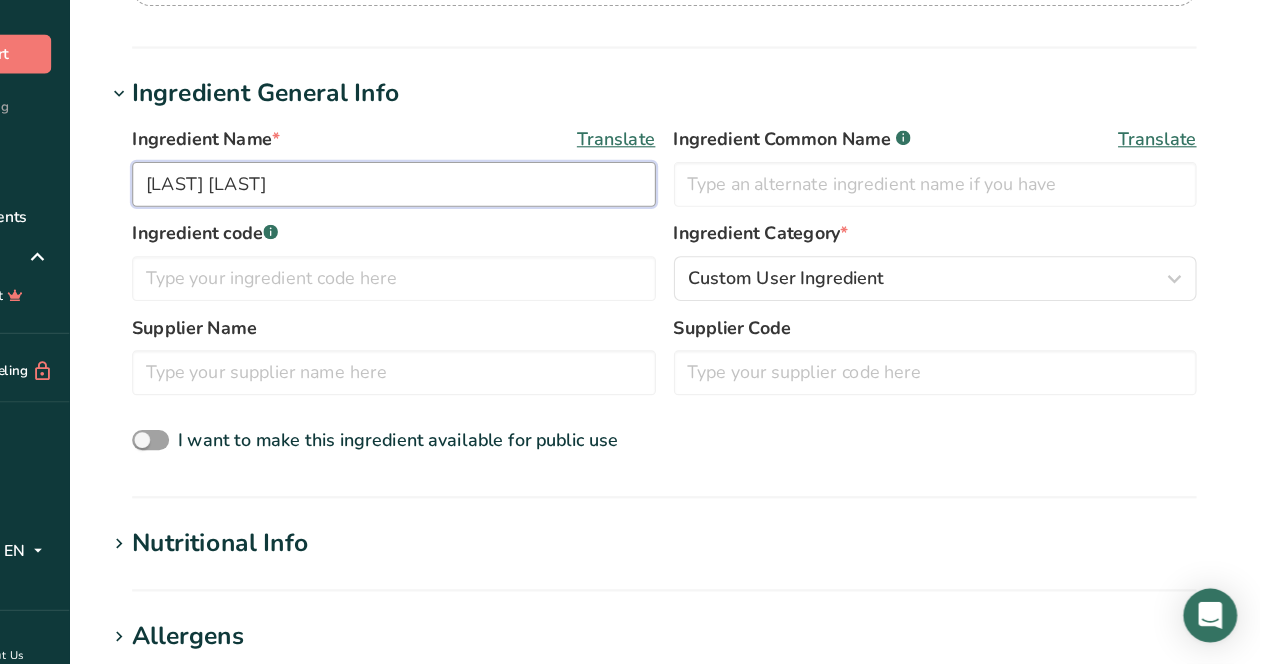 click on "[LAST] [LAST]" at bounding box center (489, 236) 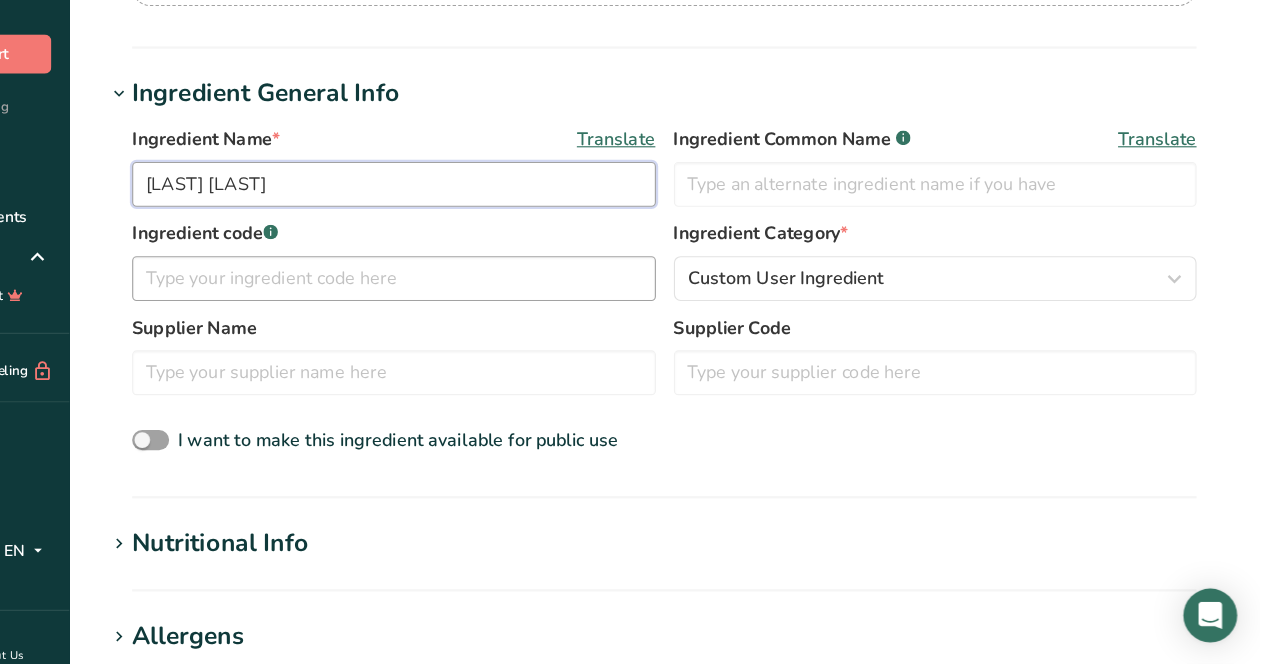 type on "[LAST] [LAST]" 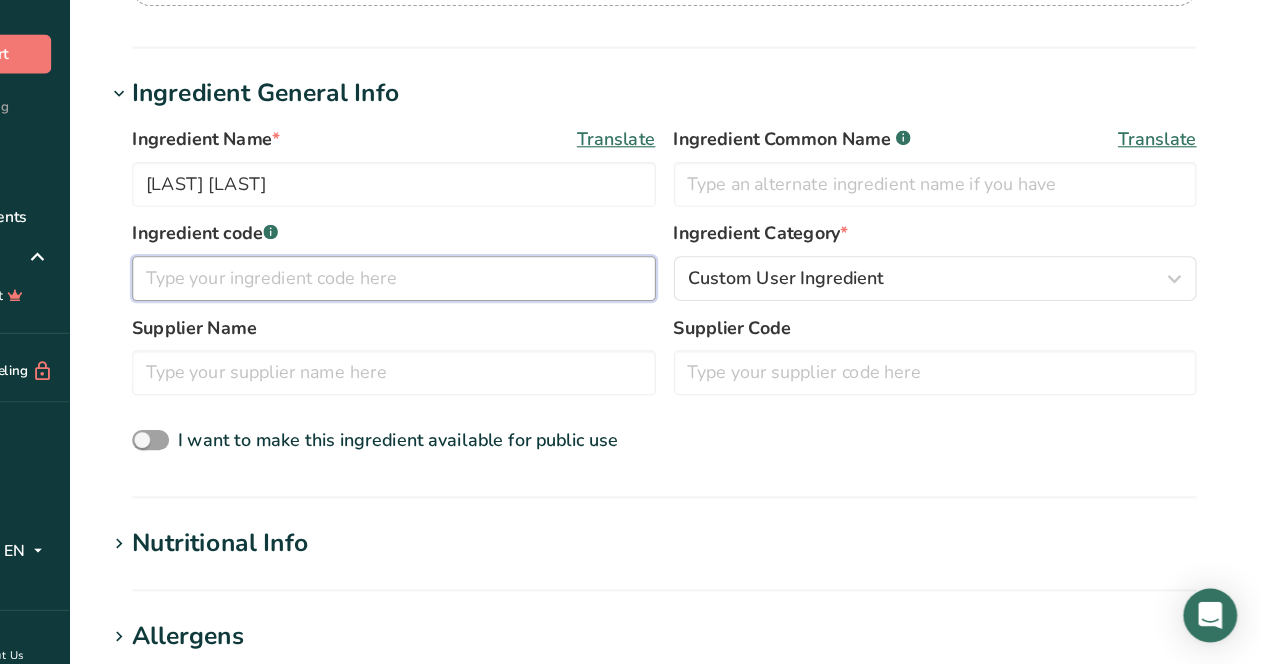 click at bounding box center (489, 320) 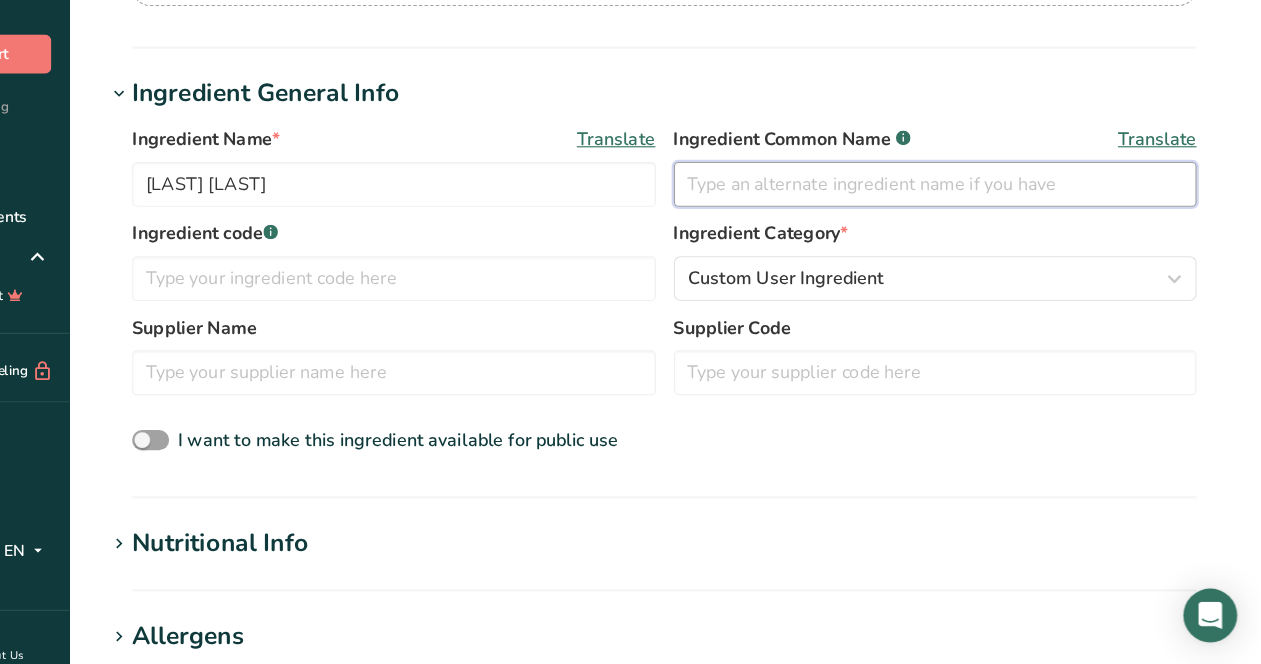 click at bounding box center [972, 236] 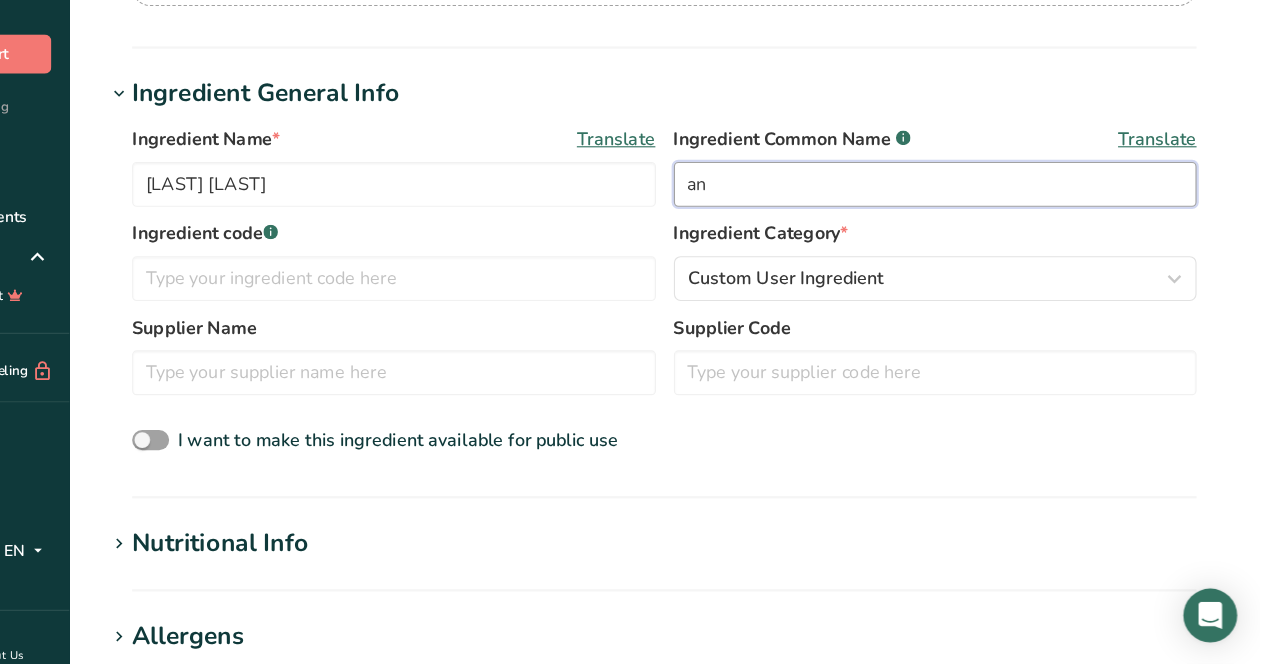 type on "a" 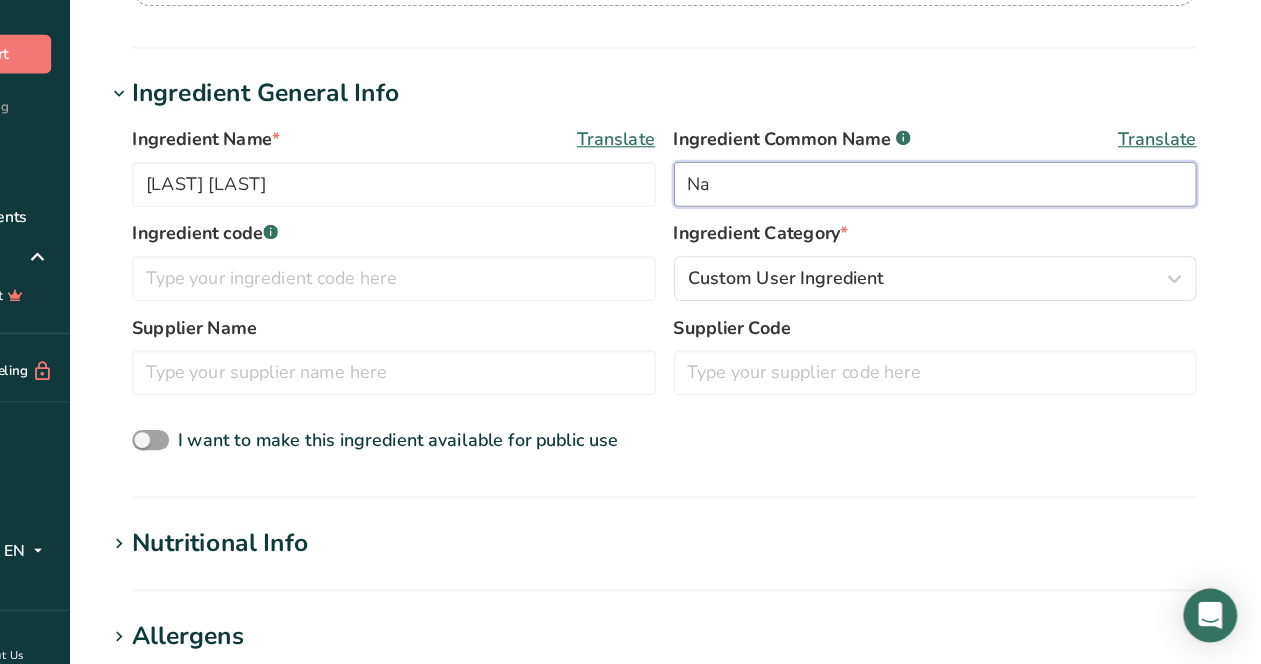 type on "N" 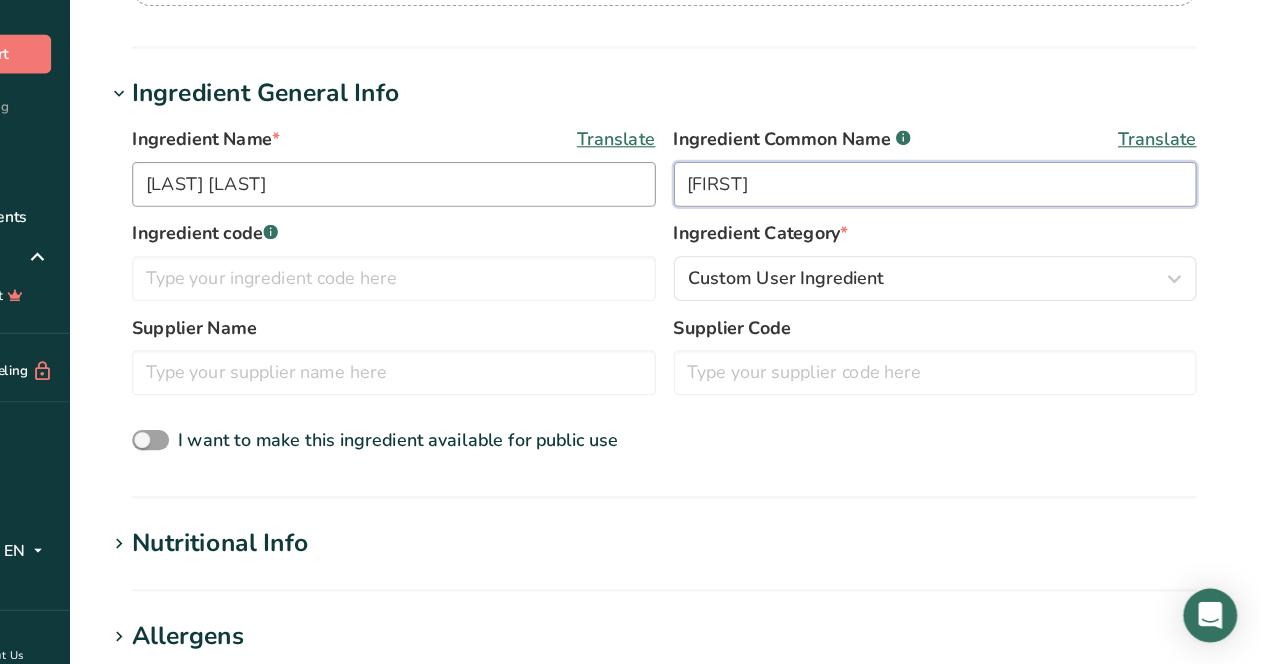 type on "[FIRST]" 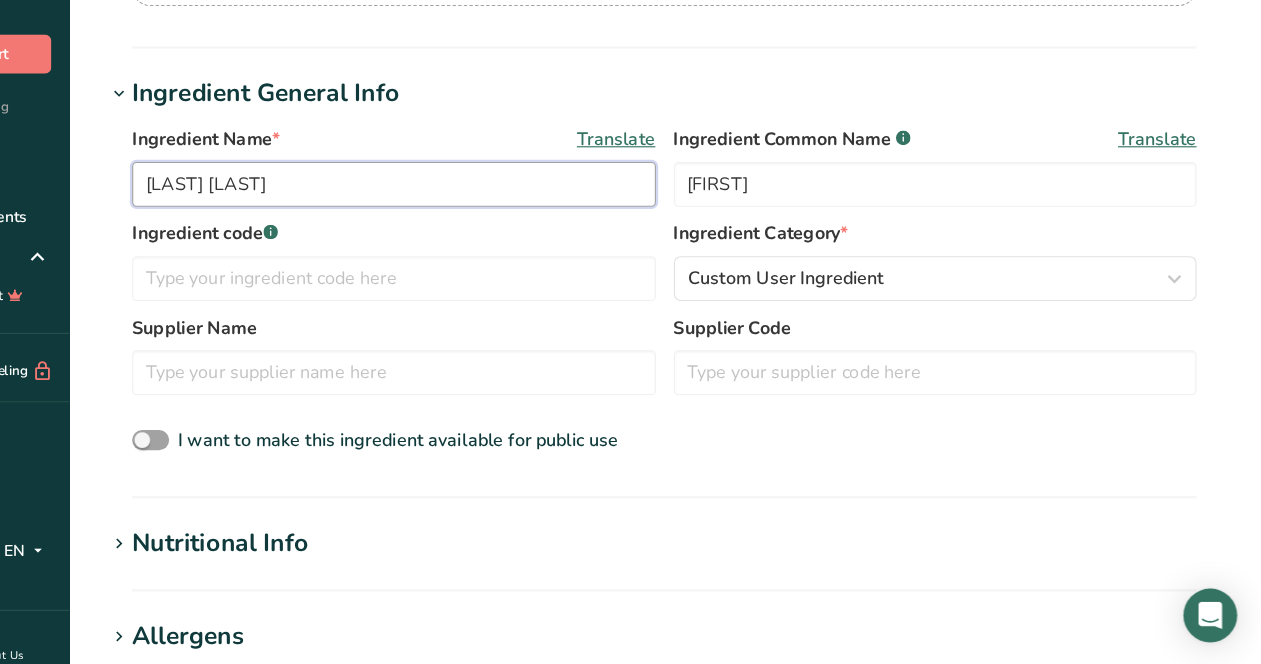 click on "[LAST] [LAST]" at bounding box center [489, 236] 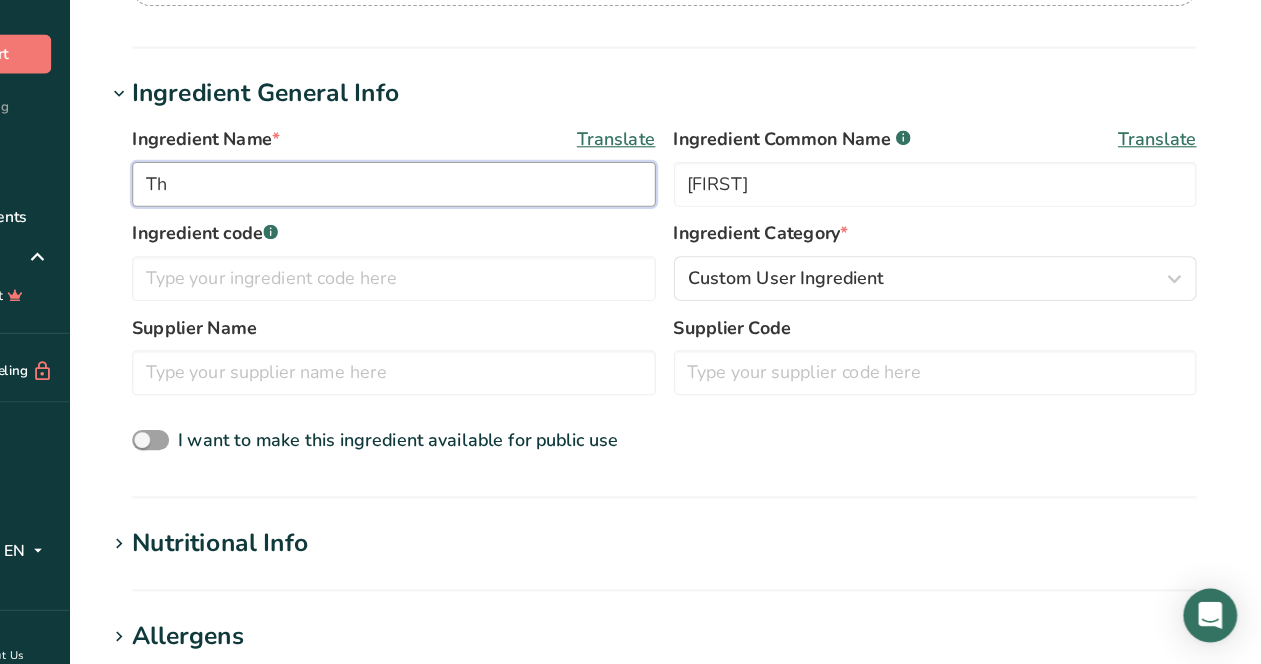 type on "T" 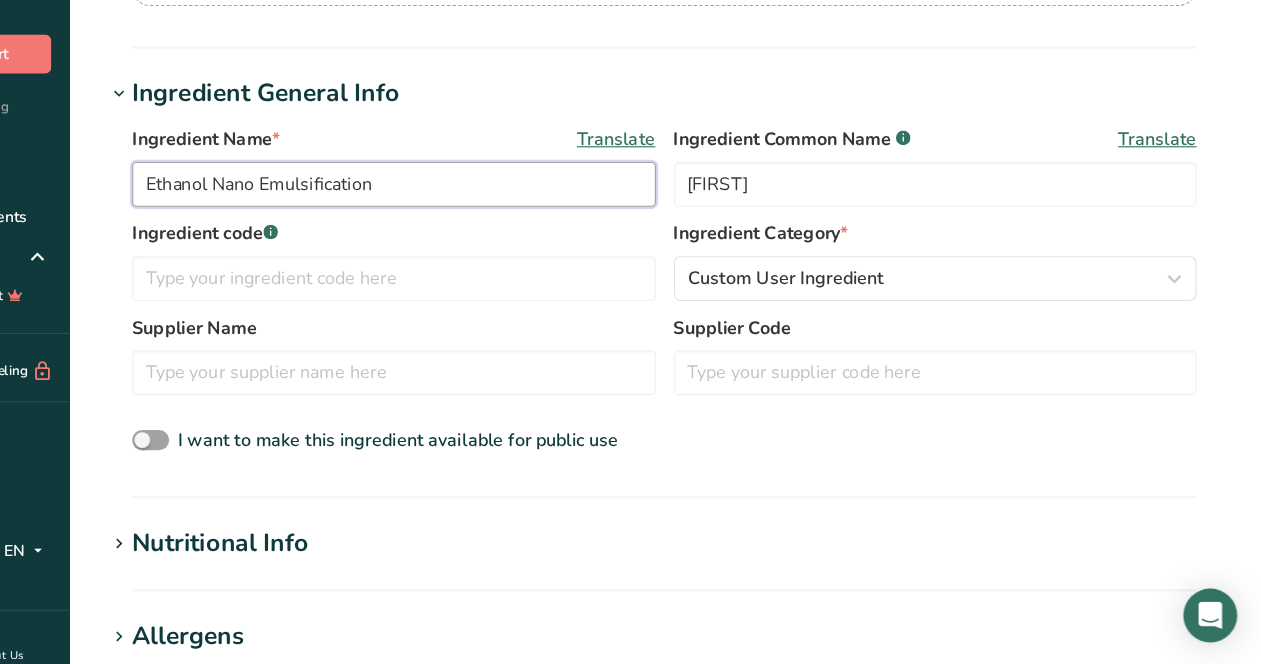 type on "Ethanol Nano Emulsification" 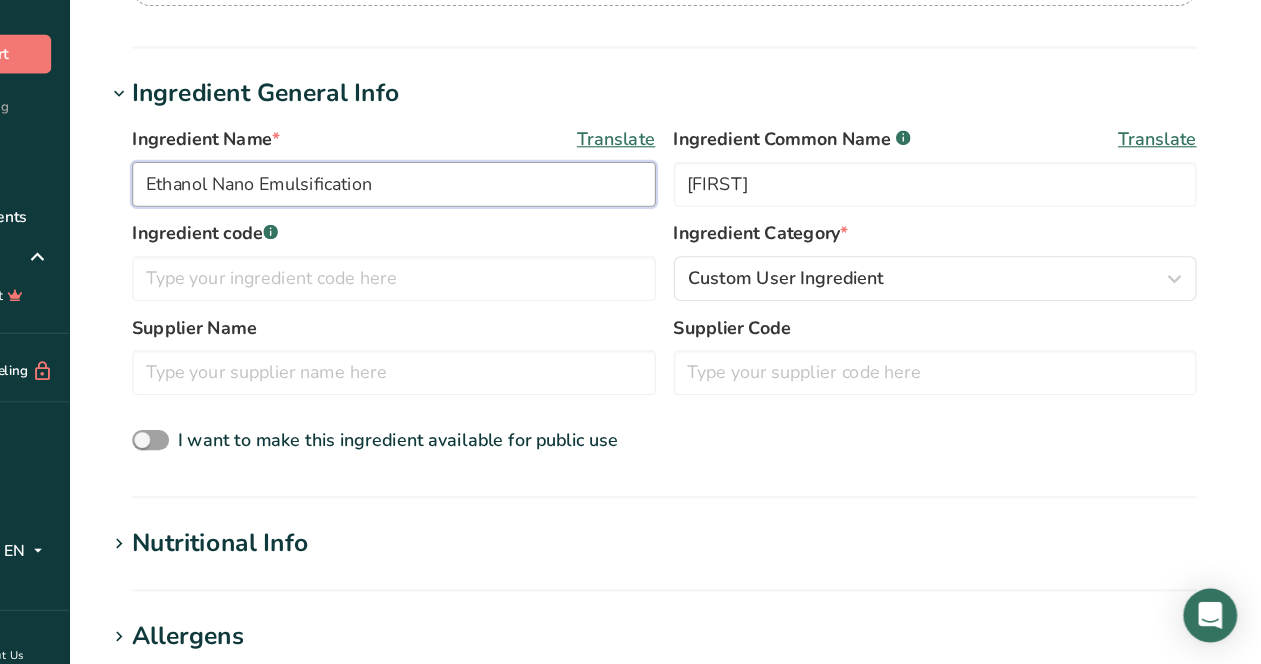 click on "Ethanol Nano Emulsification" at bounding box center (489, 236) 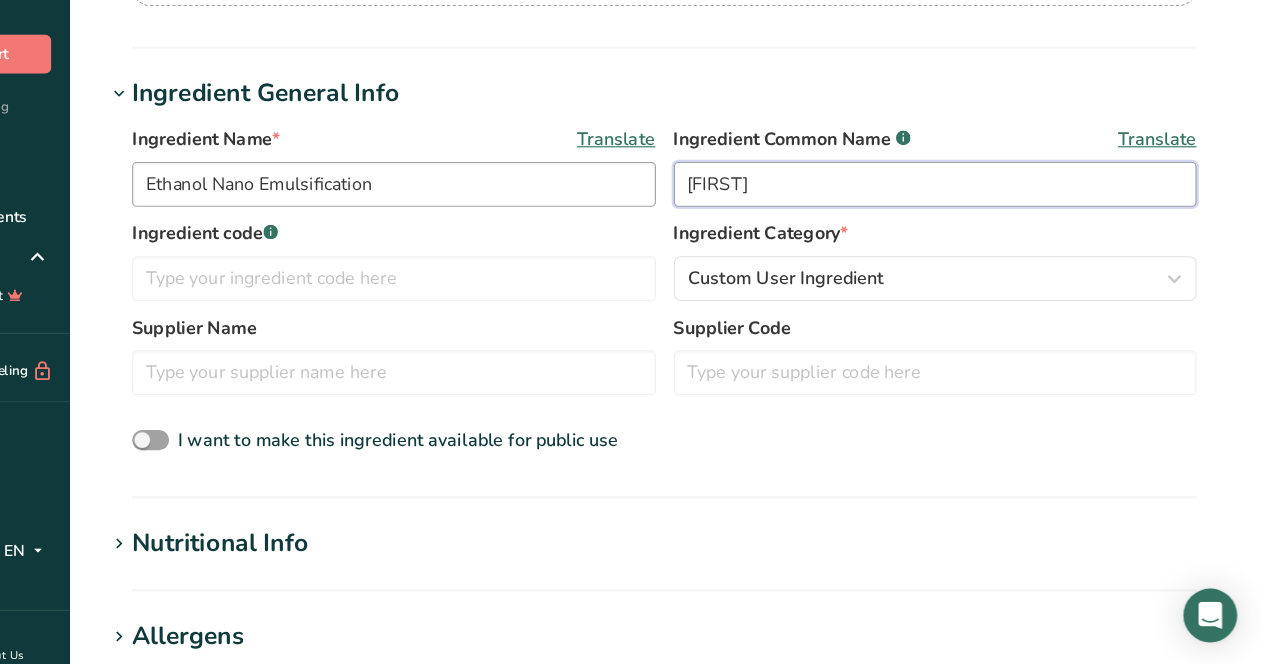paste on "[LAST] [LAST]" 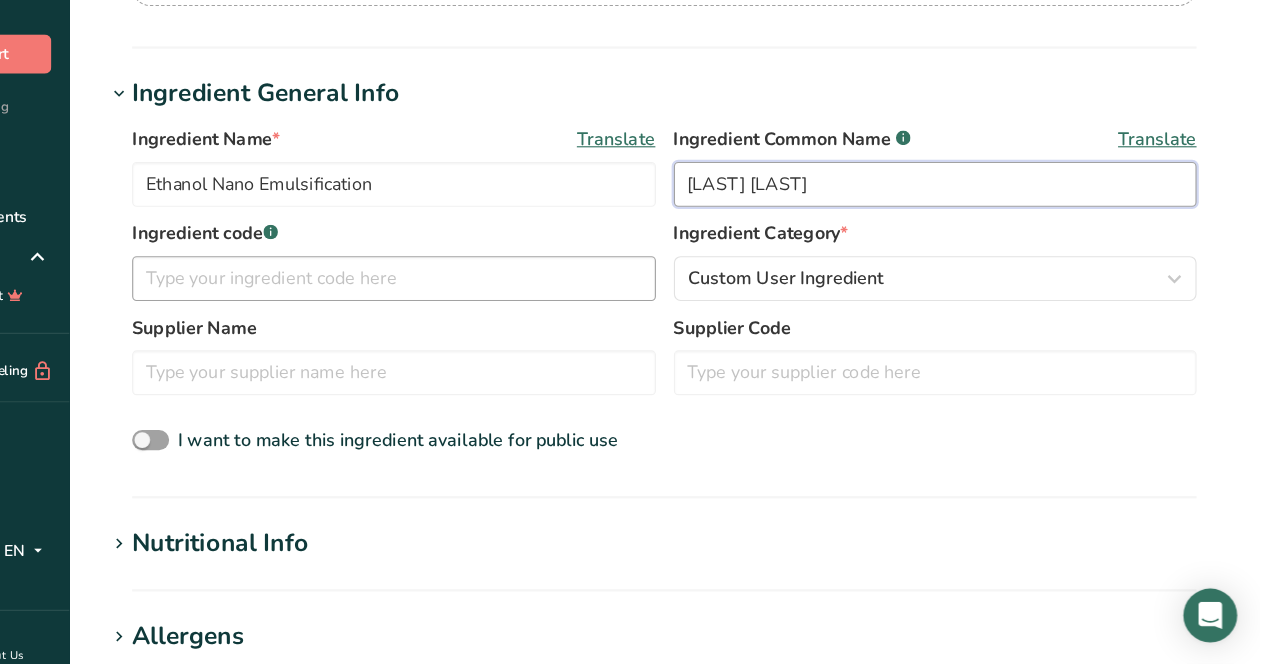 type on "[LAST] [LAST]" 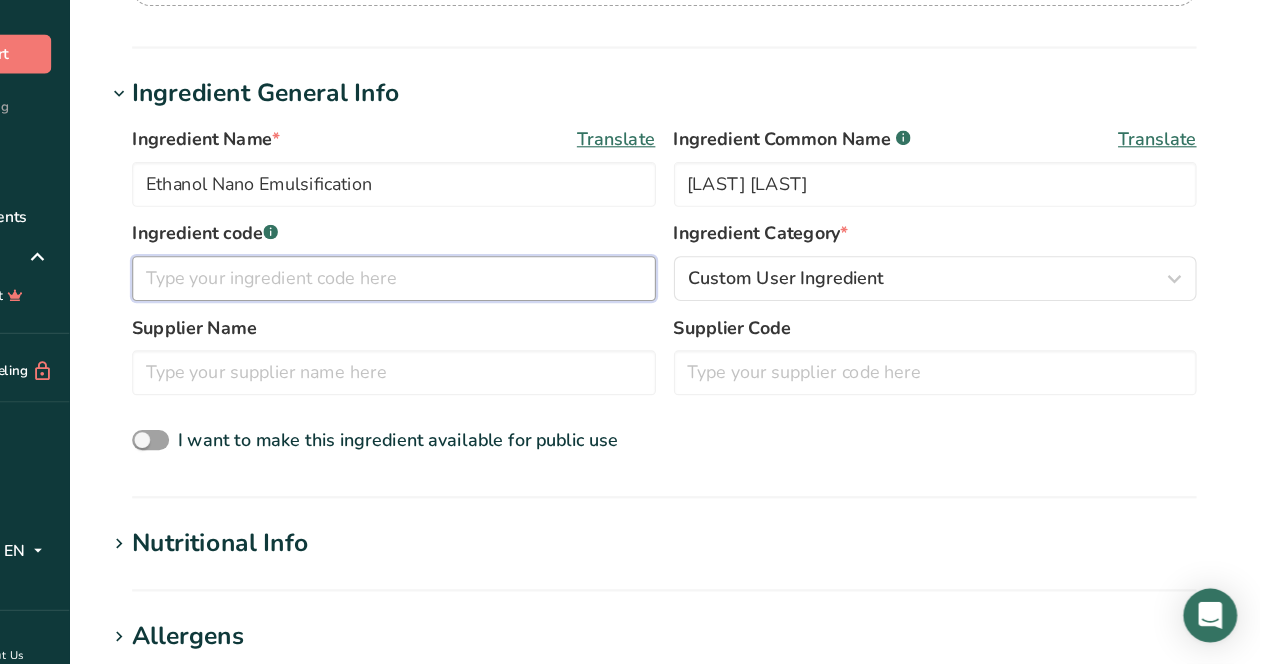 click at bounding box center (489, 320) 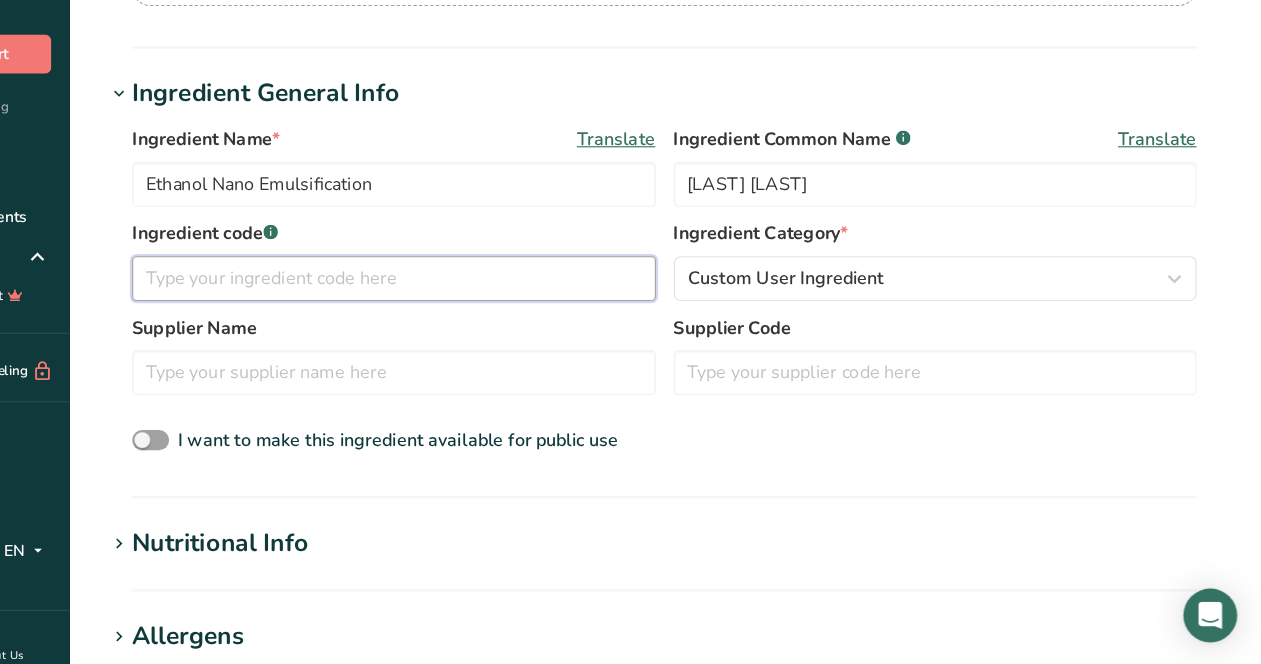 paste on "[CODE]" 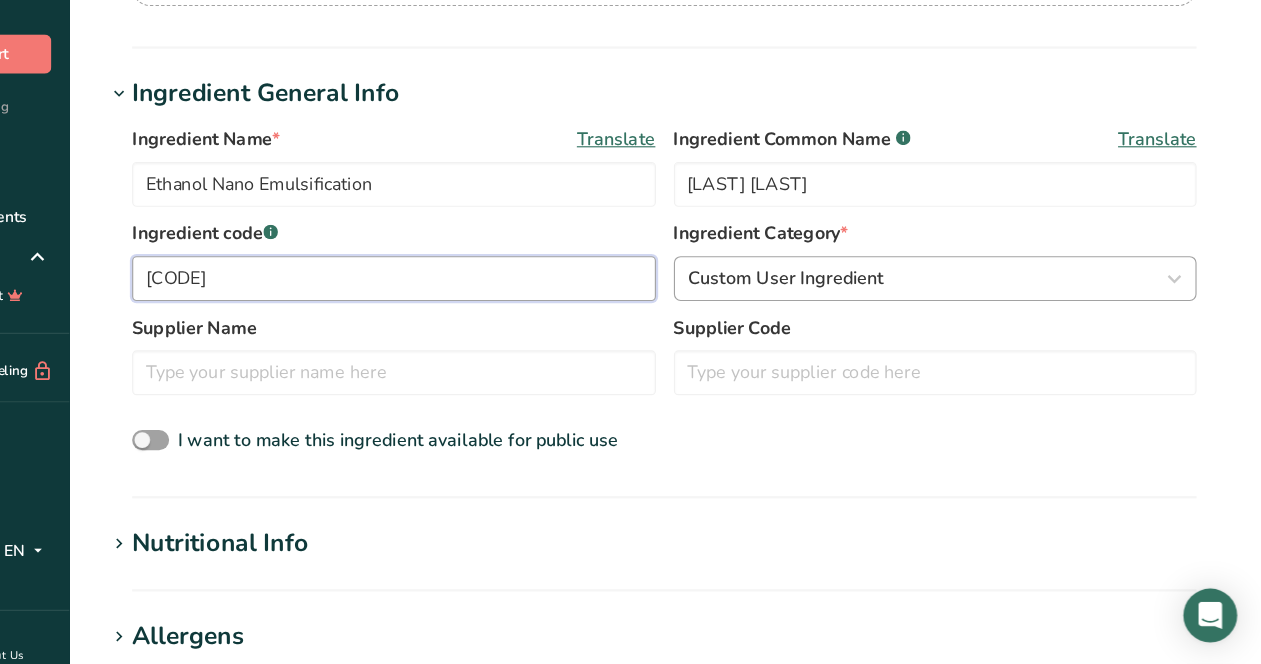 type on "[CODE]" 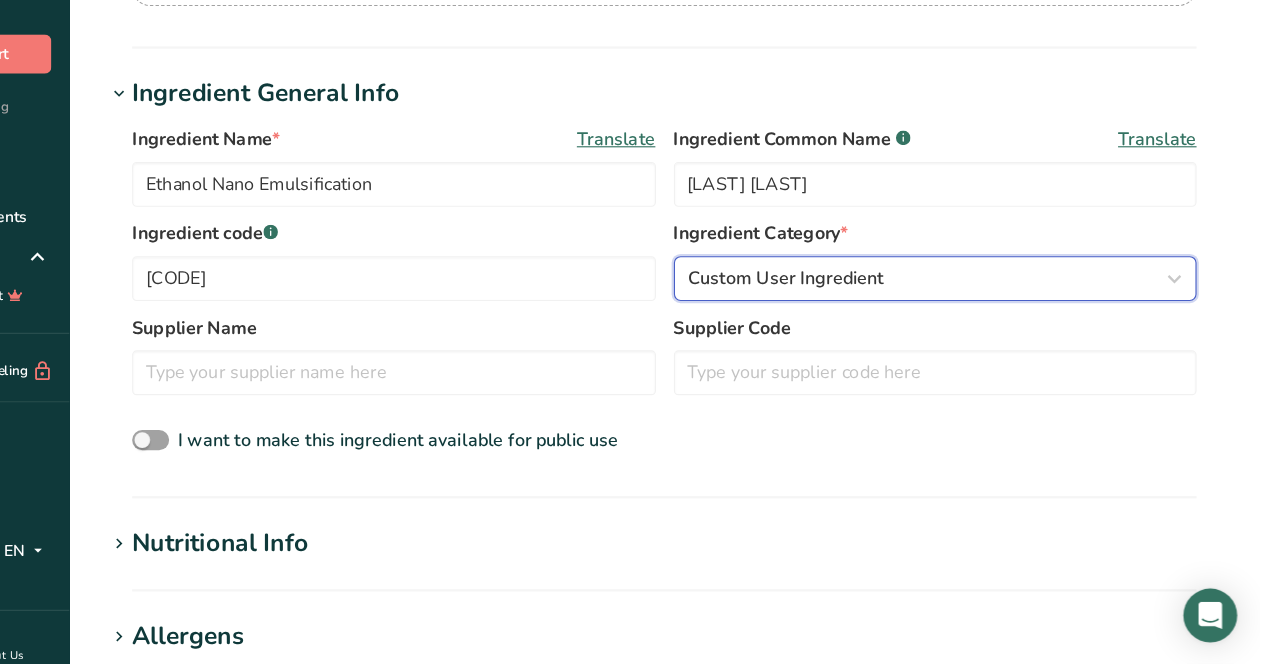 click on "Custom User Ingredient" at bounding box center [839, 320] 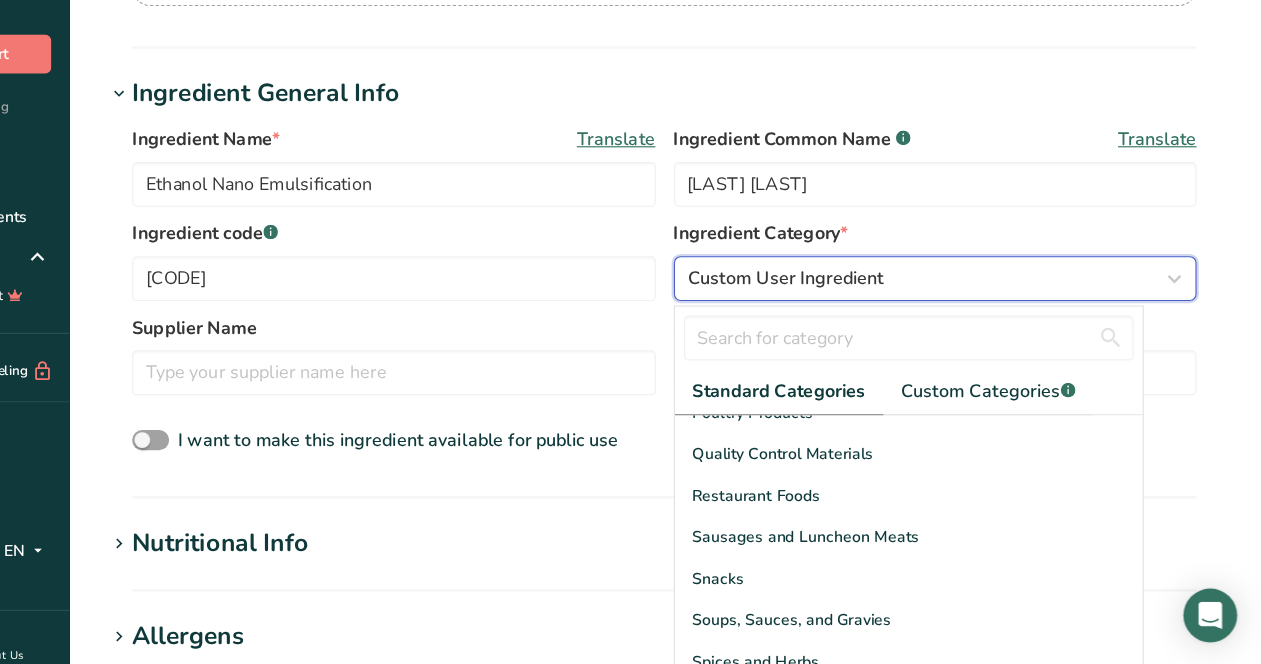 scroll, scrollTop: 773, scrollLeft: 0, axis: vertical 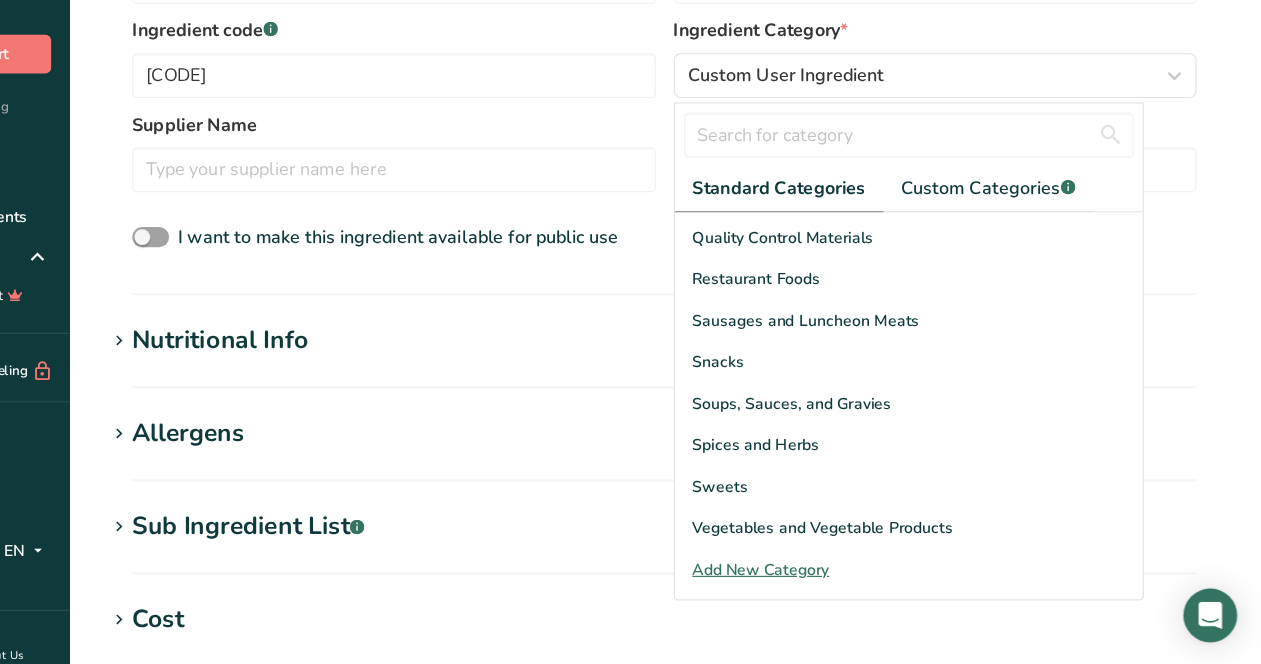 click on "Add New Category" at bounding box center (949, 579) 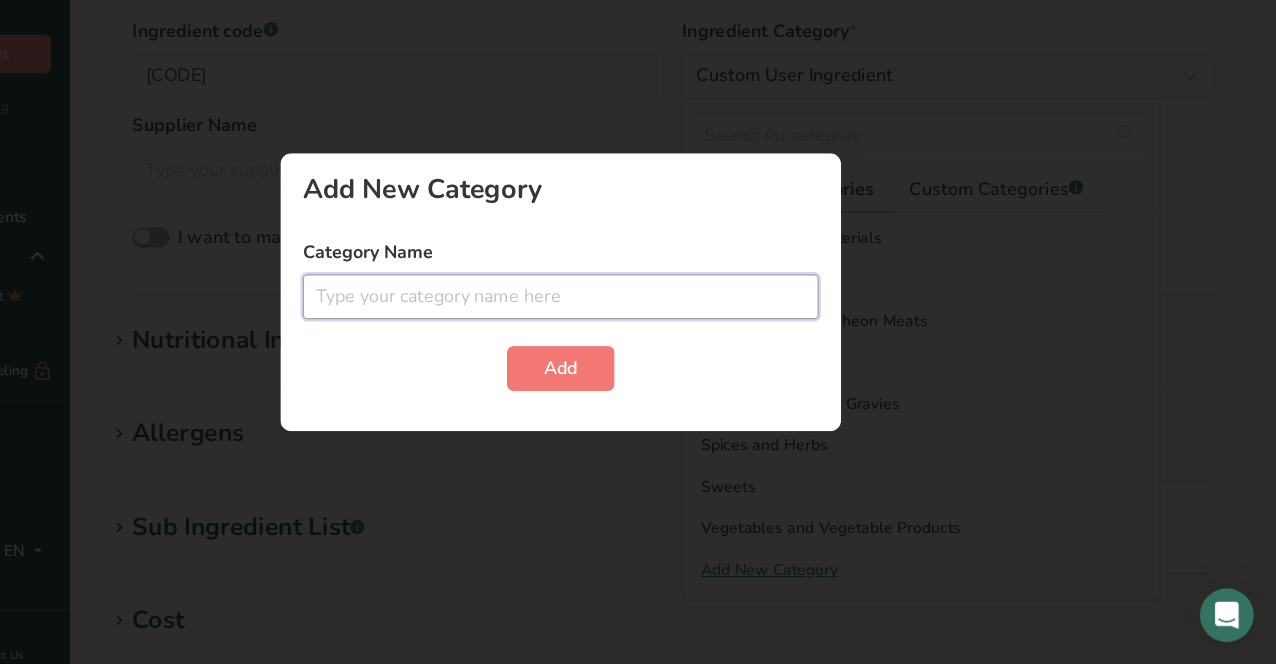 click at bounding box center [638, 336] 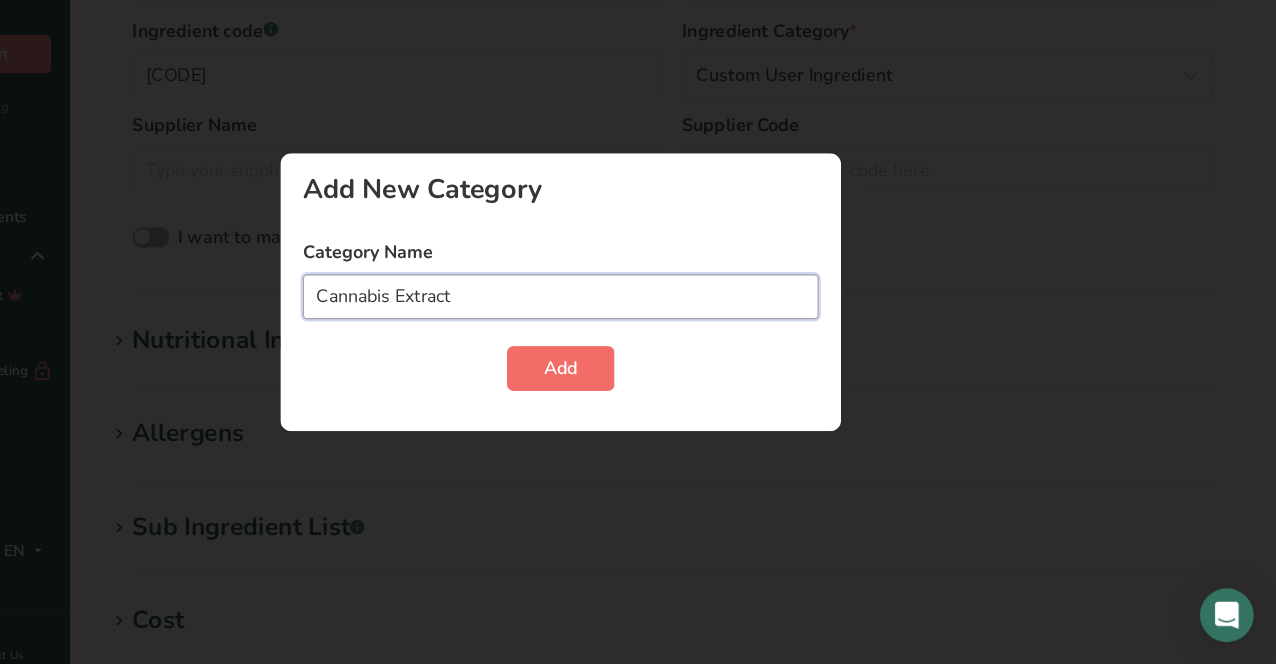 type on "Cannabis Extract" 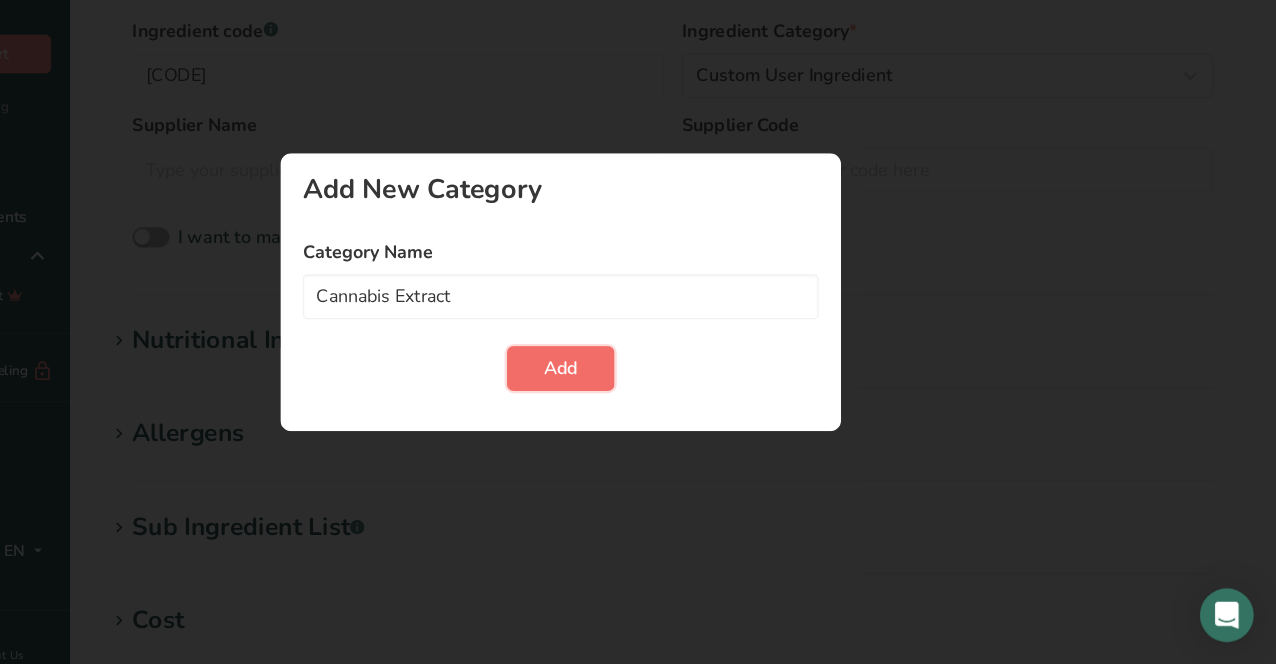 click on "Add" at bounding box center [638, 400] 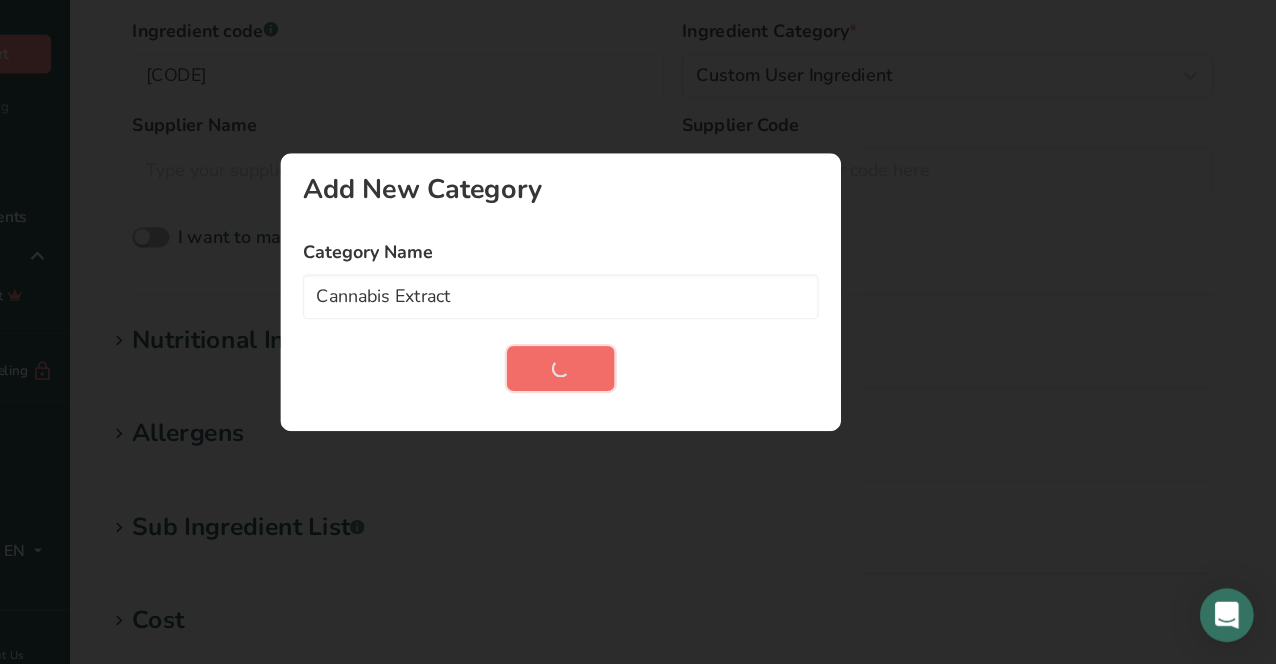 type 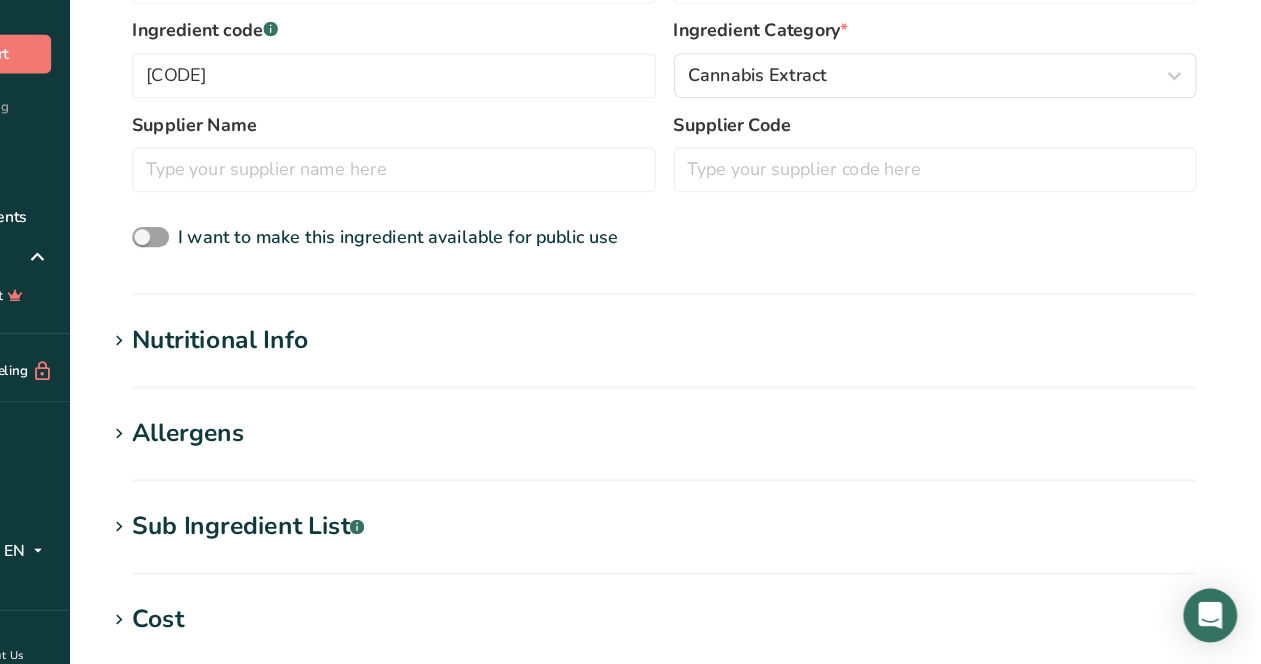click on "Add new ingredient
Back to recipe
Ingredient Spec Sheet
.a-a{fill:#347362;}.b-a{fill:#fff;}
Upload an ingredient spec sheet or an image of a nutrition label, and our AI assistant will automatically fill-in the nutrients.
Drop your files here or click to upload
Maximum file size is 5MB
Ingredient General Info
Ingredient Name *
Translate
Ethanol Nano Emulsification
Ingredient Common Name
.a-a{fill:#347362;}.b-a{fill:#fff;}
Translate
Nano Emulsification
Ingredient code
.a-a{fill:#347362;}.b-a{fill:#fff;}           [CODE]
Ingredient Category *
Cannabis Extract" at bounding box center [730, 330] 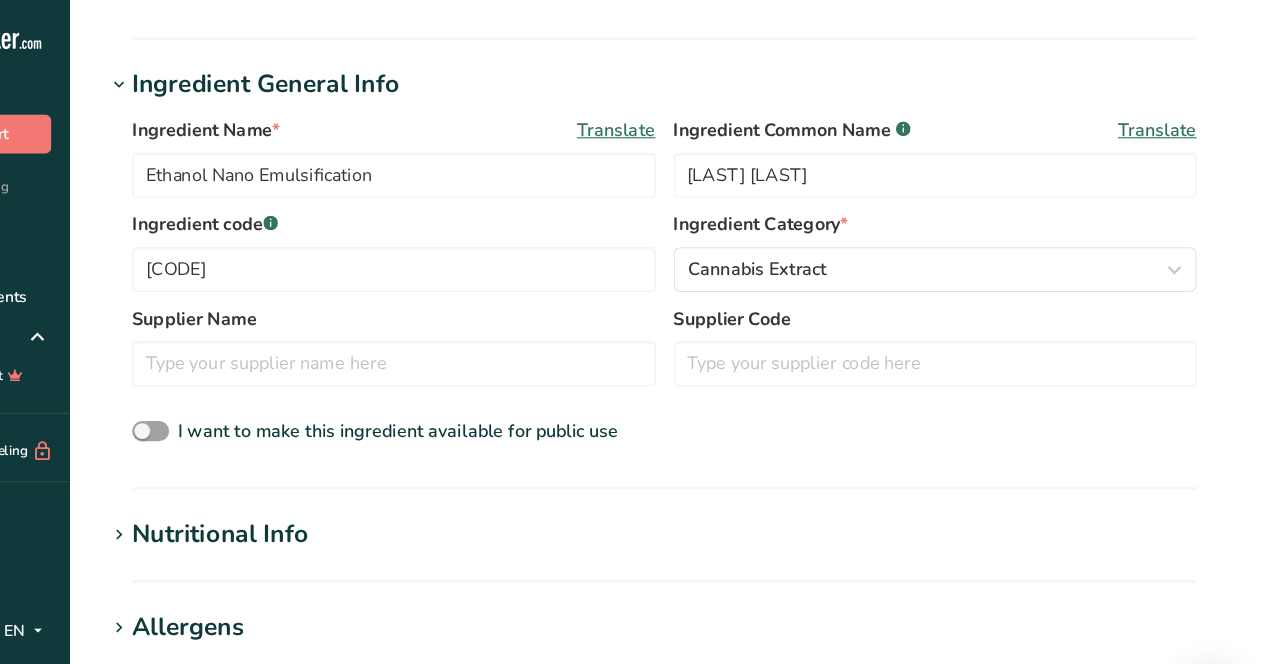 scroll, scrollTop: 332, scrollLeft: 0, axis: vertical 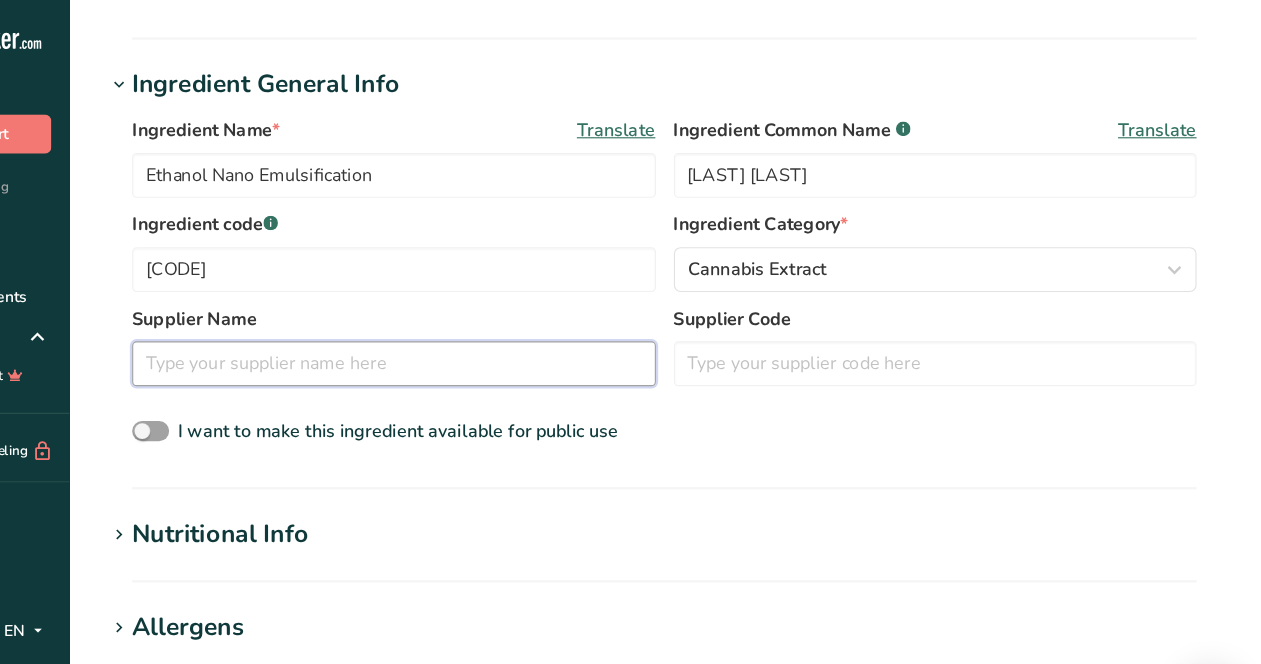 click at bounding box center [489, 324] 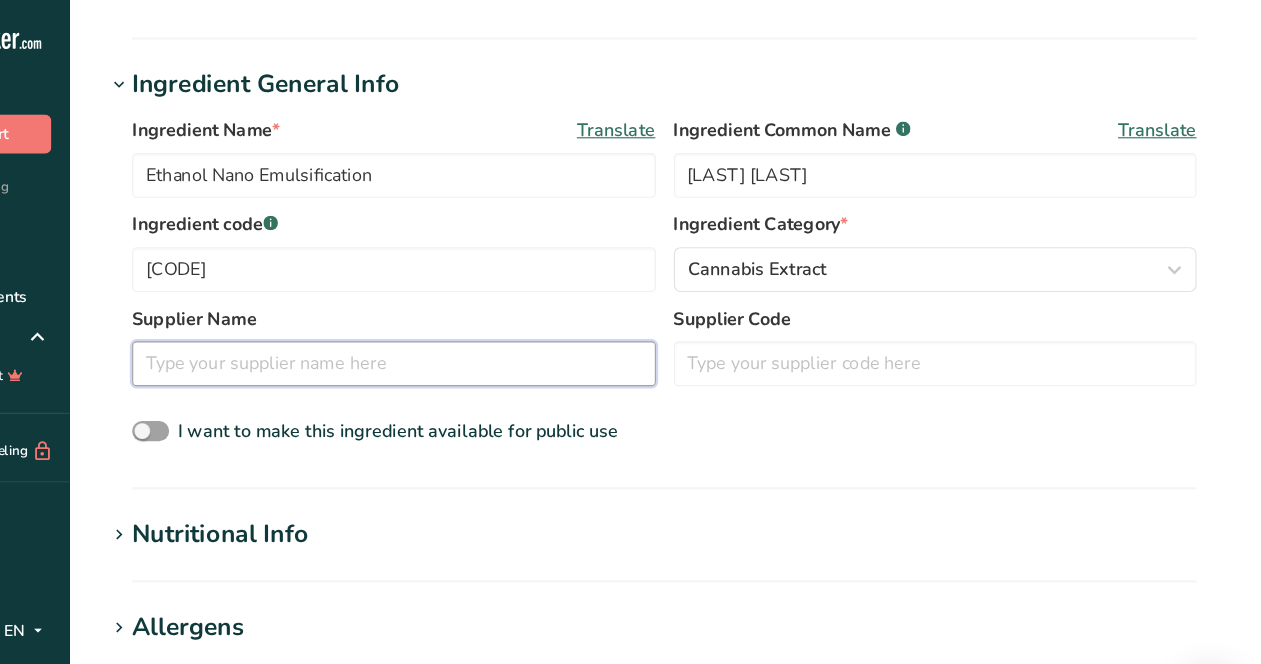 click at bounding box center (489, 324) 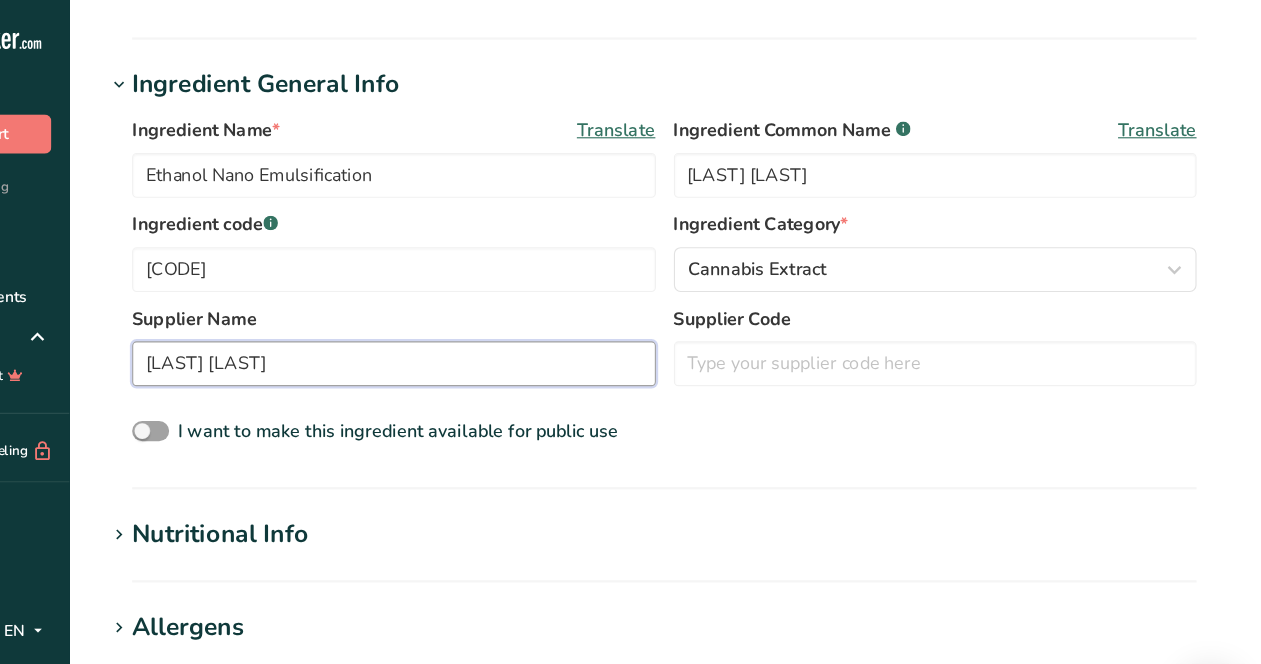 type on "[LAST] [LAST]" 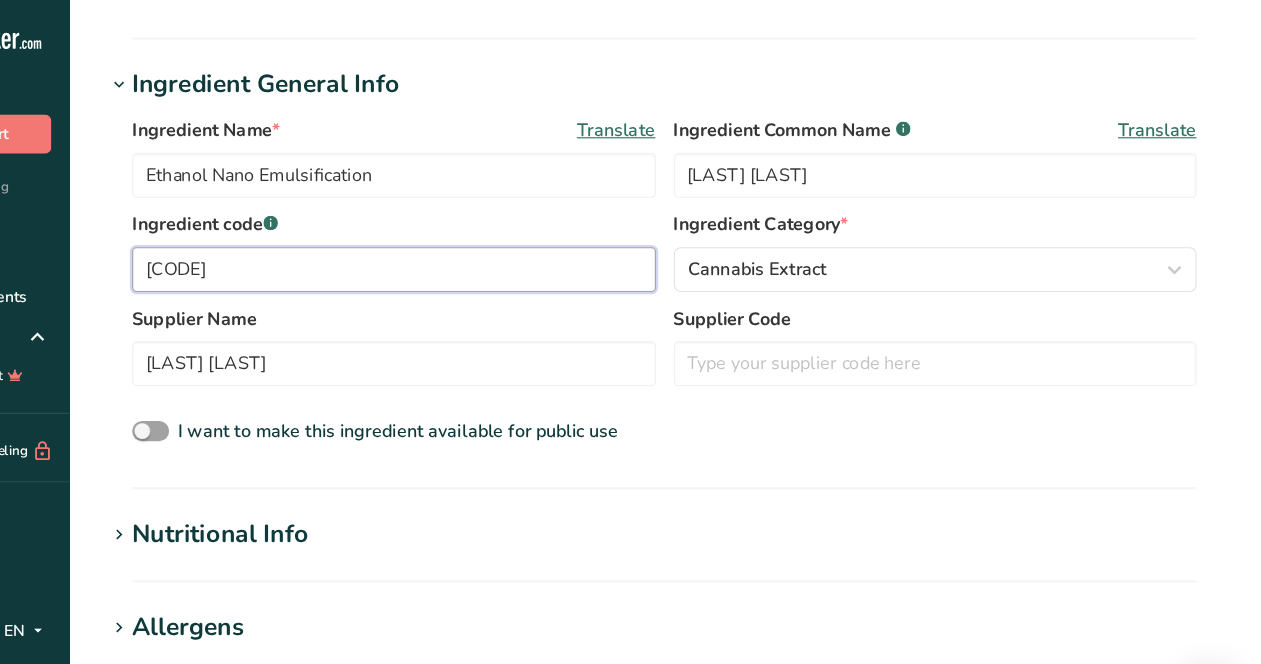 click on "[CODE]" at bounding box center [489, 240] 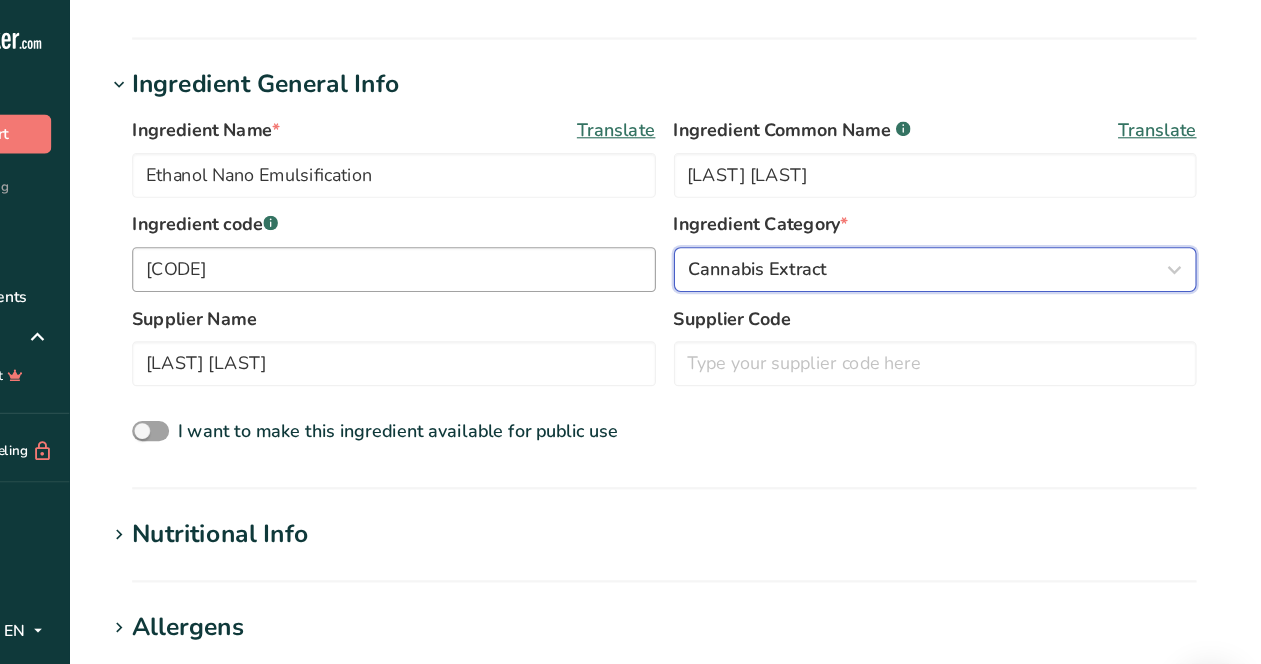 type 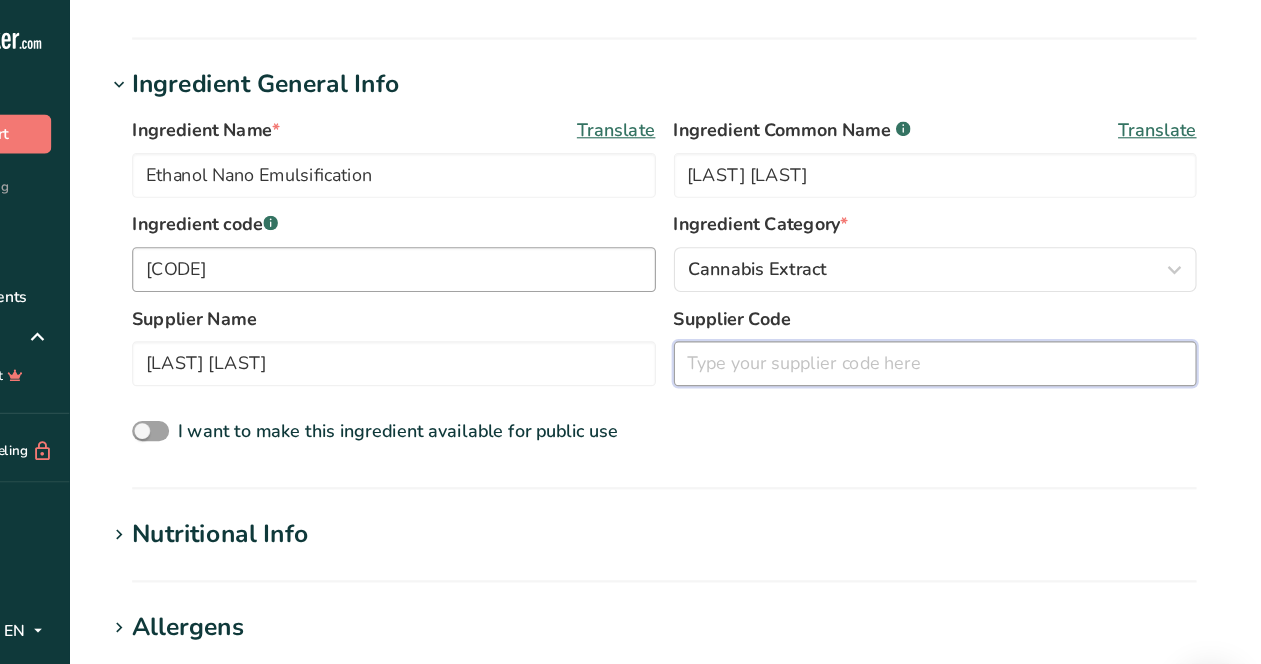 paste on "[CODE]" 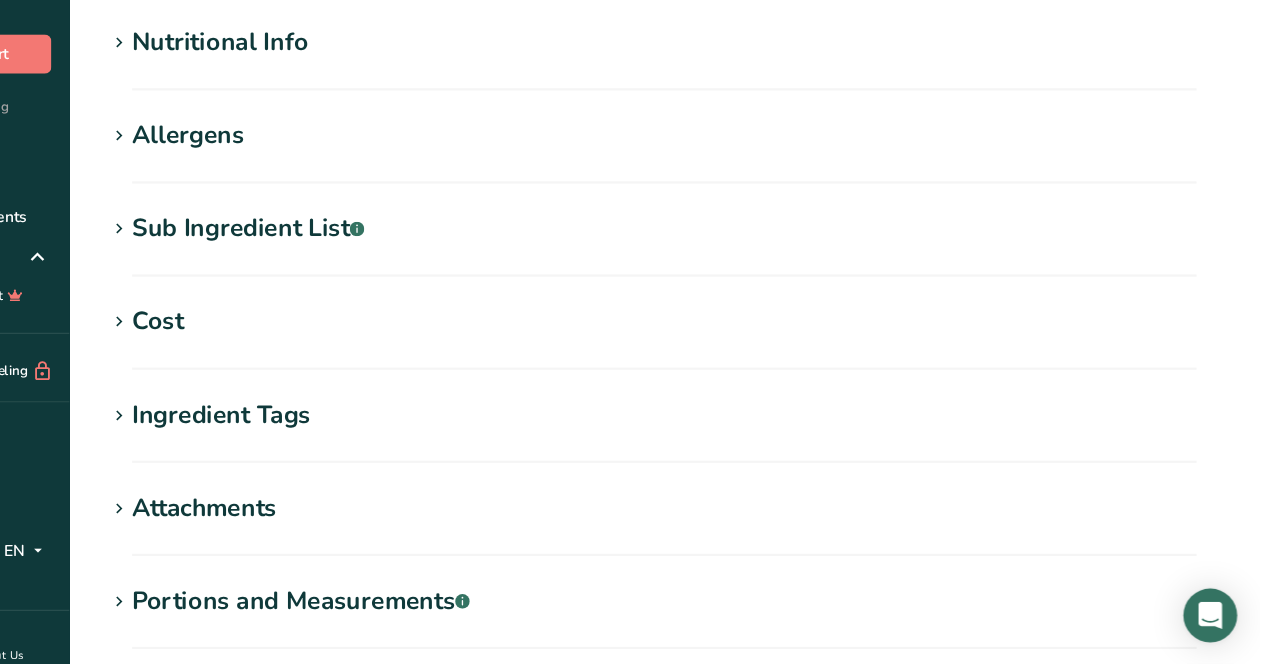 scroll, scrollTop: 701, scrollLeft: 0, axis: vertical 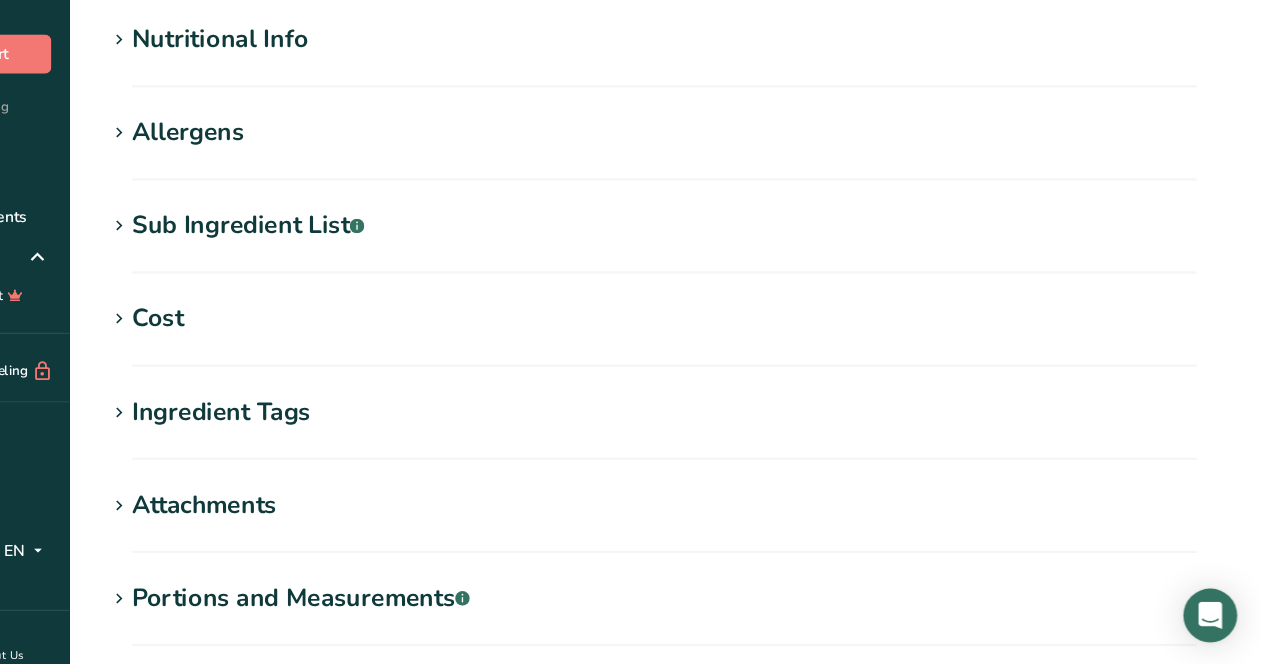 type on "[CODE]" 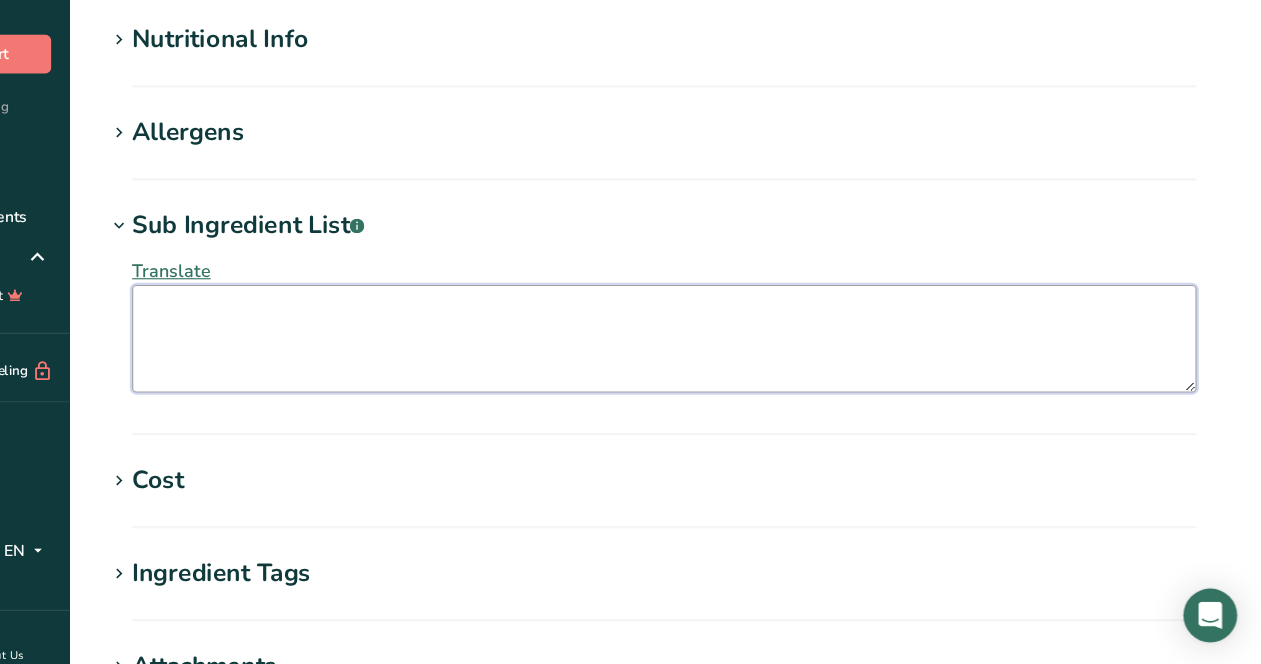 click at bounding box center (730, 373) 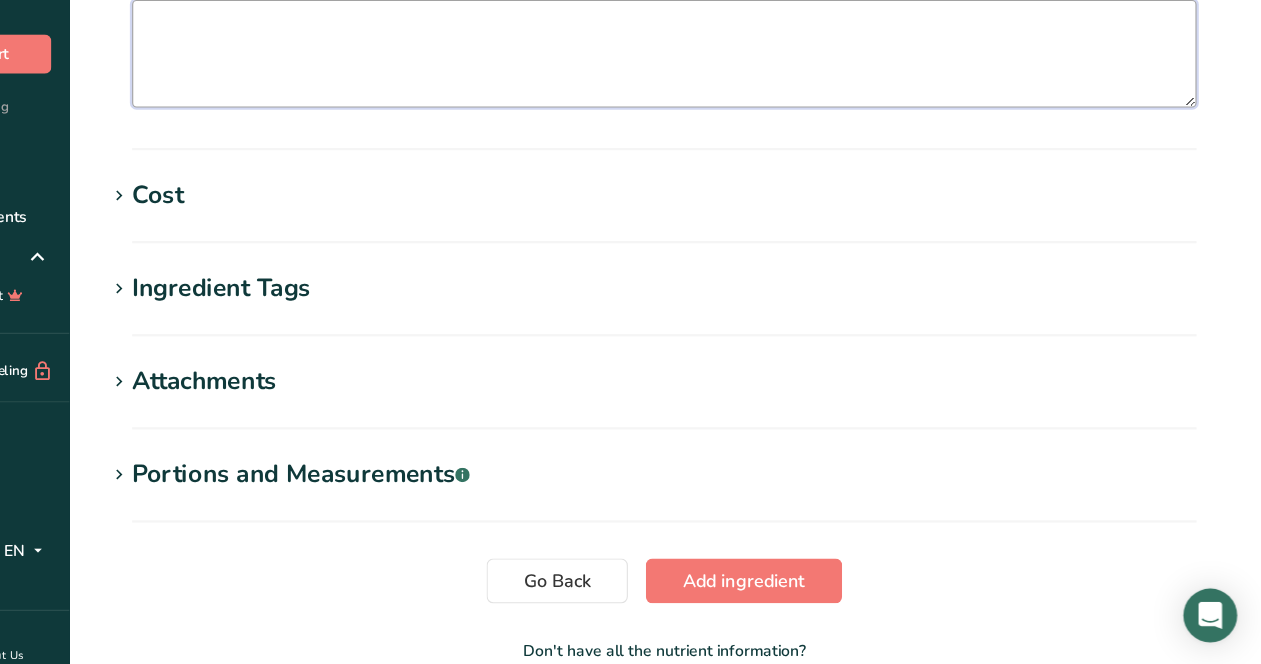 scroll, scrollTop: 962, scrollLeft: 0, axis: vertical 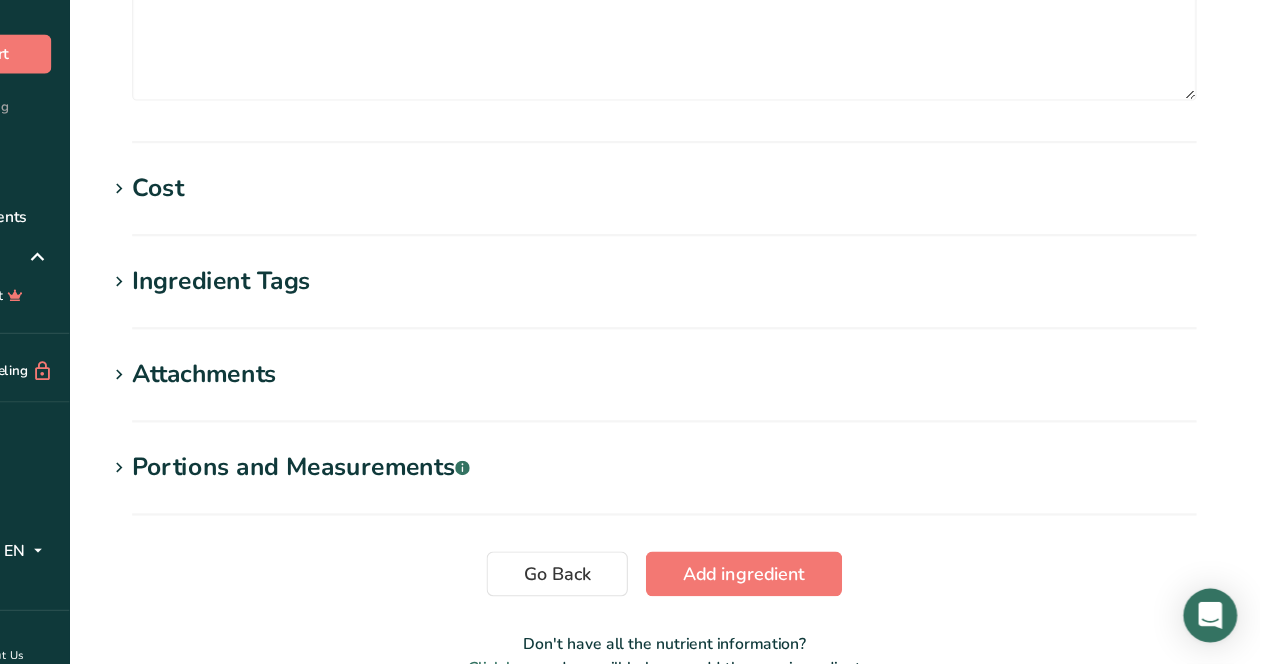 click at bounding box center (244, 489) 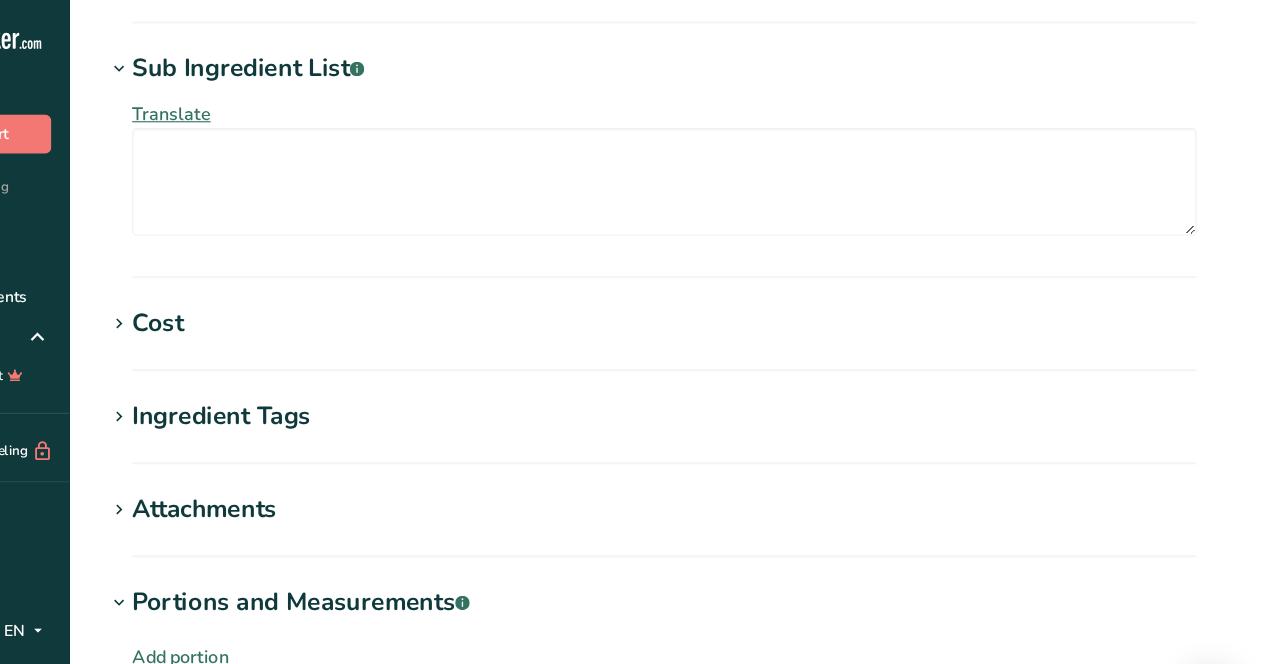 scroll, scrollTop: 901, scrollLeft: 0, axis: vertical 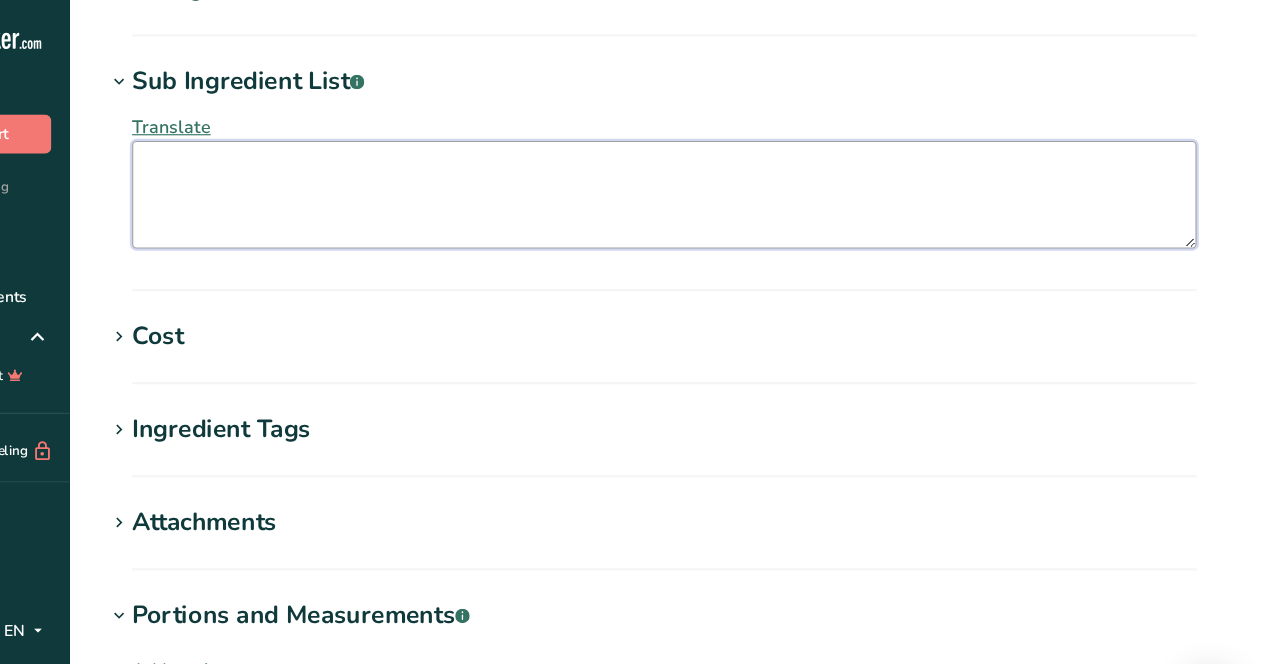 click at bounding box center [730, 174] 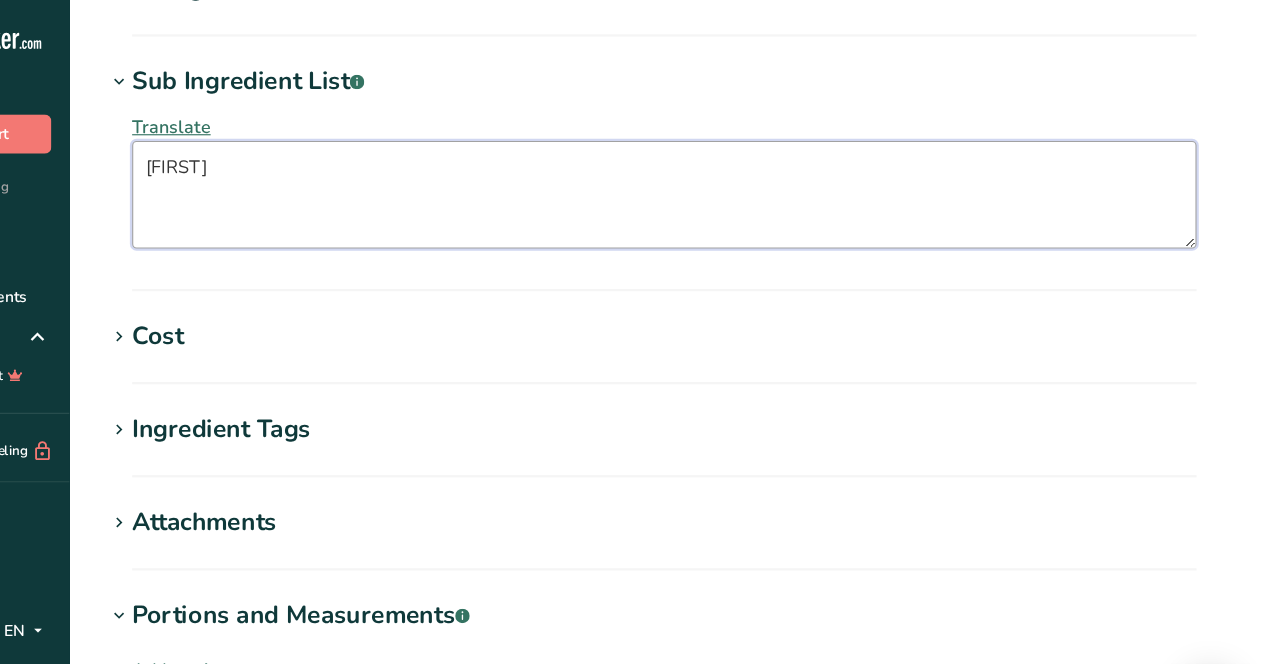 type on "E" 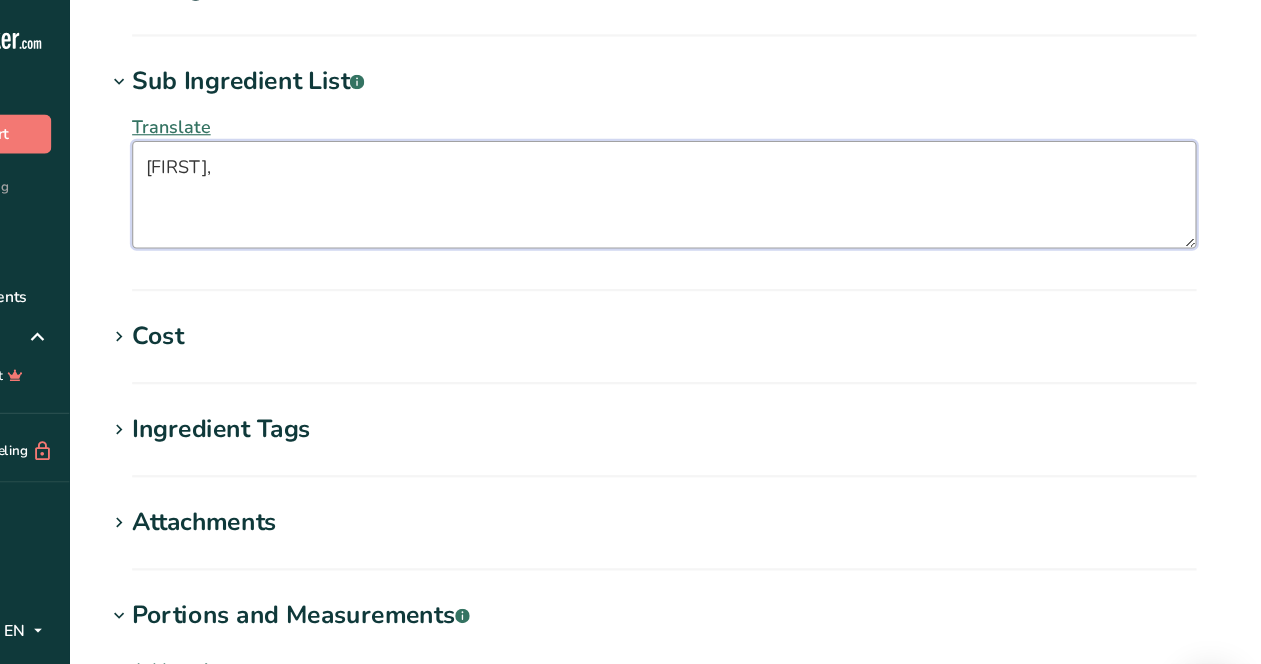 type on "[FIRST]," 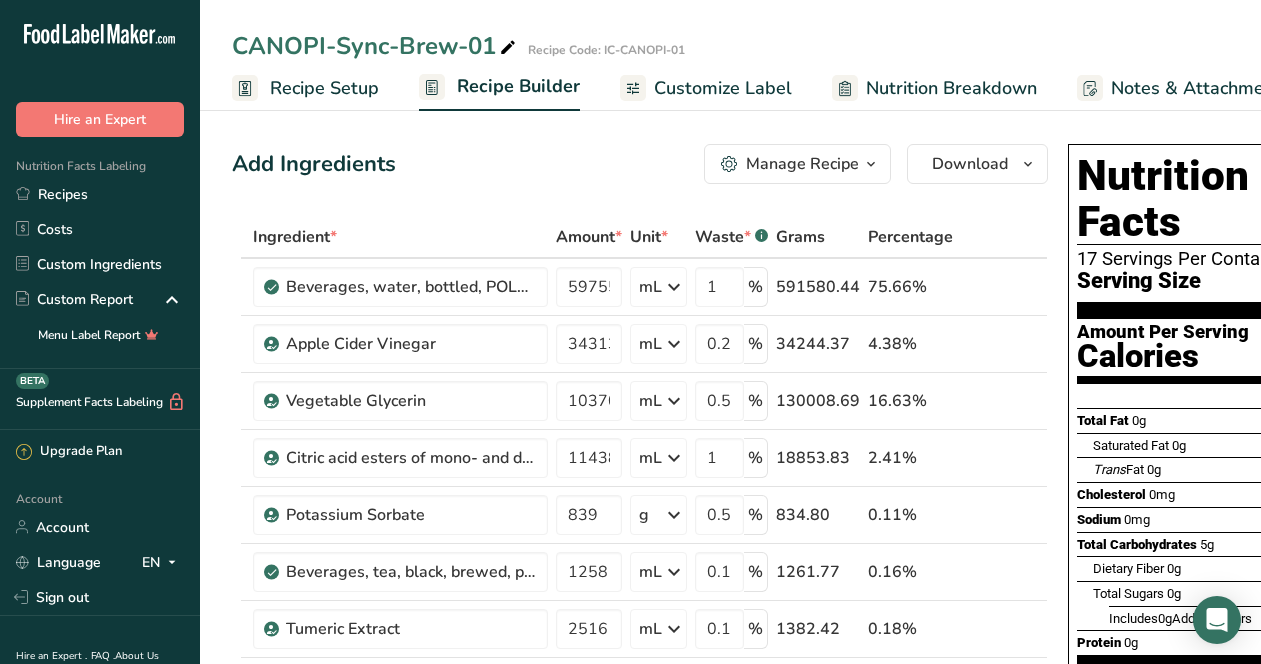 scroll, scrollTop: 21, scrollLeft: 0, axis: vertical 